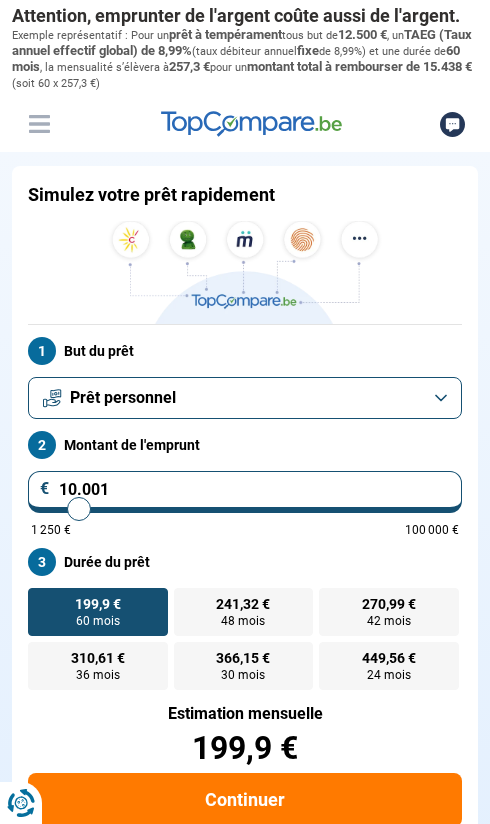 scroll, scrollTop: 0, scrollLeft: 0, axis: both 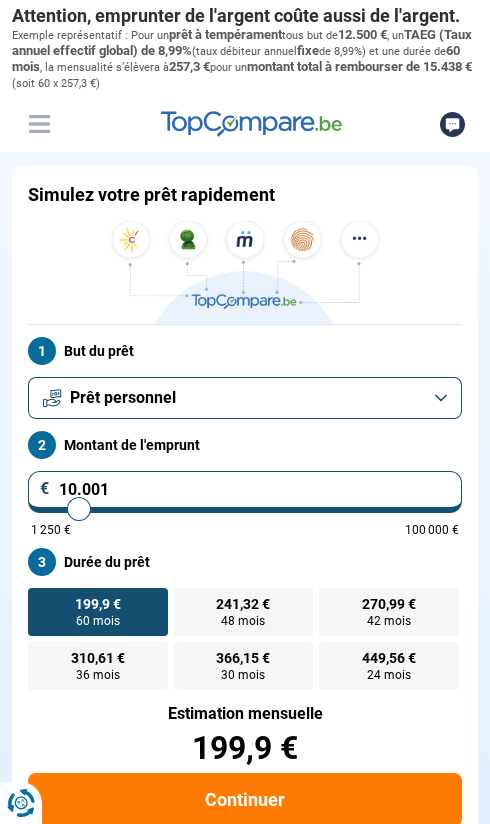 type on "94.000" 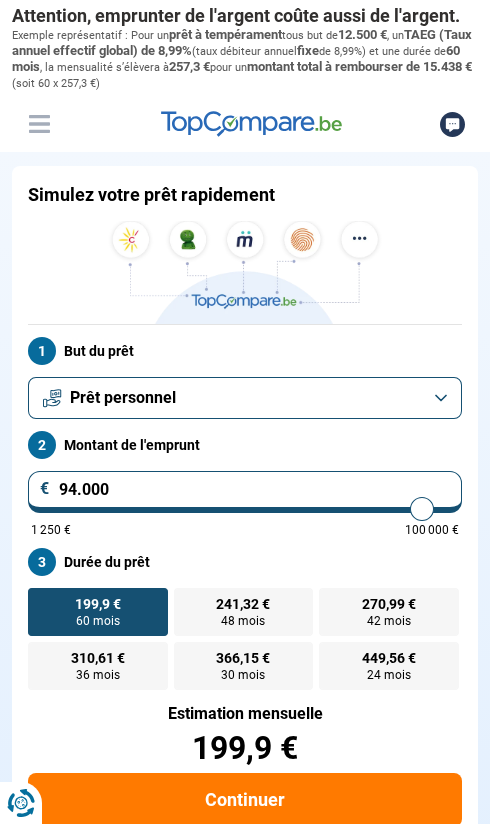 type on "94000" 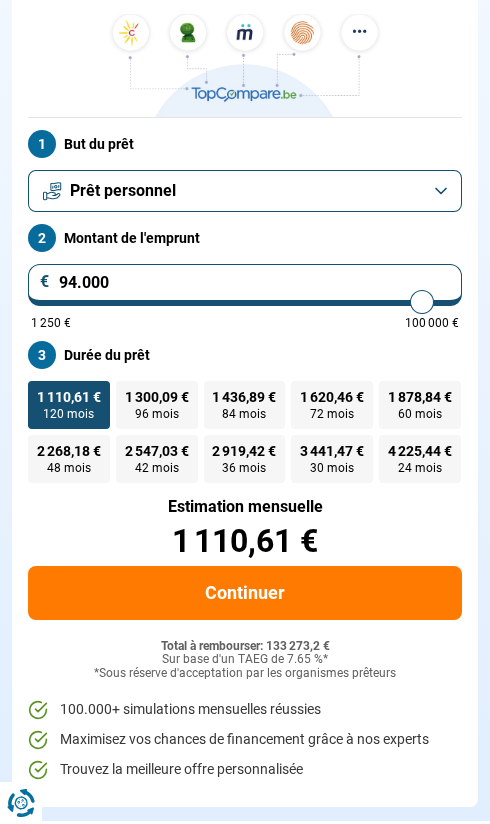 scroll, scrollTop: 209, scrollLeft: 0, axis: vertical 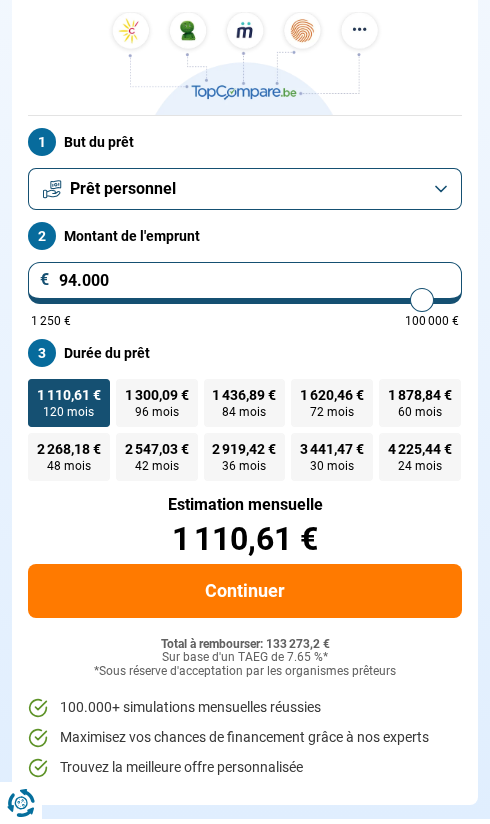 type on "89.500" 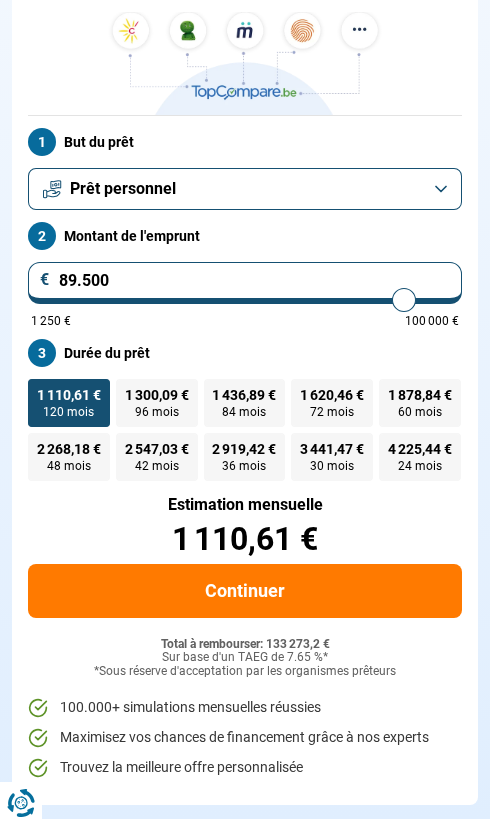 type on "86.250" 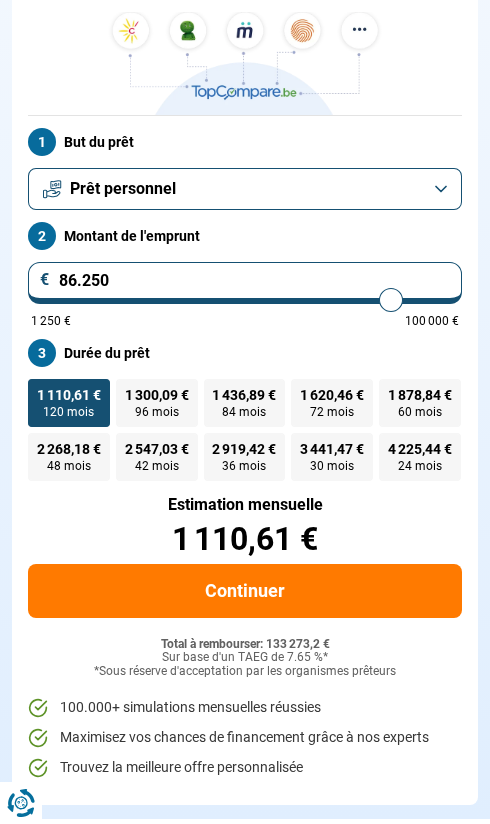 type on "84.000" 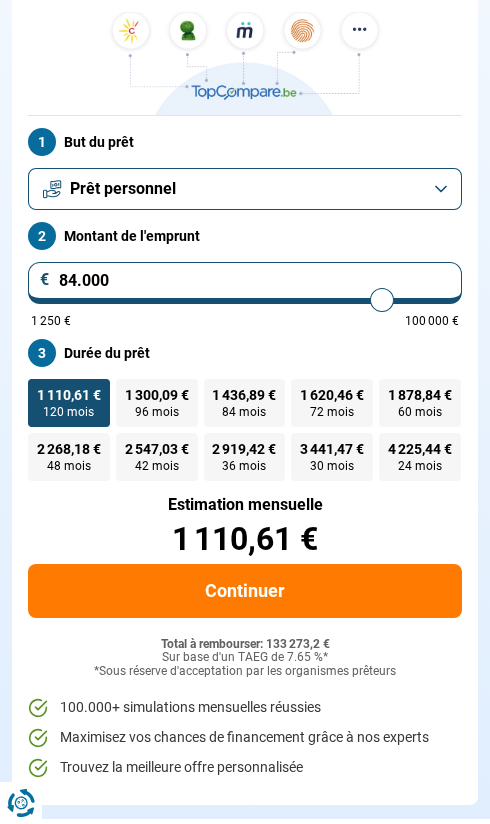 type on "82.750" 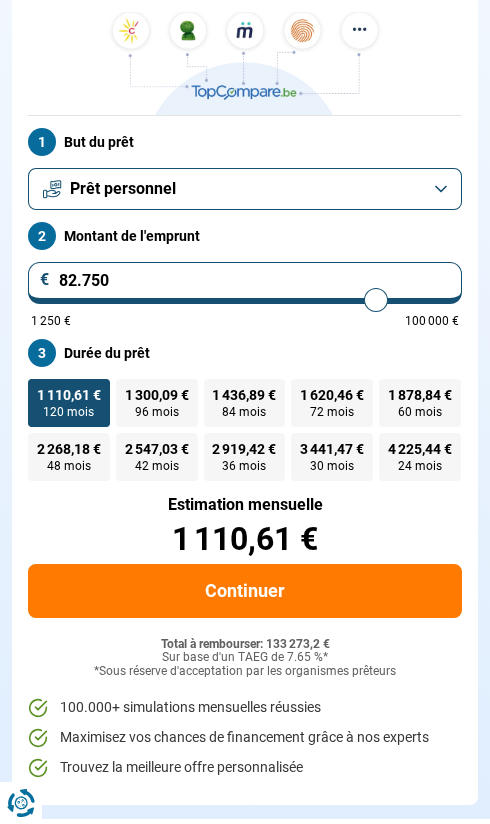 type on "82.000" 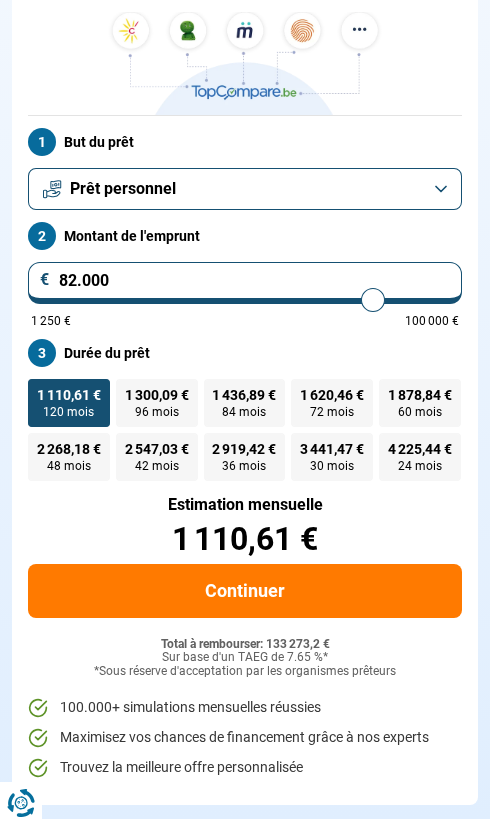 type on "81.000" 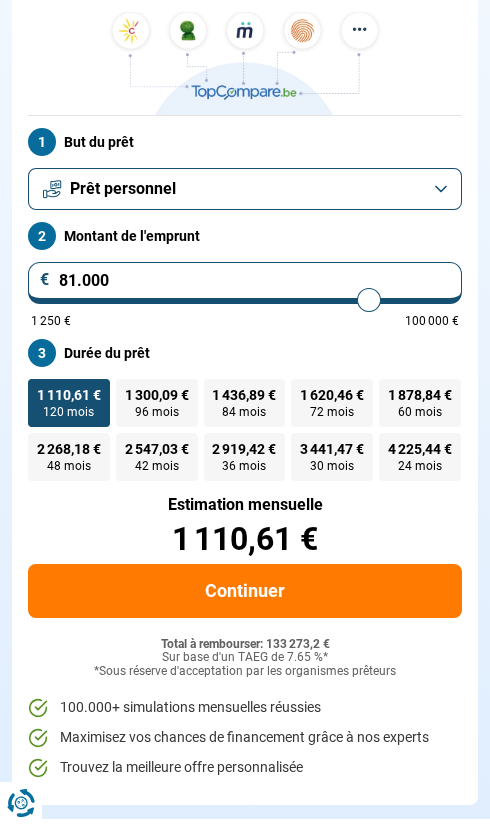 type on "80.000" 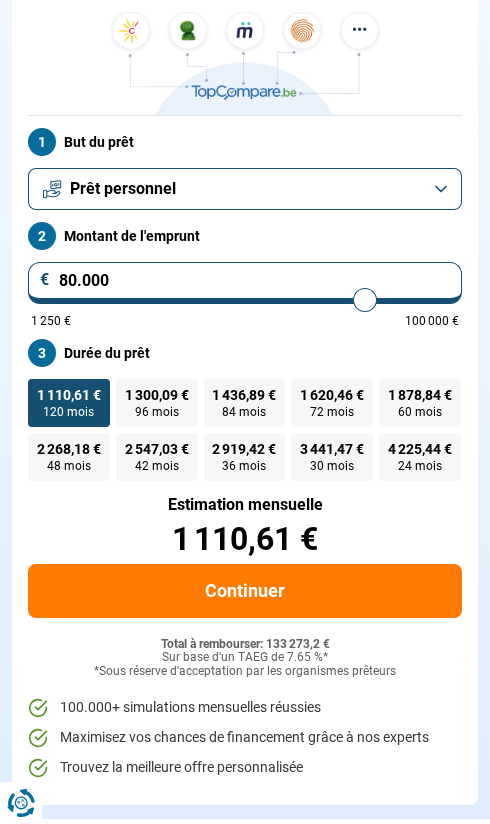 type on "79.000" 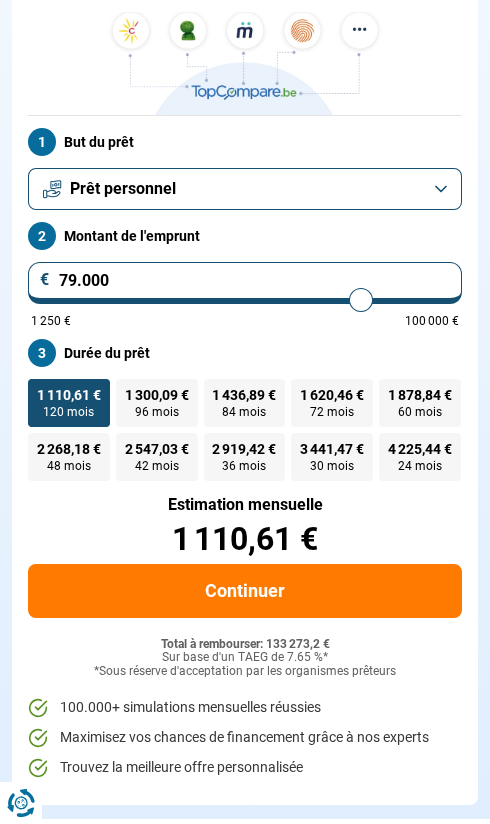 type on "78.000" 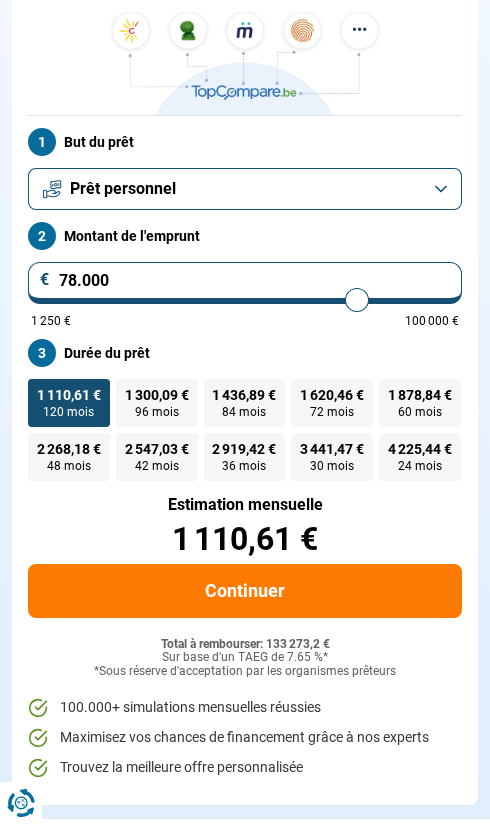 type on "77.000" 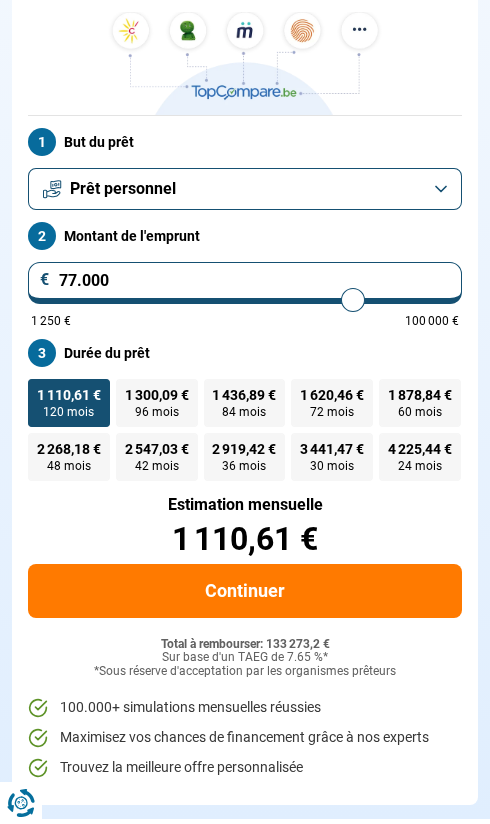 type on "76.000" 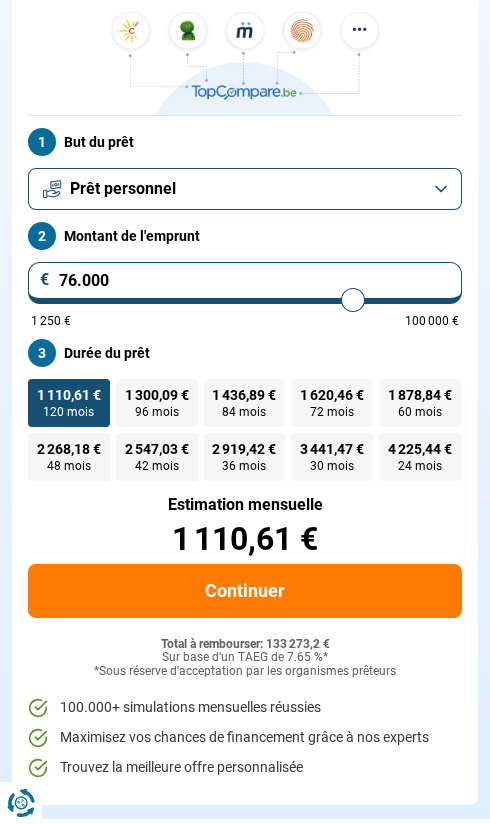 type on "76000" 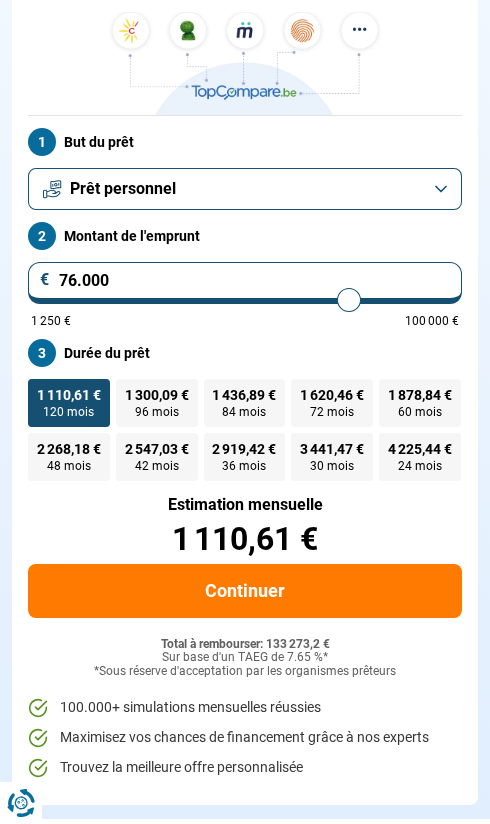 type on "74.250" 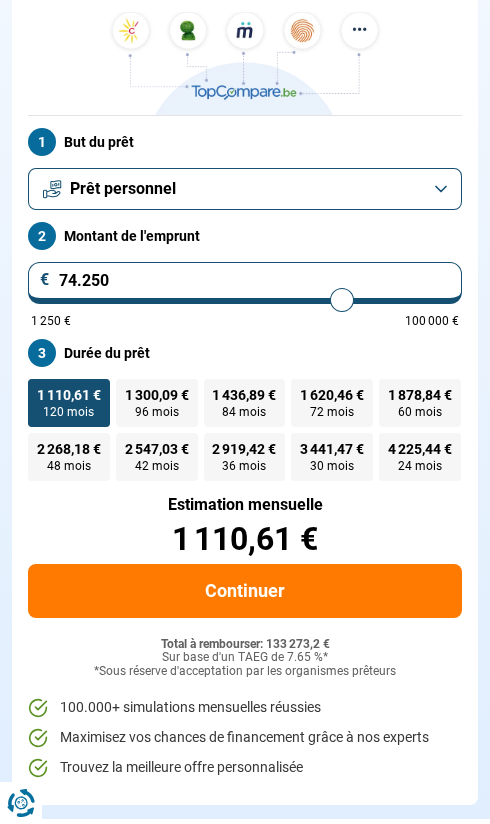 type on "73.000" 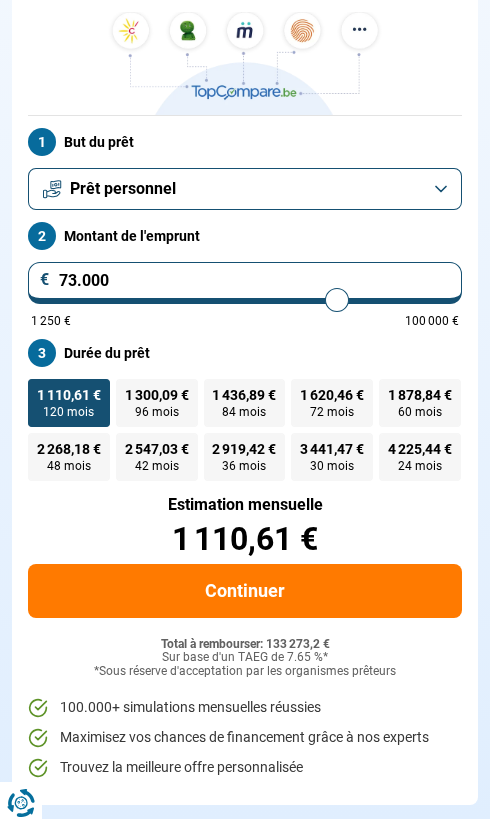 type on "71.500" 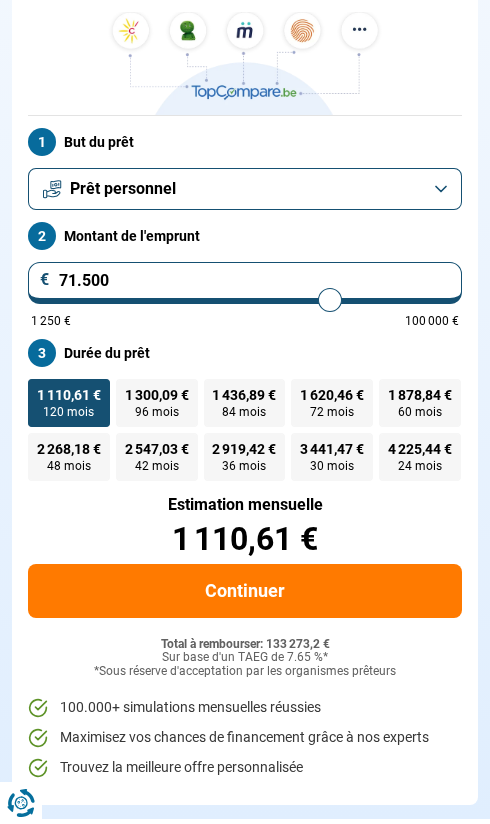 type on "70.000" 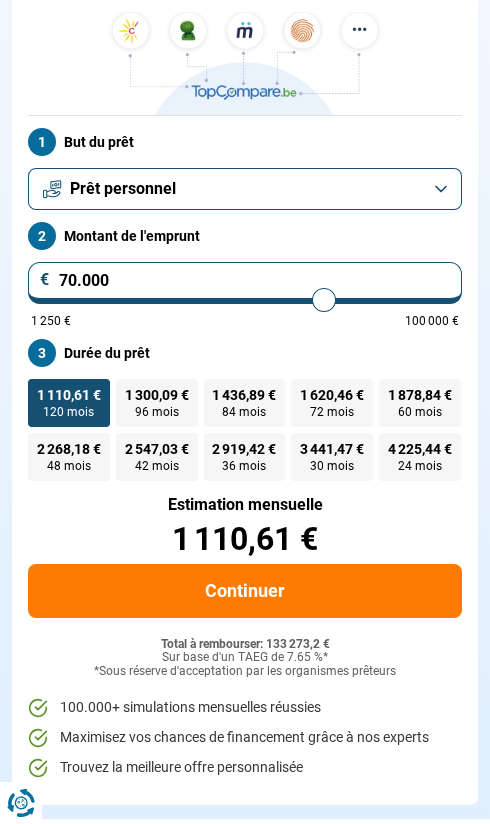 type on "68.750" 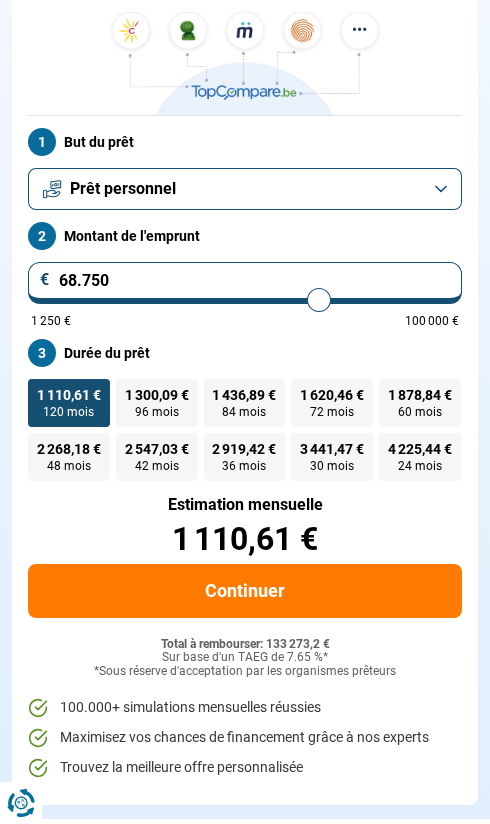 type on "67.250" 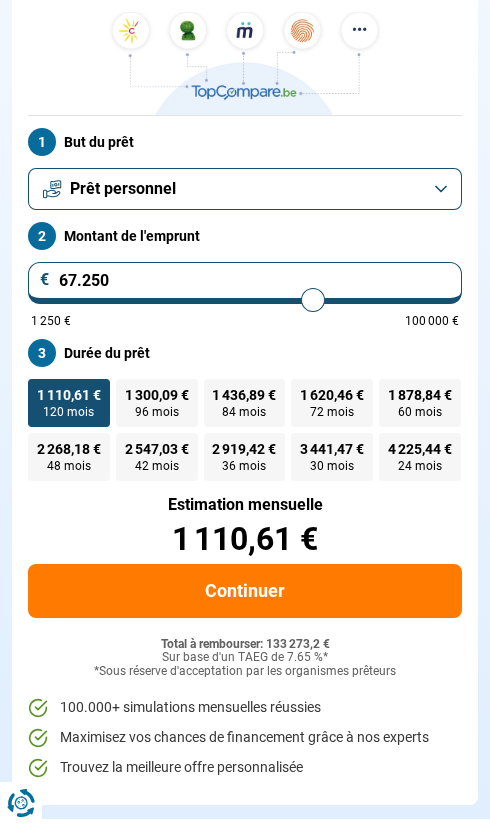 type on "66.000" 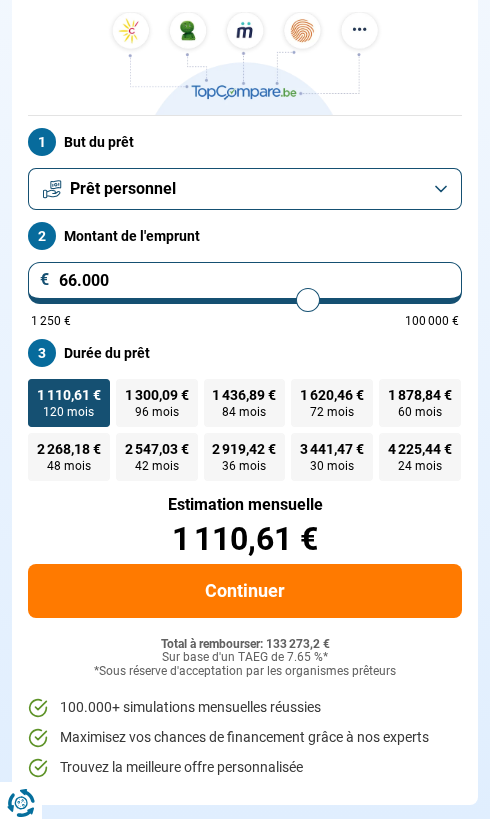 type on "64.750" 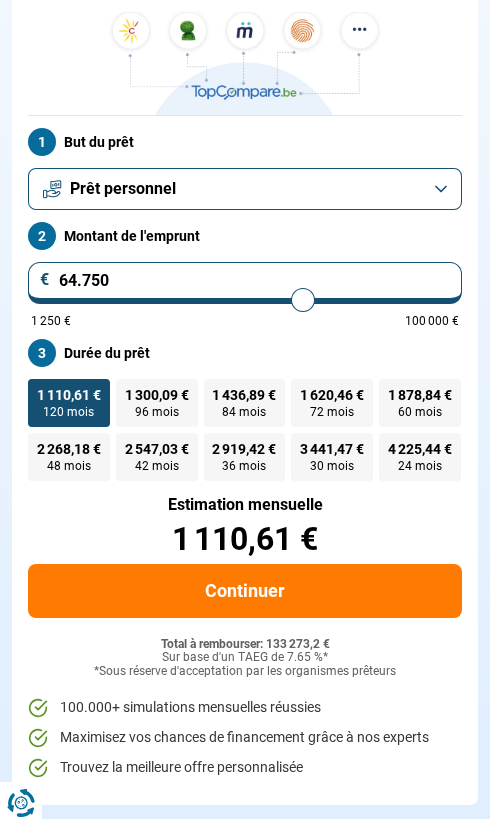 type on "63.750" 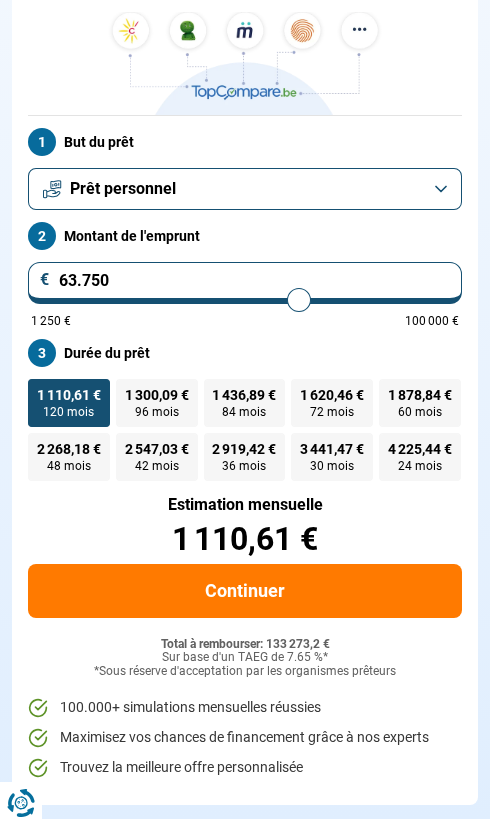 type on "62.750" 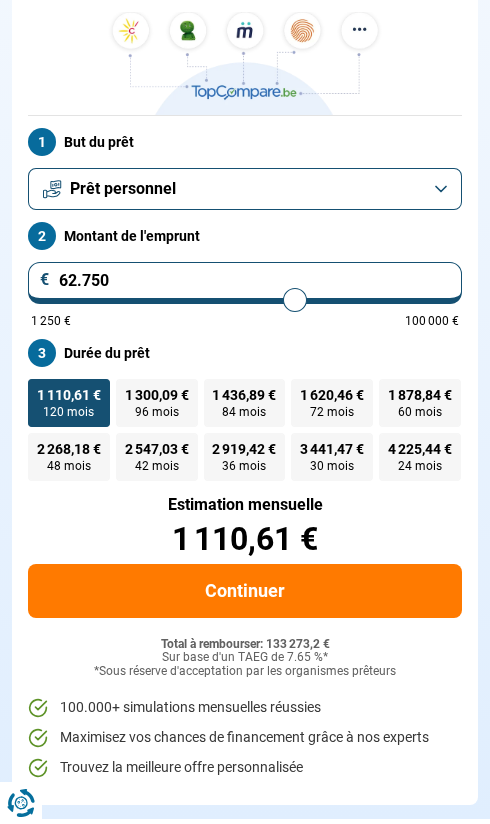 type on "61.750" 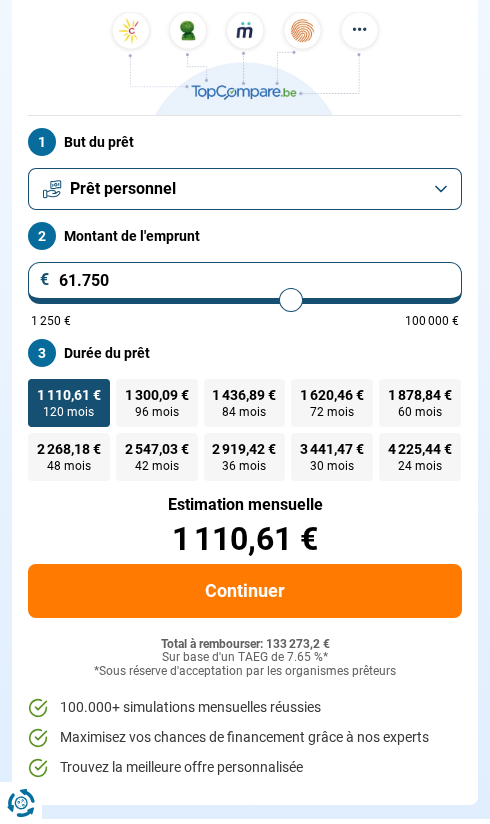 type on "60.750" 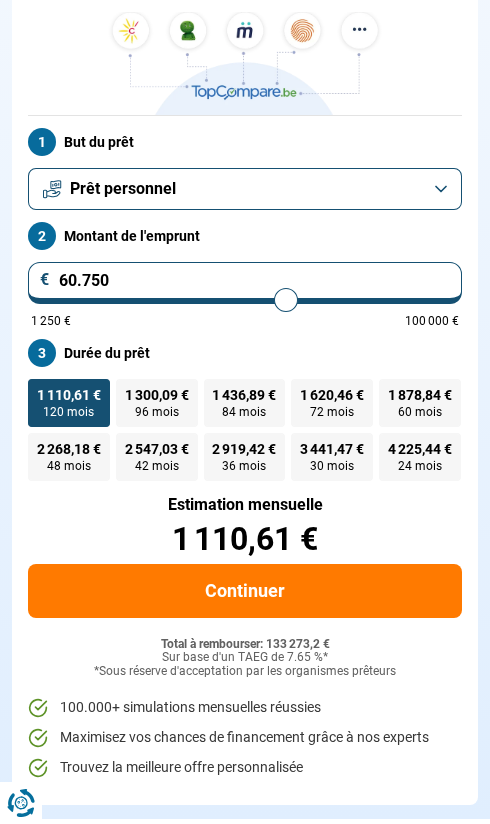type on "59.500" 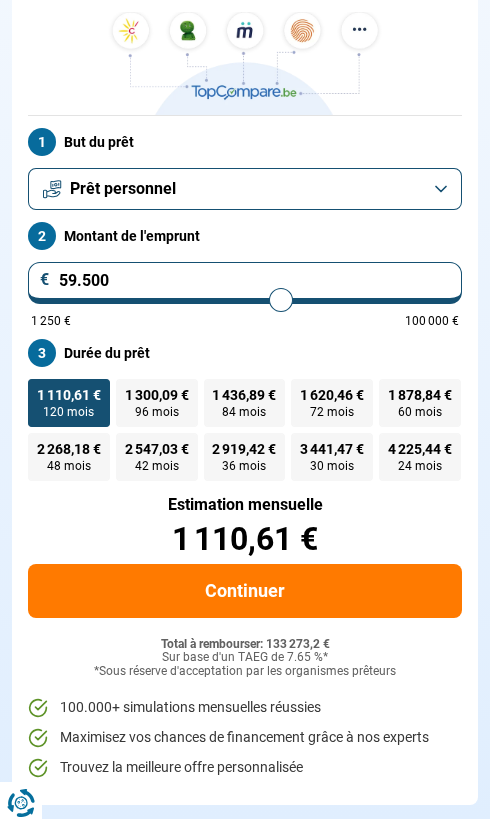 type on "58.500" 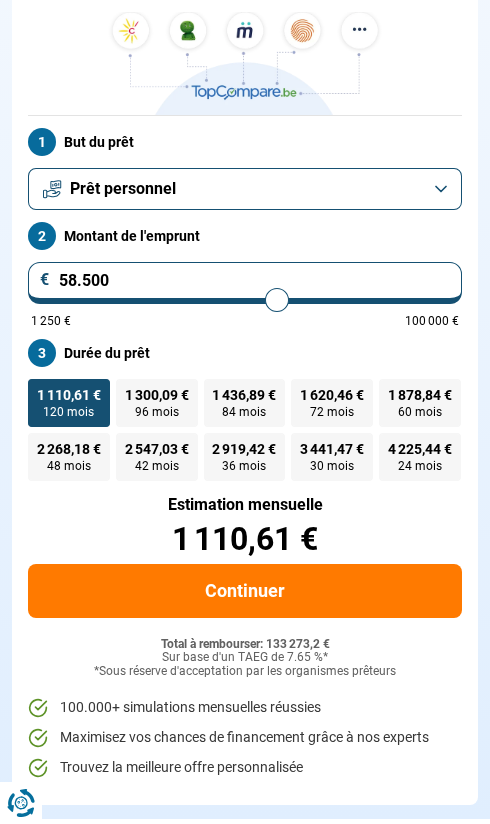 type on "57.500" 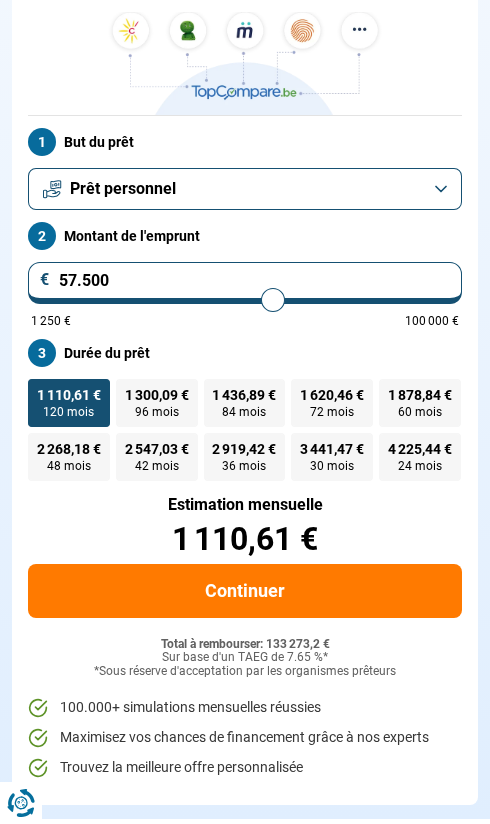 type on "56.500" 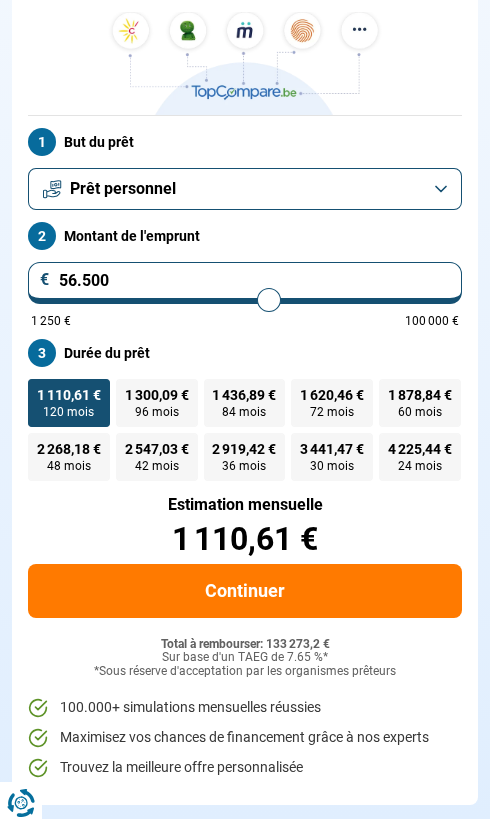type on "55.500" 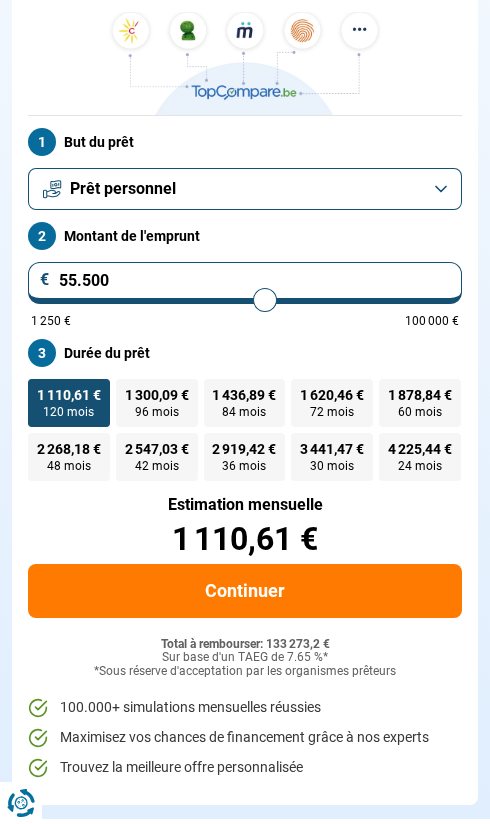 type on "54.500" 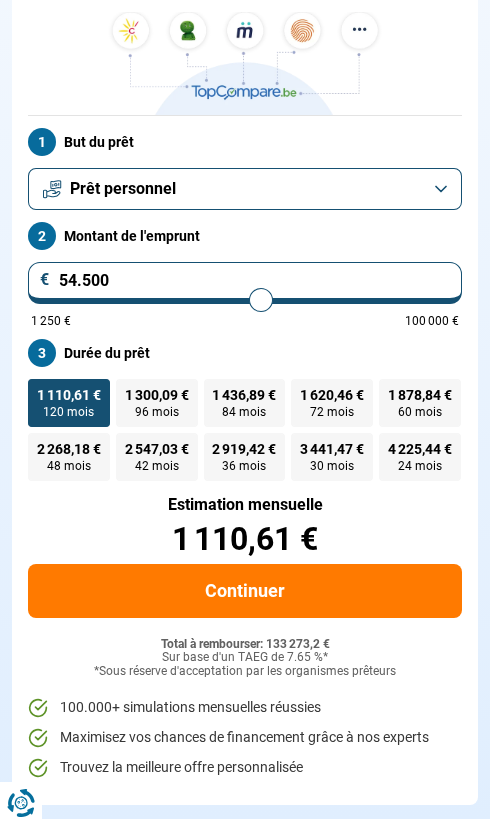 type on "53.750" 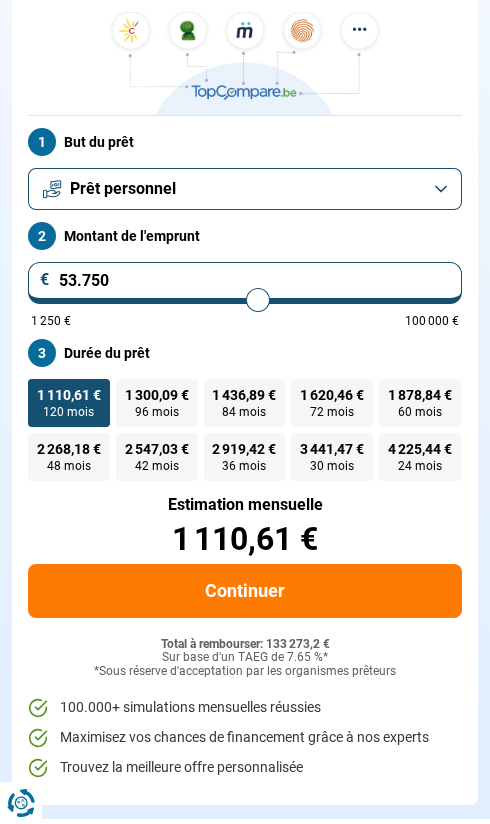 type on "52.750" 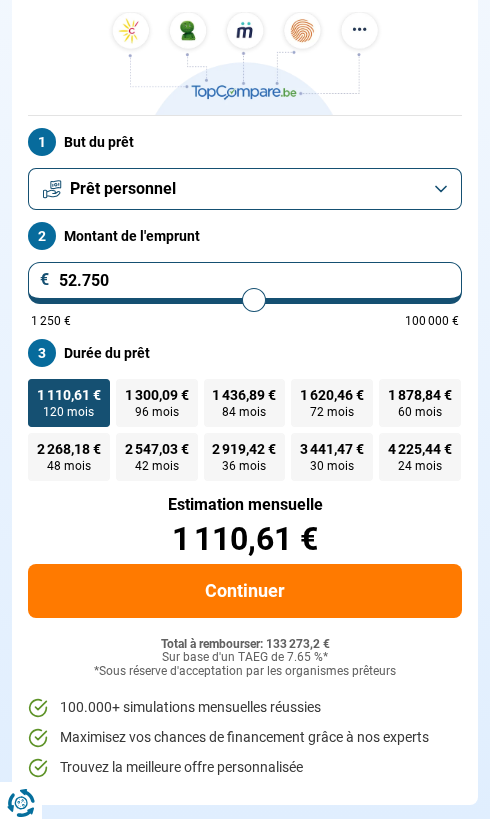 type on "52.000" 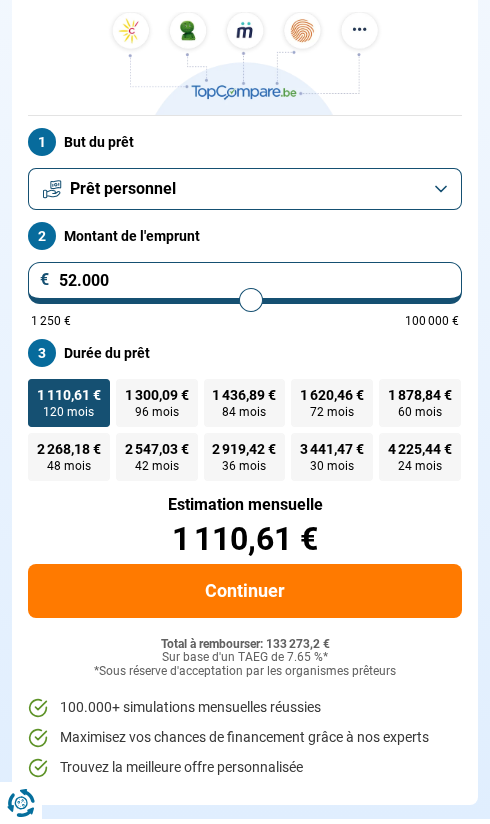type on "51.250" 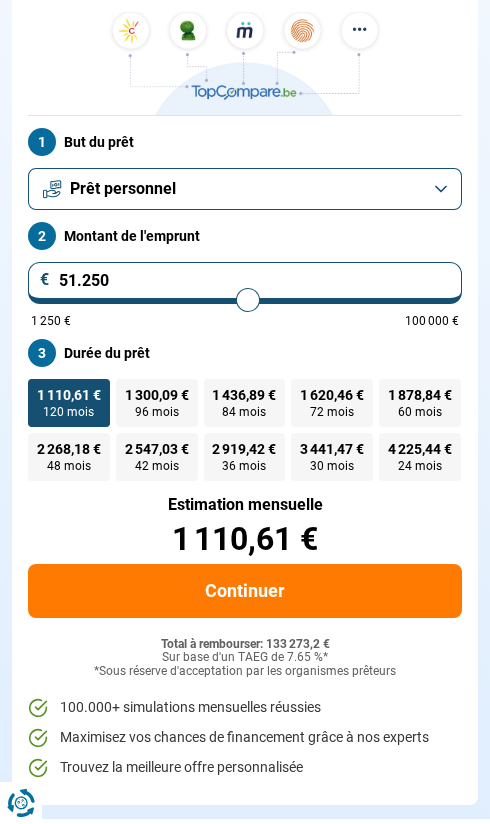 type on "50.250" 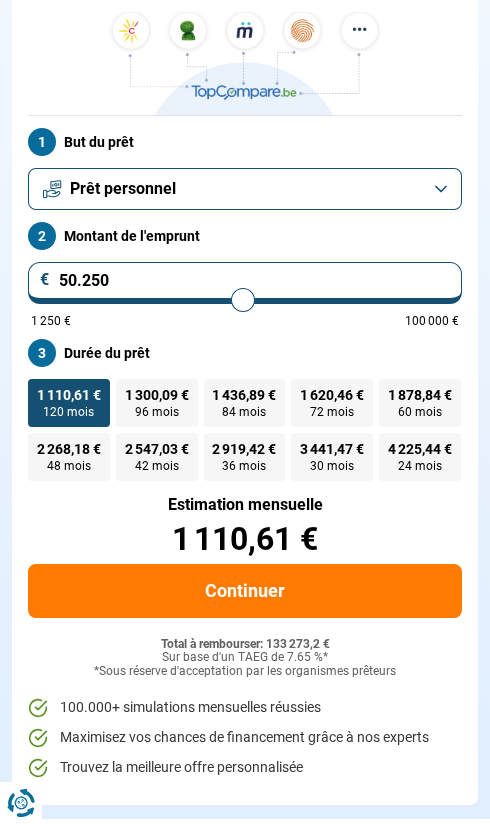 type on "49.750" 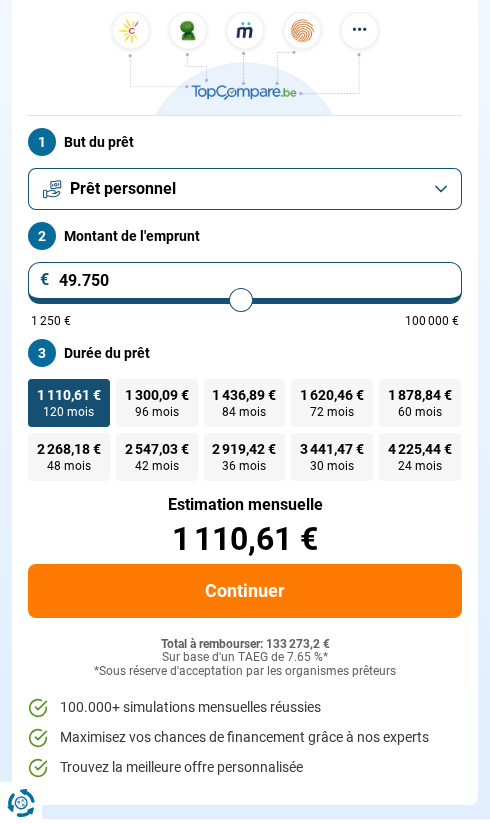 type on "49.000" 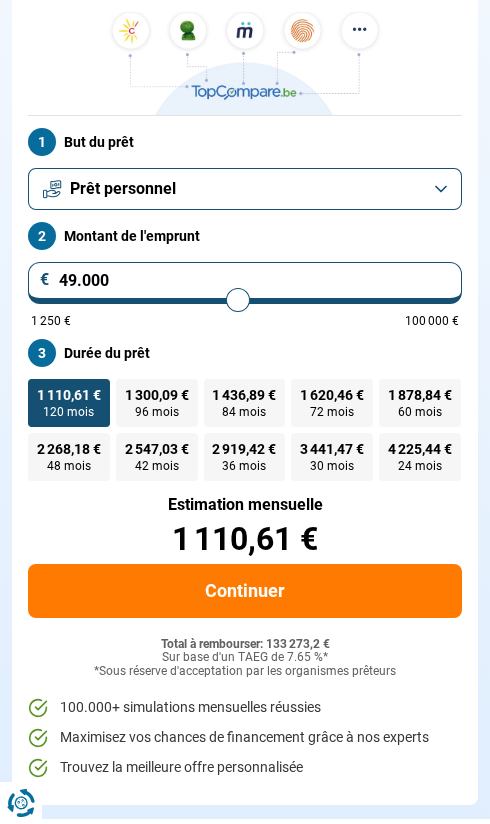 type on "48.250" 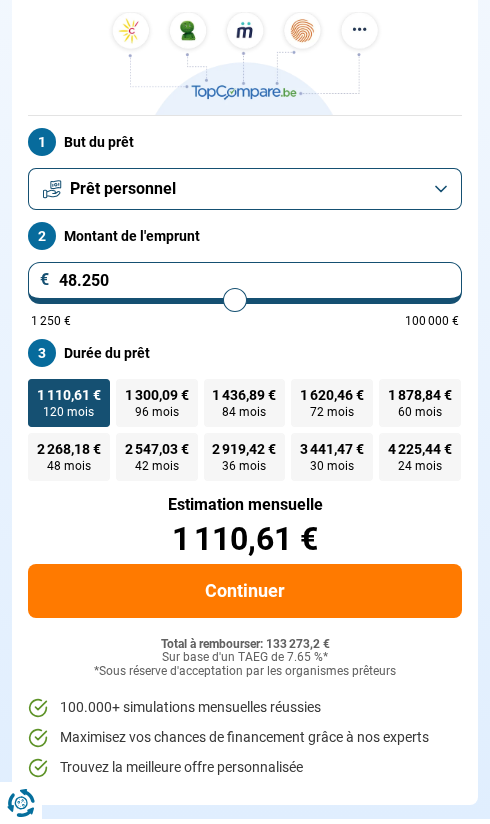 type on "47.500" 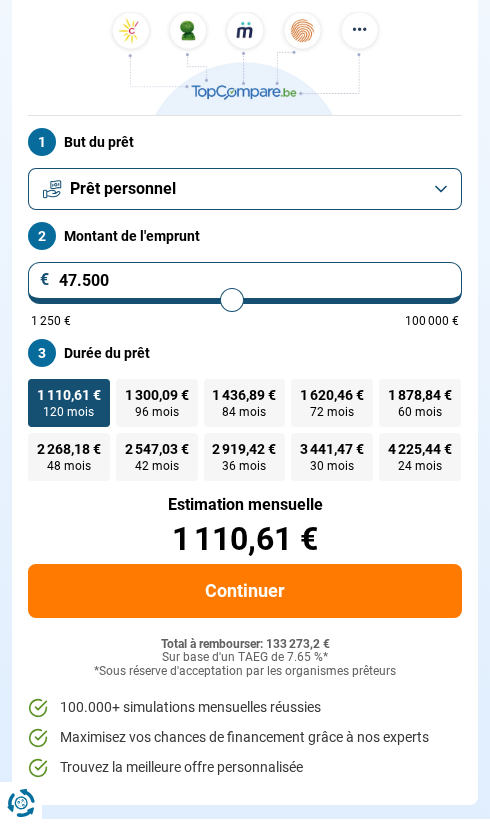 type on "47.000" 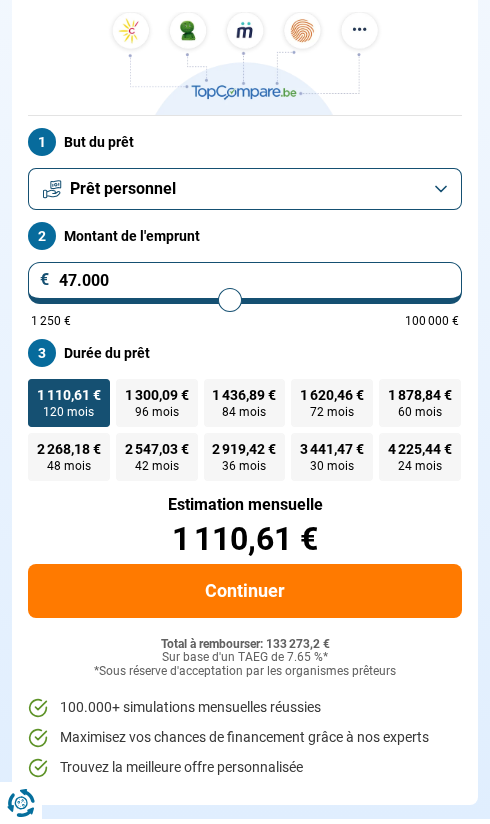 type on "46.000" 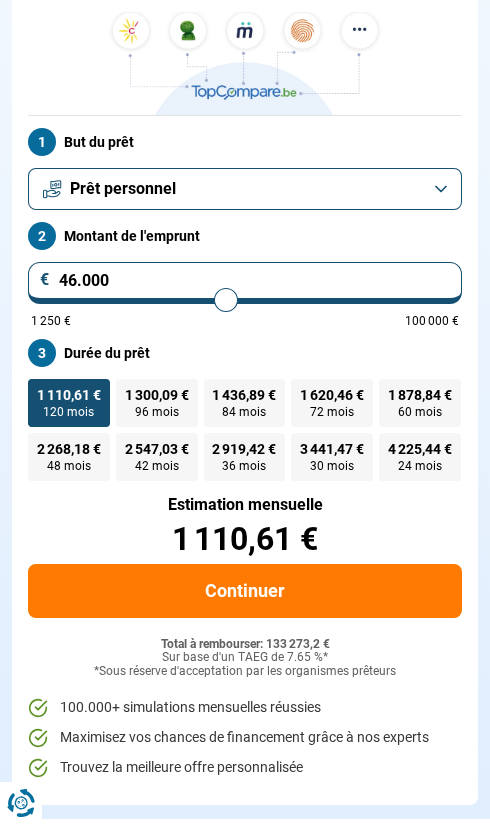 type on "45.250" 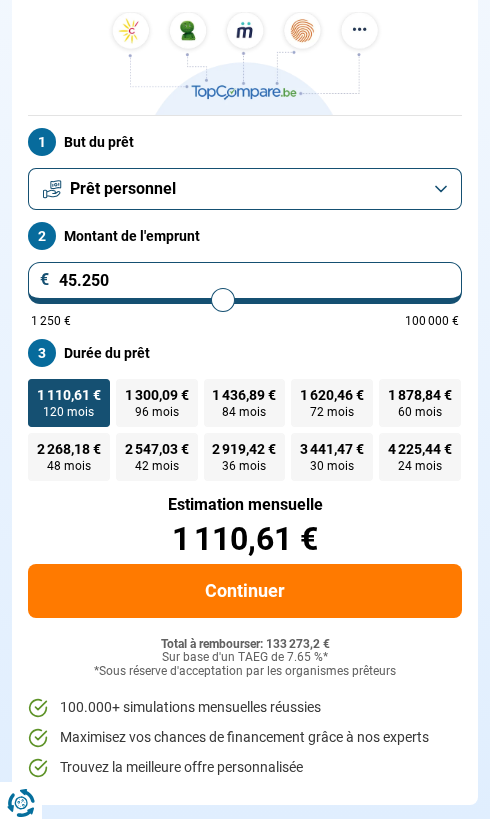 type on "44.750" 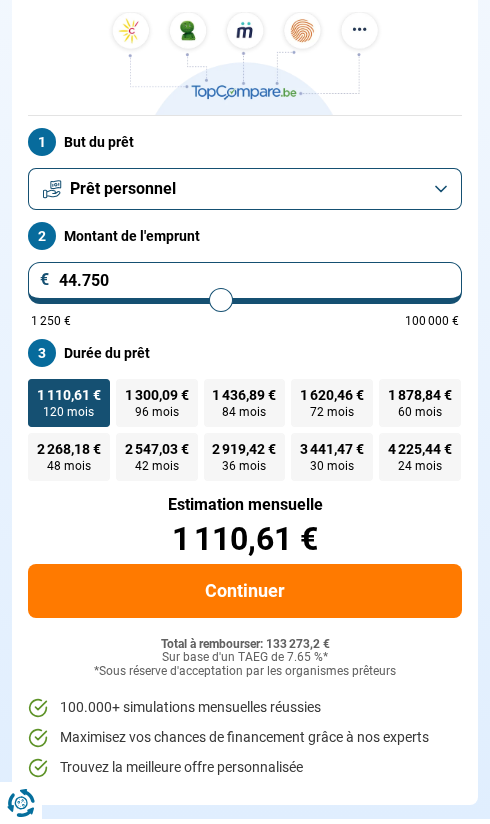 type on "44.000" 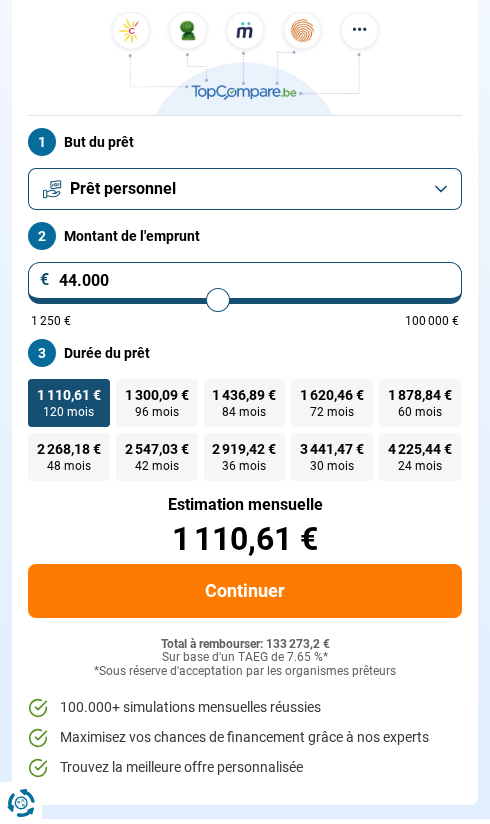 type on "43.250" 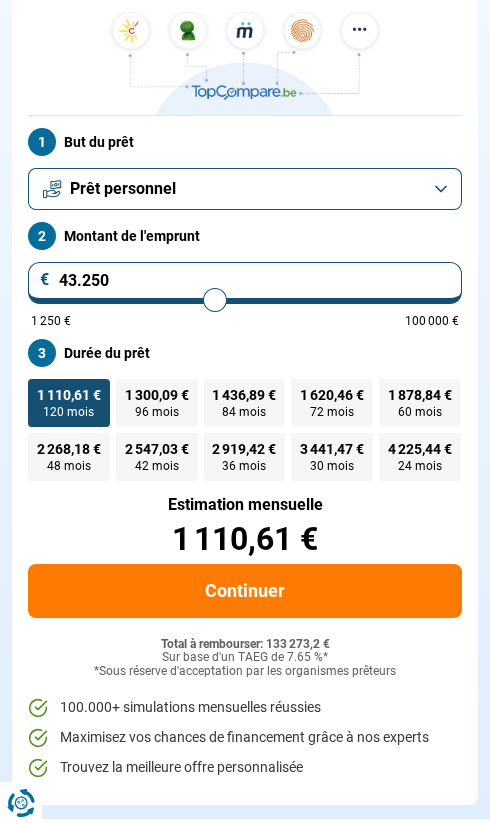 type on "42.500" 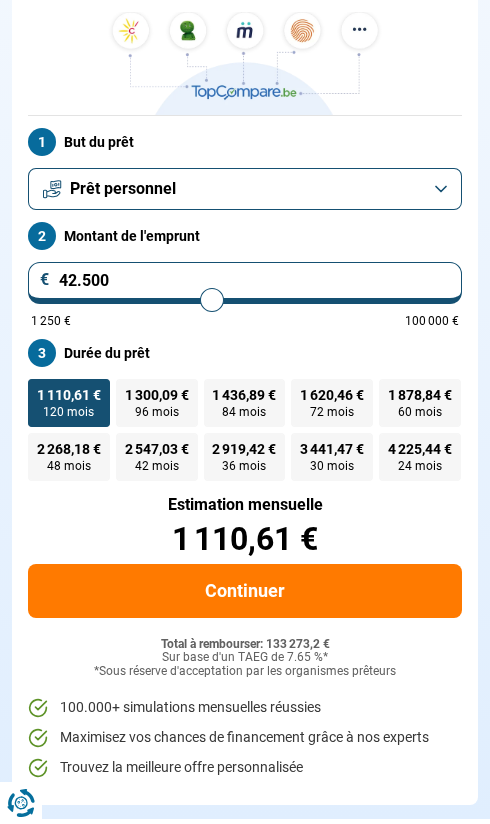 type on "41.500" 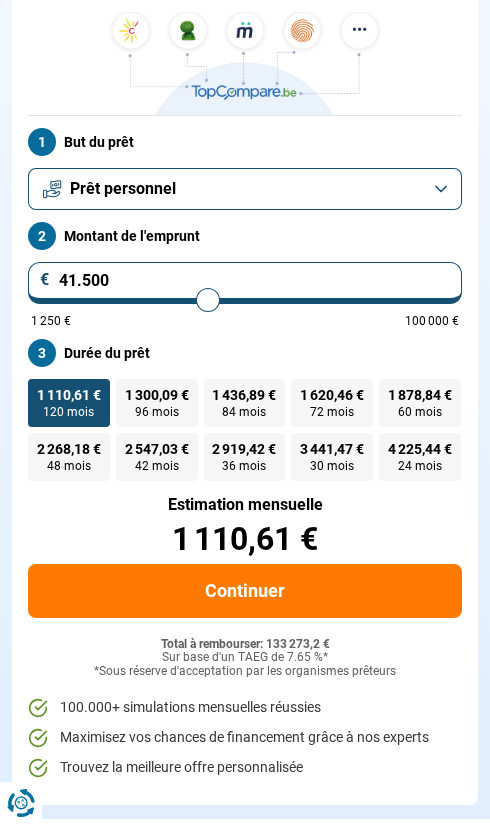 type on "40.500" 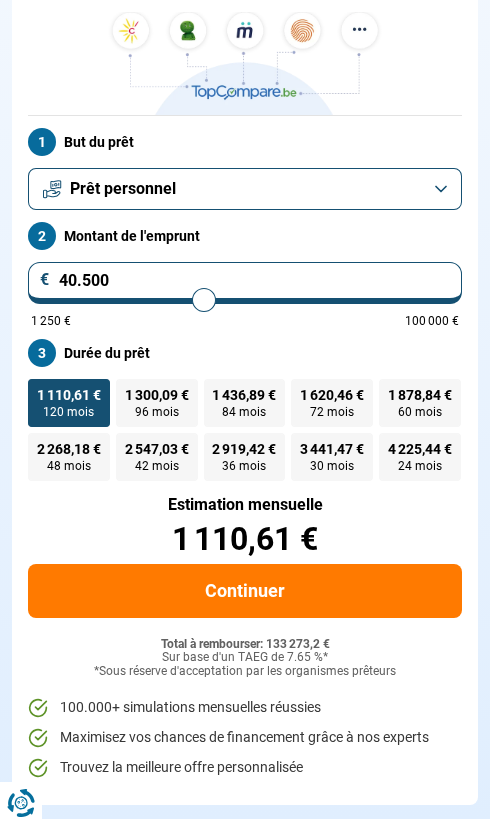 type on "39.750" 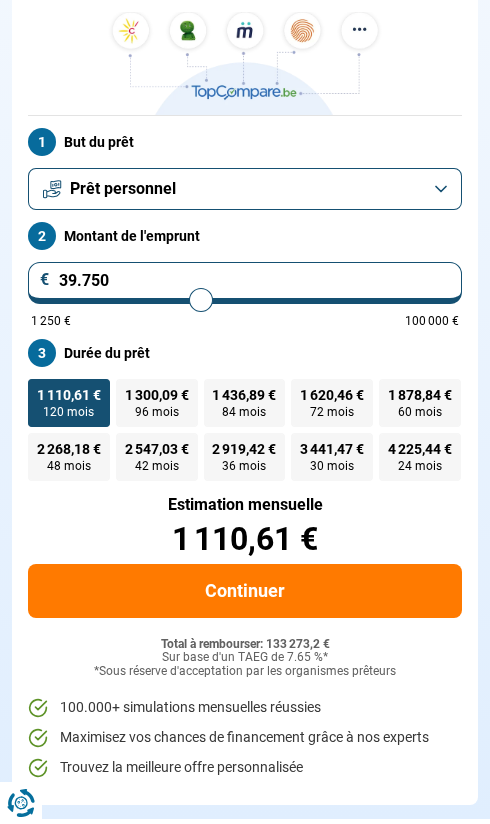 type on "39.000" 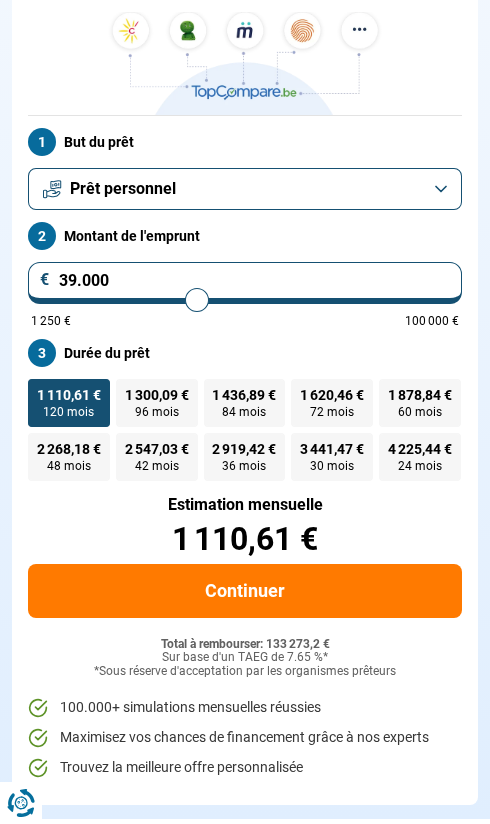 type on "38.250" 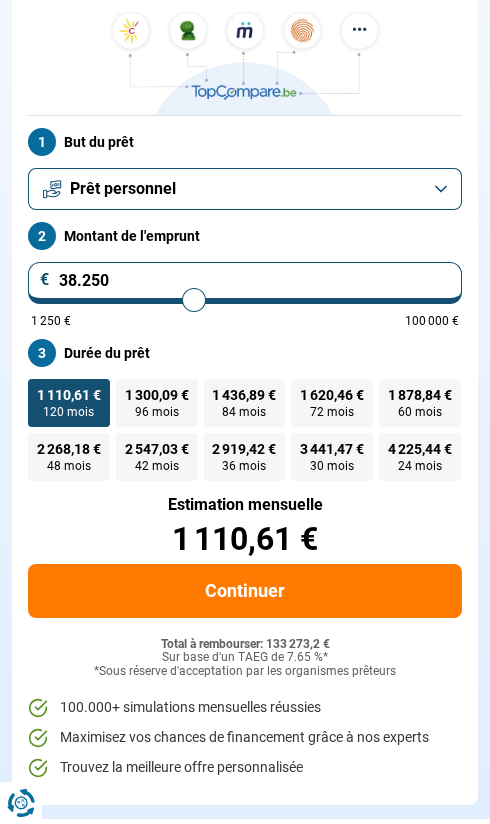 type on "37.500" 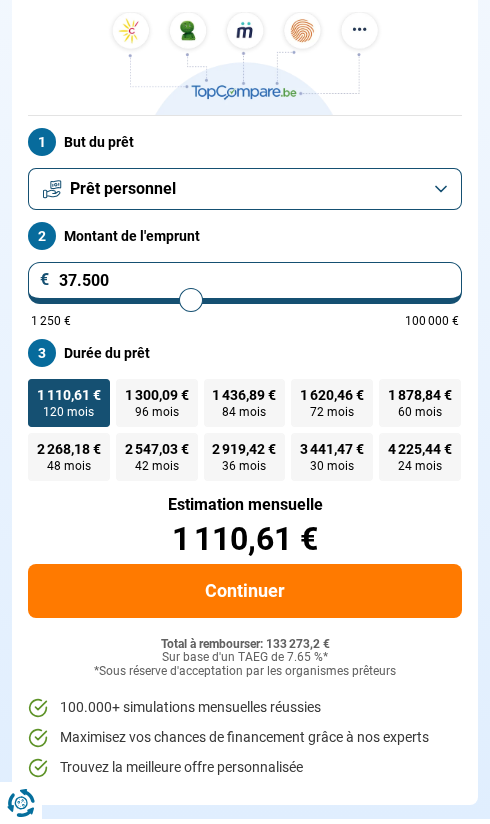 type on "37.000" 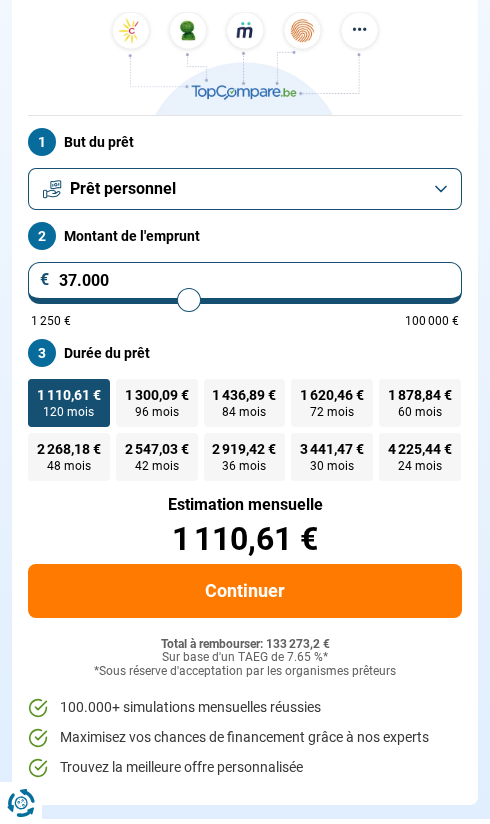 type on "36.250" 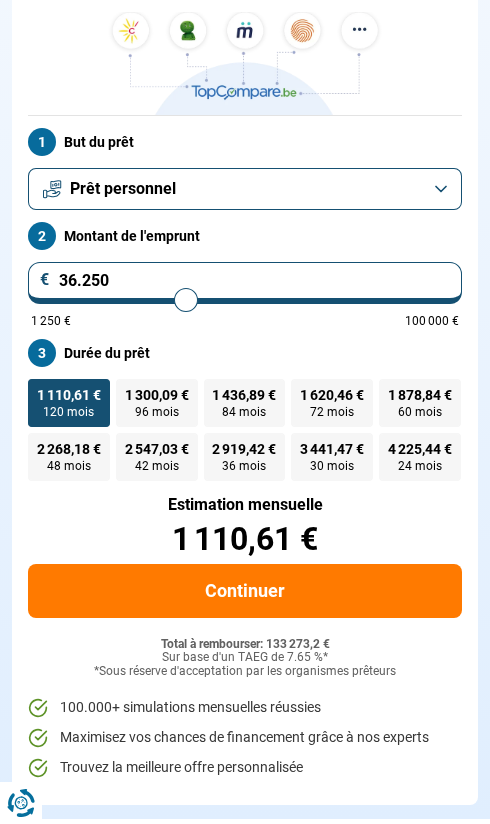 type on "35.500" 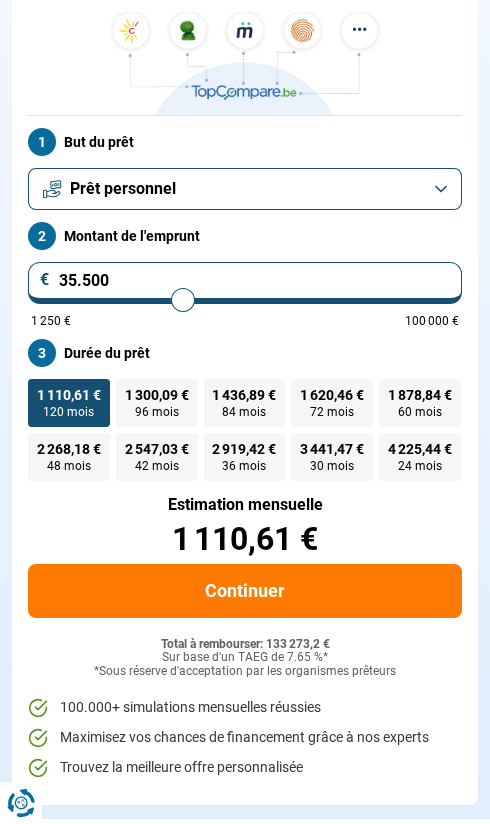 type on "35.000" 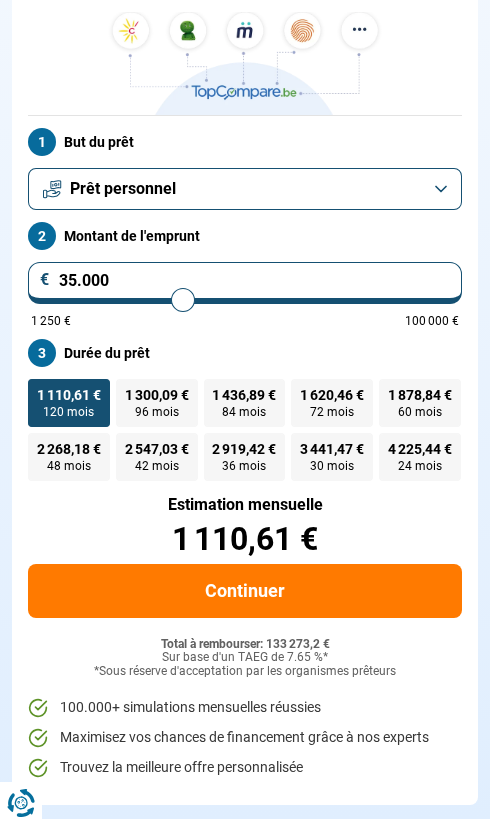 type on "35000" 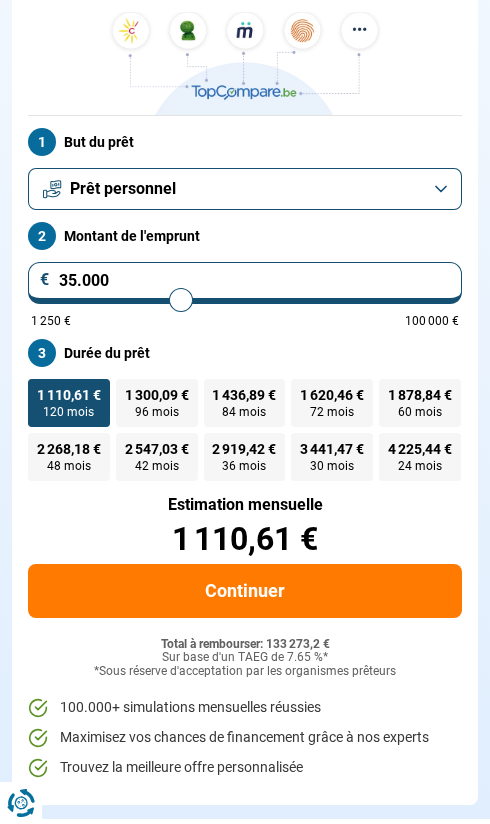 type on "34.500" 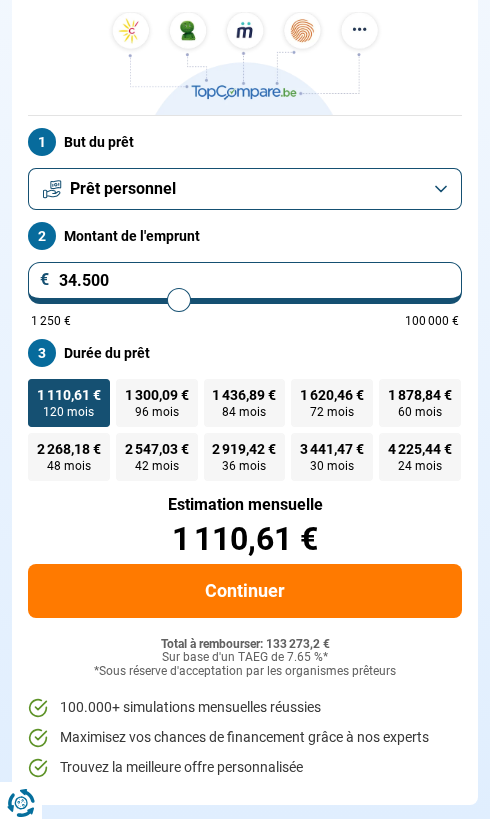 type on "33.750" 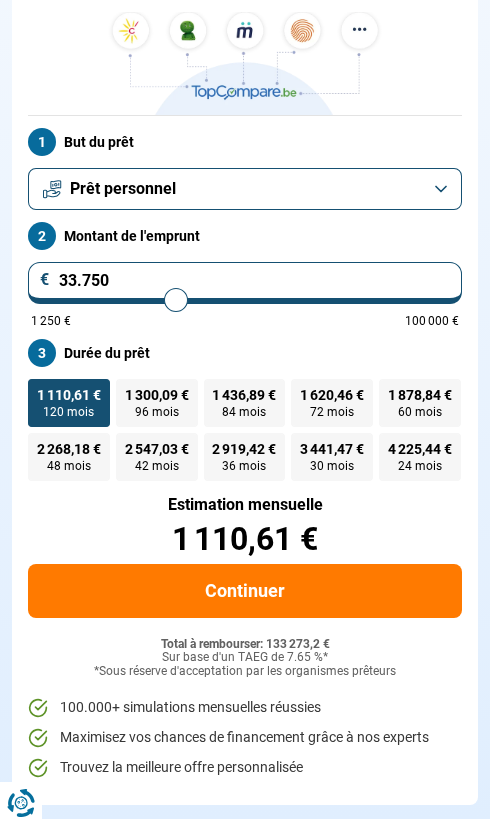 type on "33.250" 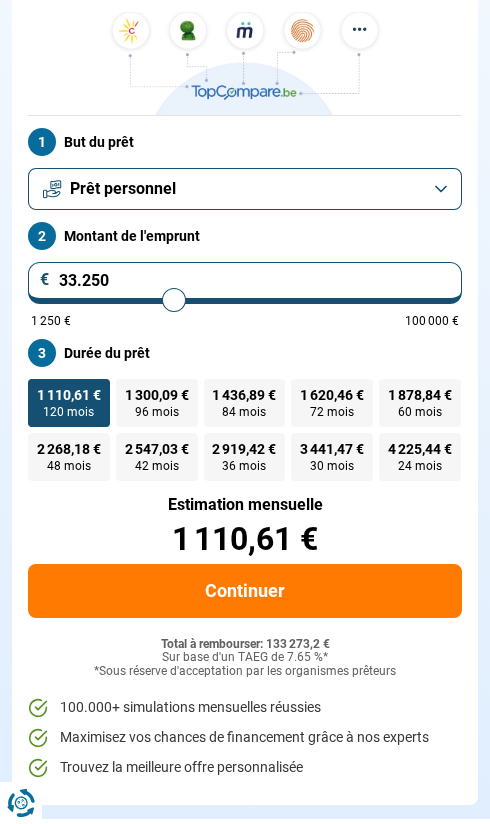type on "32.500" 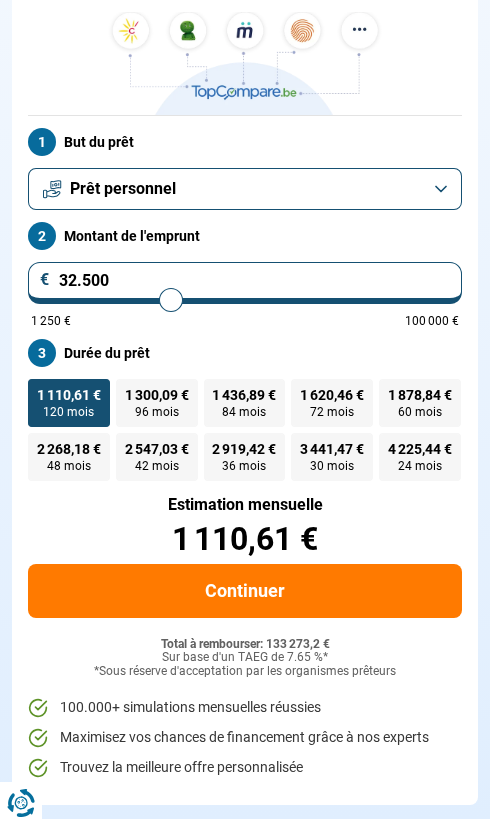 type on "32.000" 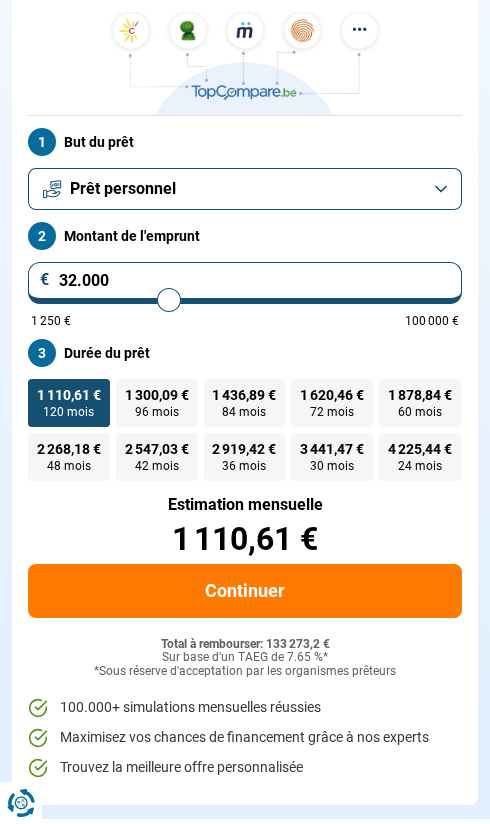 type on "31.500" 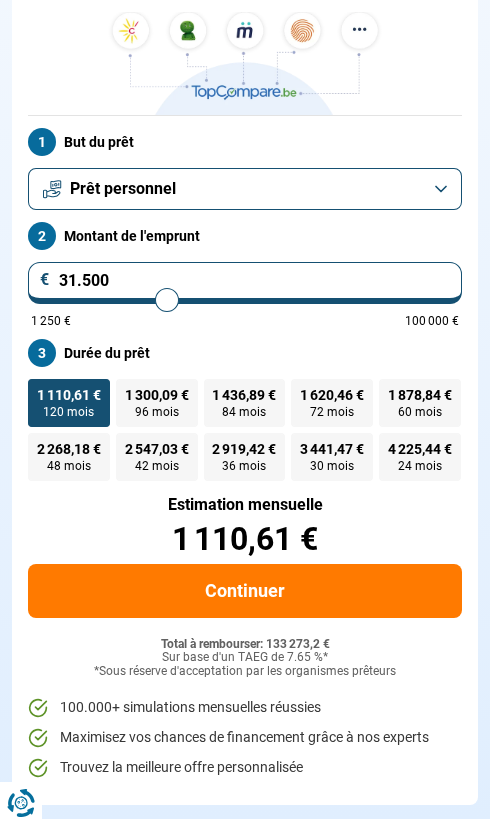 type on "31.000" 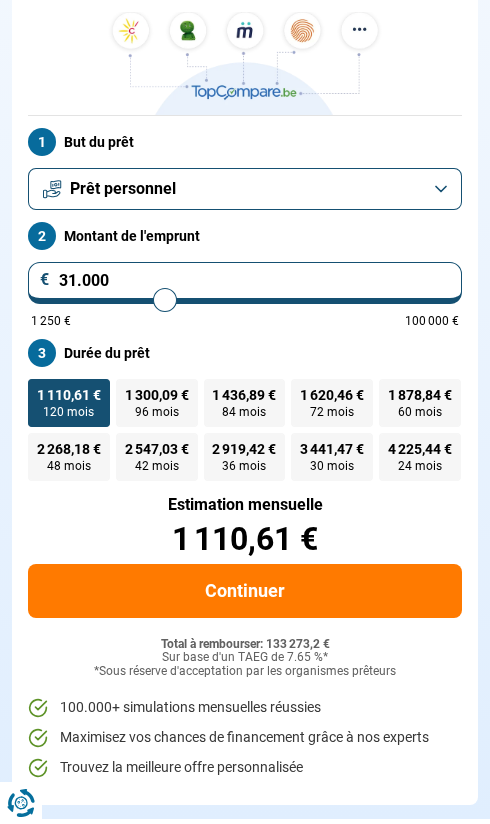 type on "30.500" 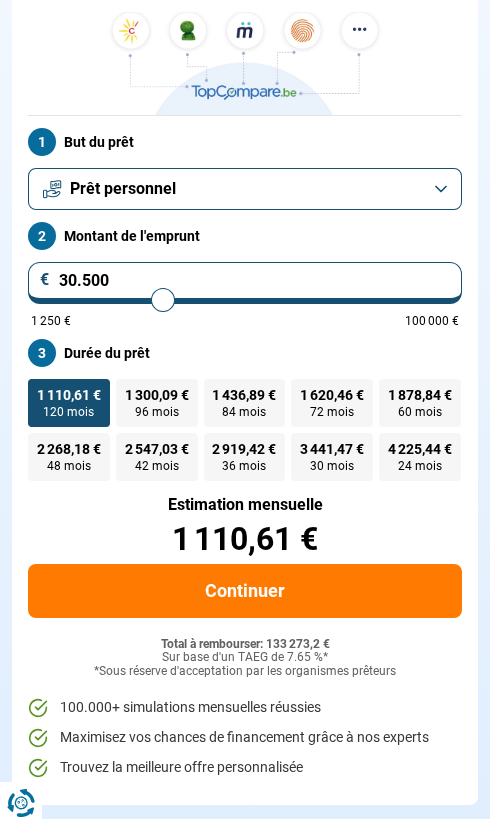 type on "29.750" 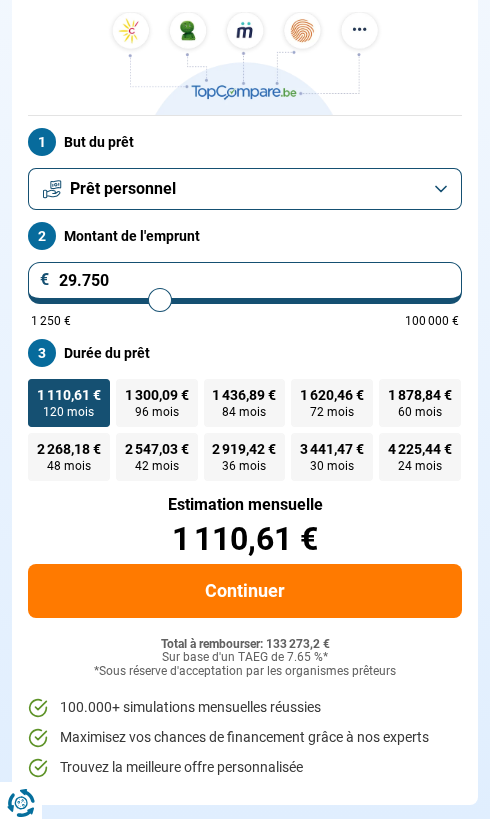 type on "29.500" 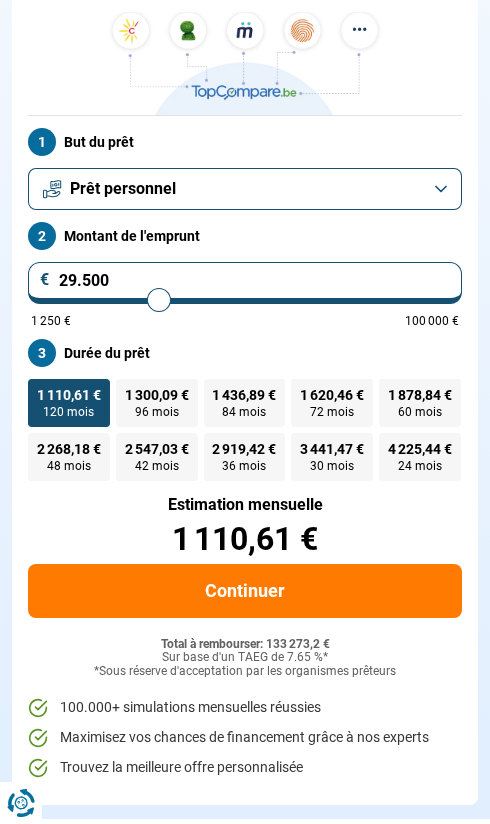 type on "29.000" 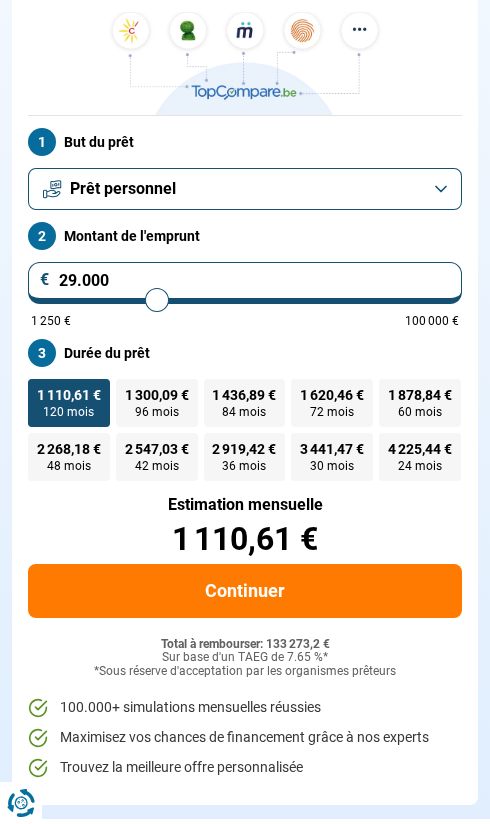 type on "28.500" 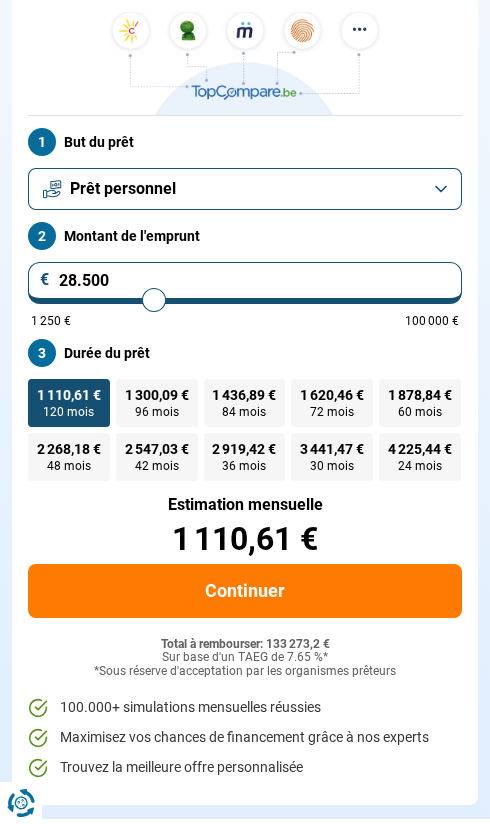 type on "27.750" 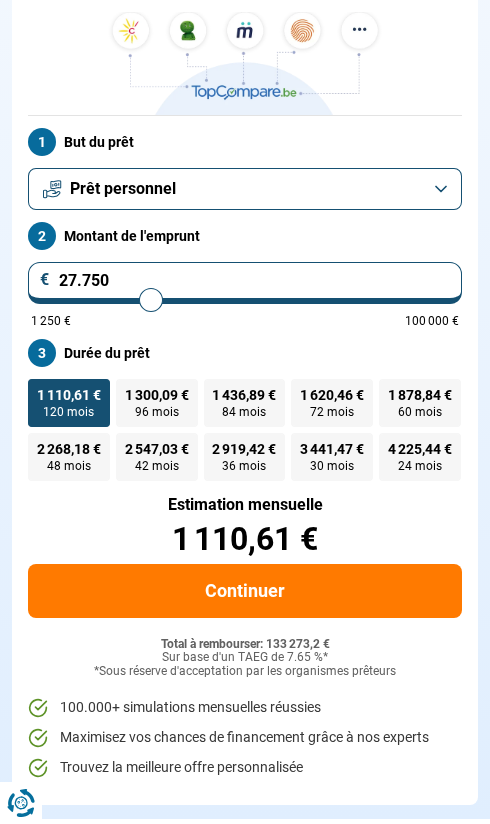 type on "27.000" 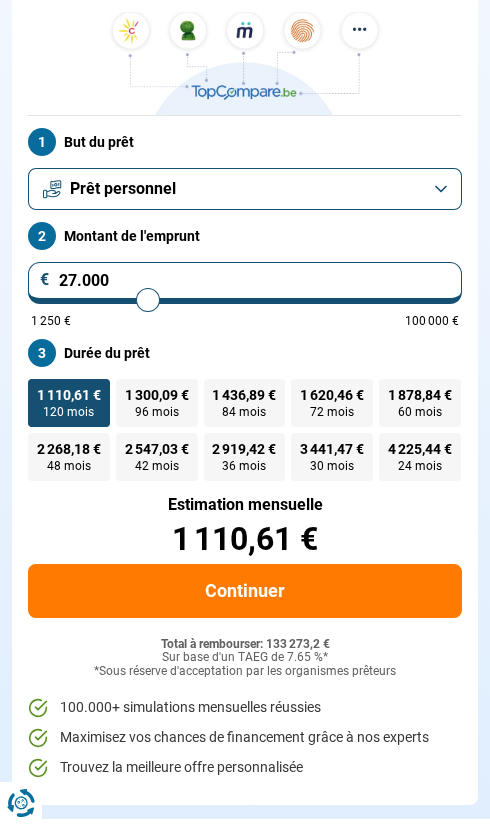 type on "24.250" 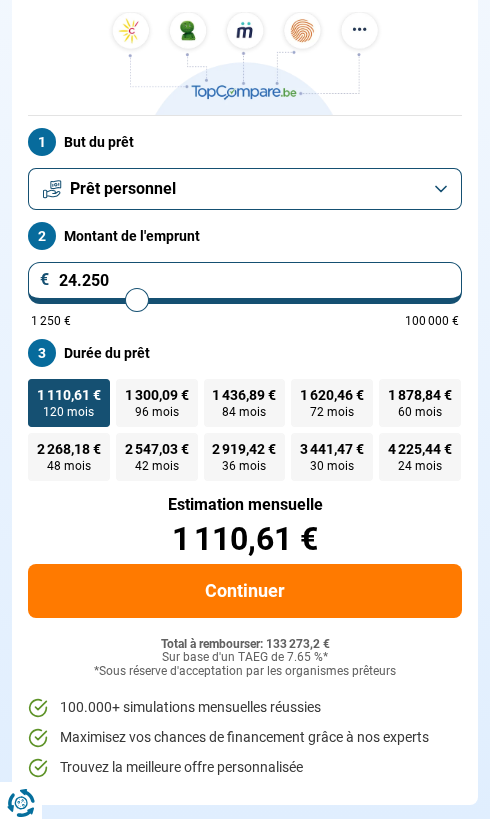 type on "22.750" 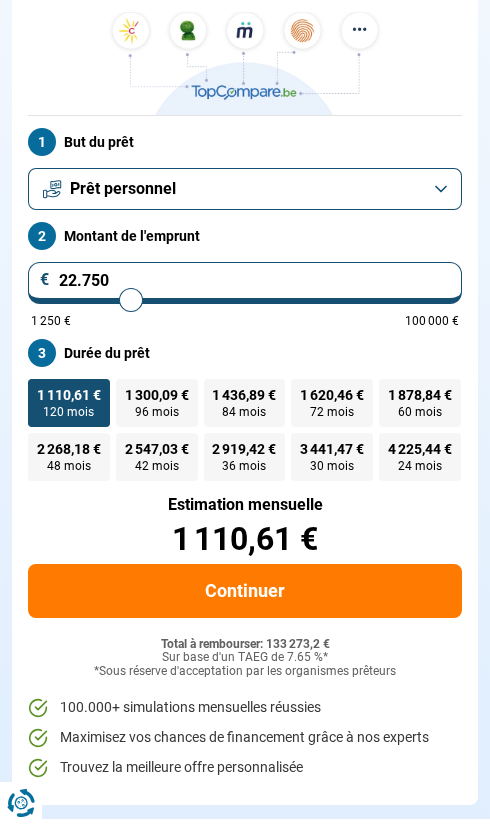 type on "22.250" 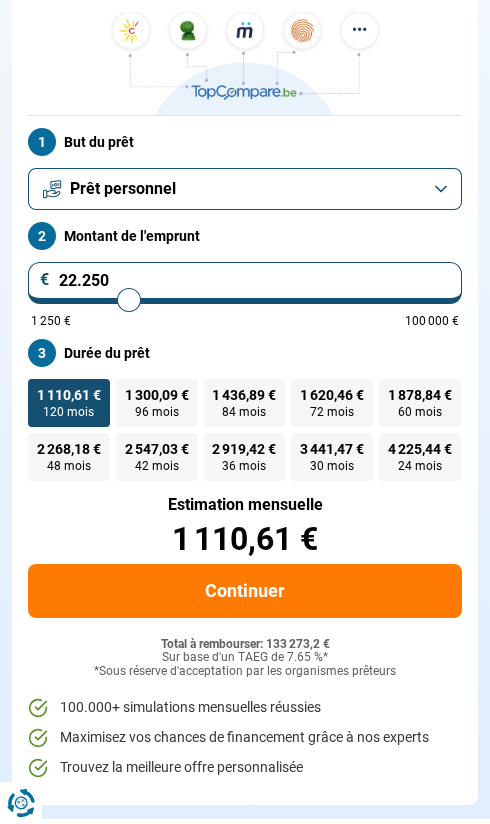 type on "21.500" 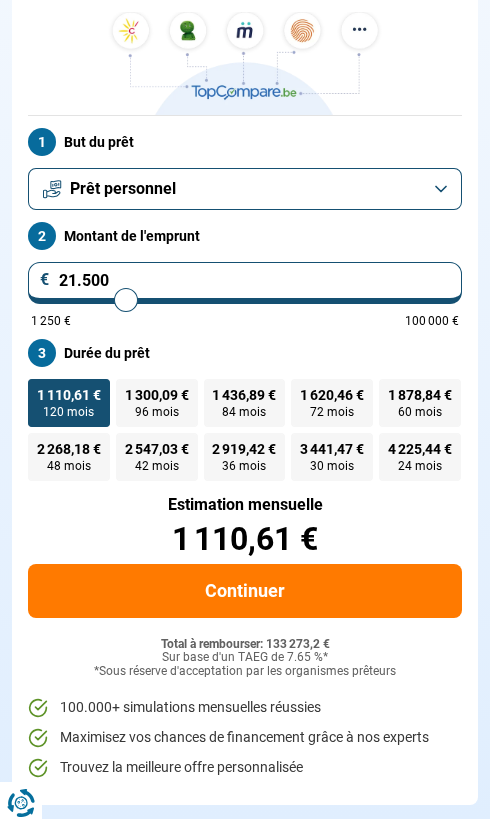 type on "20.750" 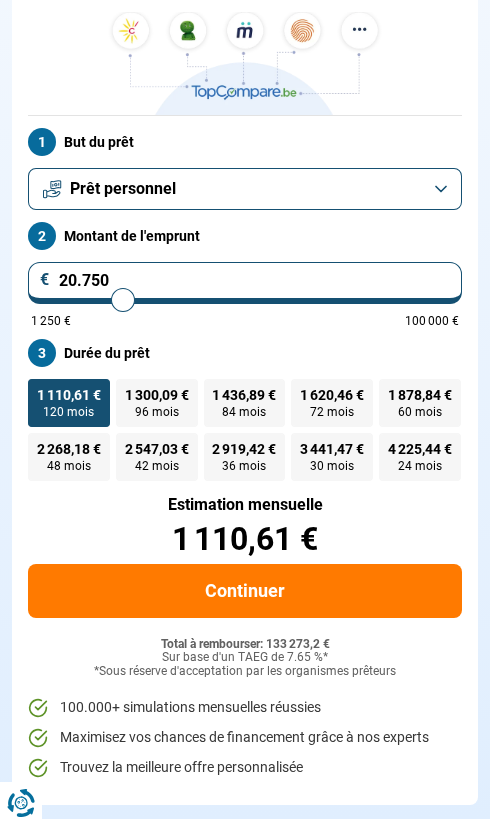 type on "20.250" 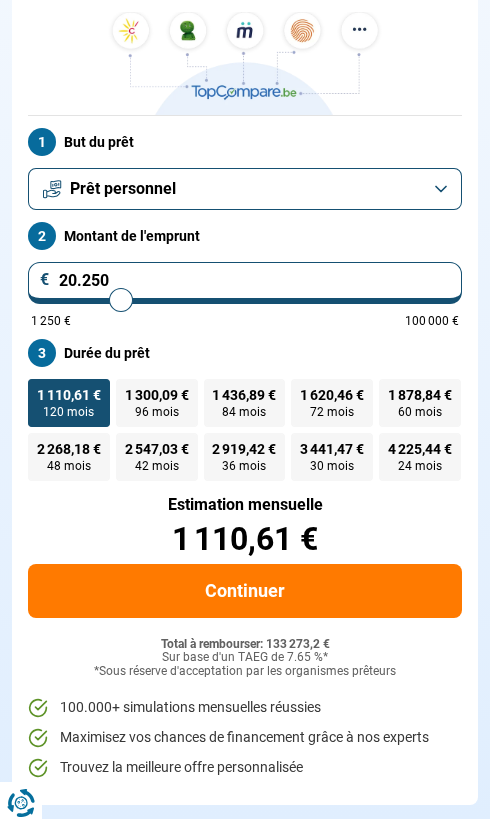 type on "19.750" 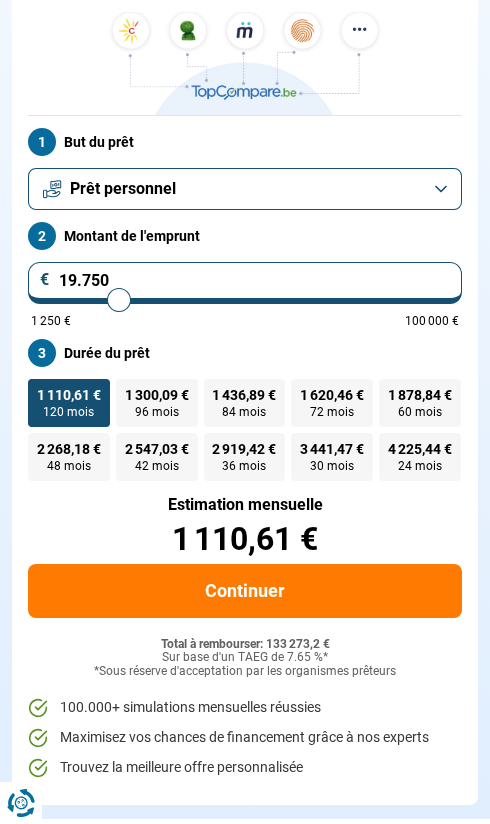 type on "19.250" 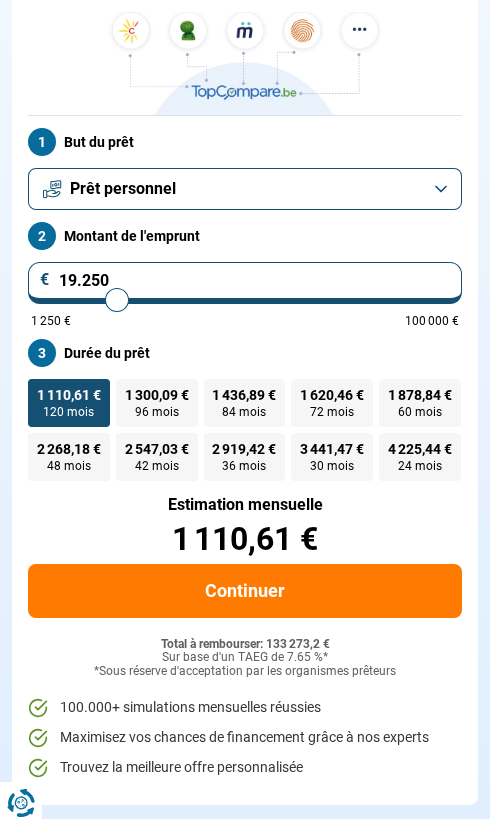 type on "18.750" 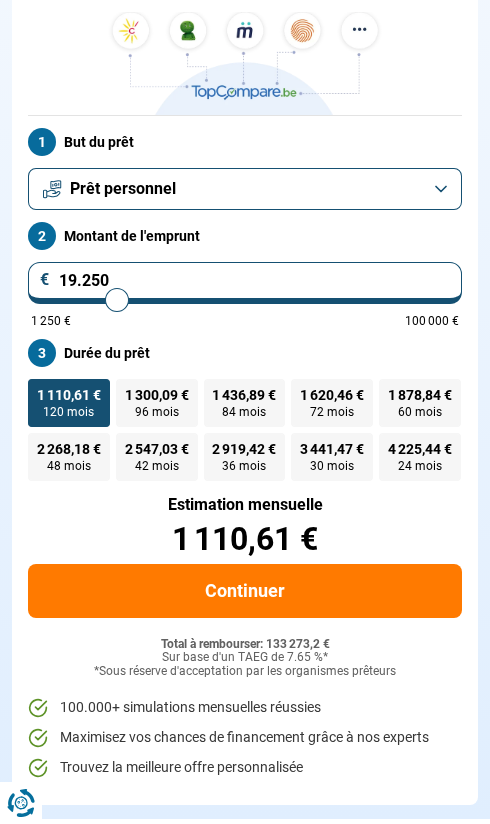 type on "18750" 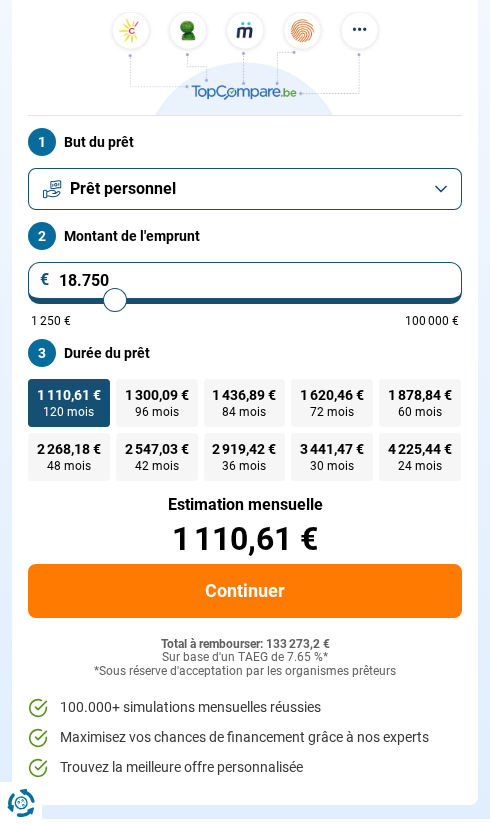 type on "18.000" 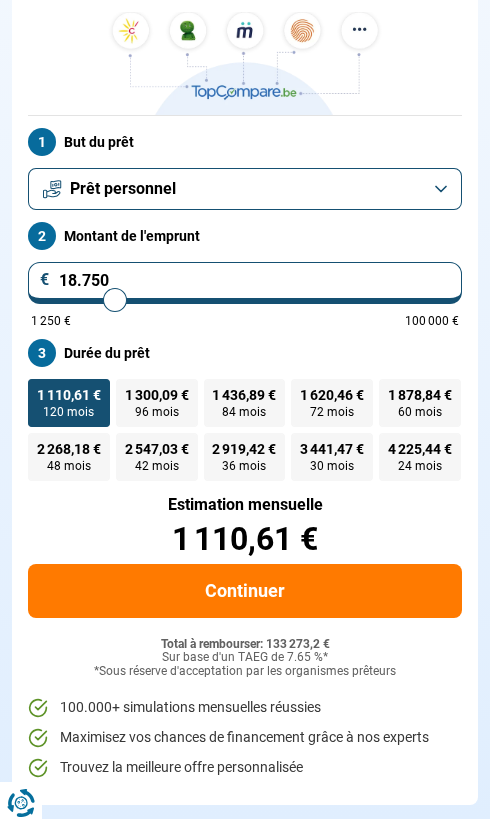 type on "18000" 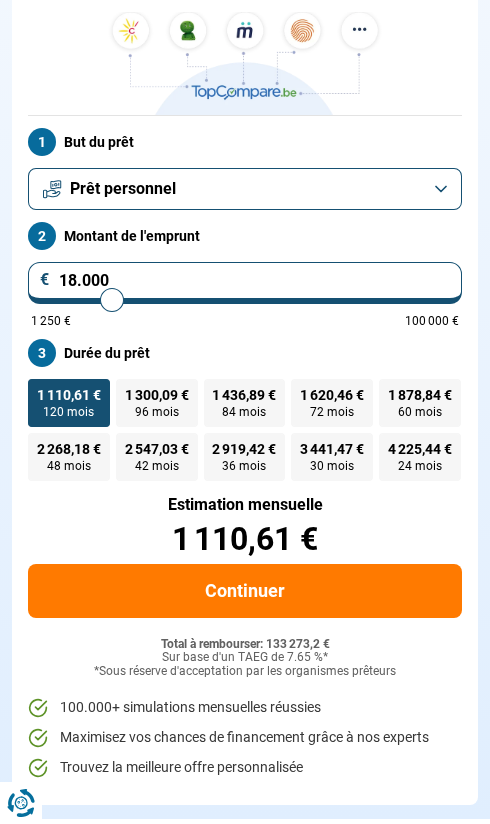 type on "17.000" 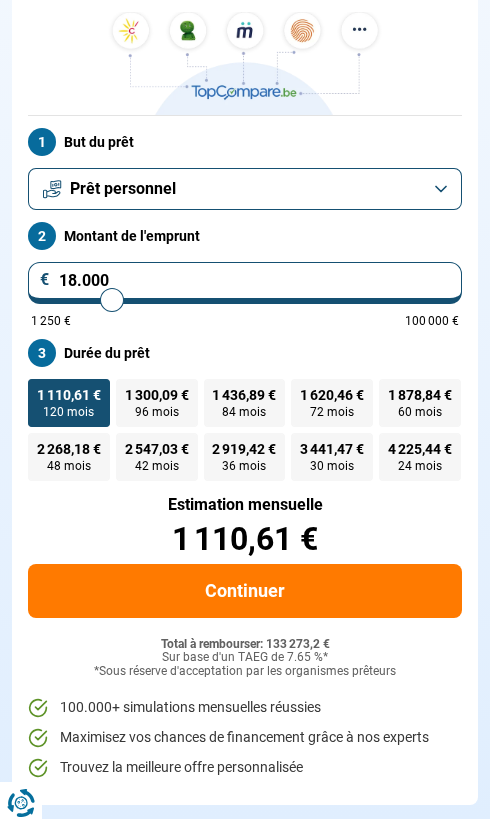 type on "17000" 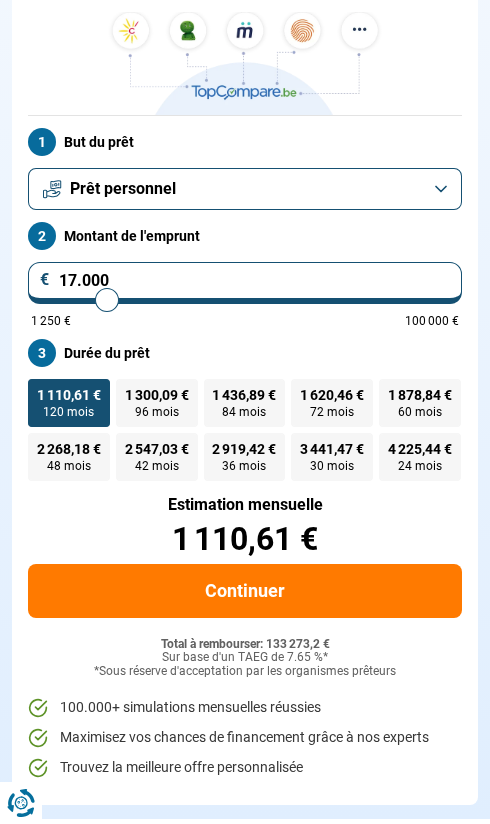 type on "16.000" 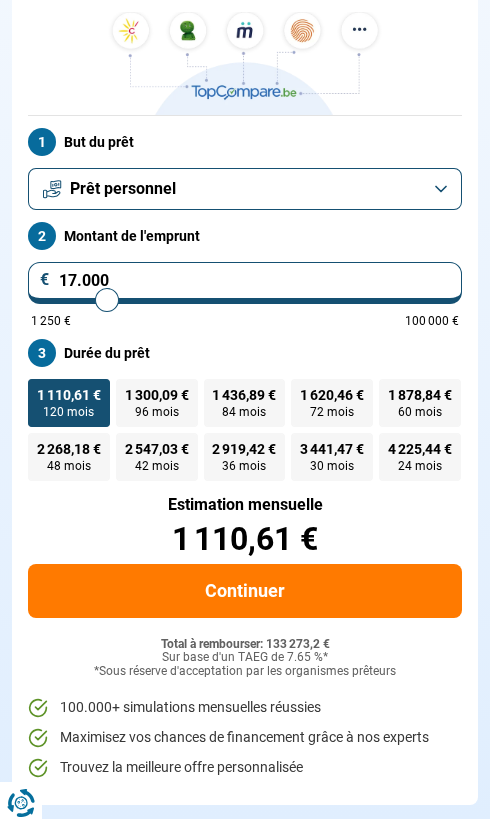 type on "16000" 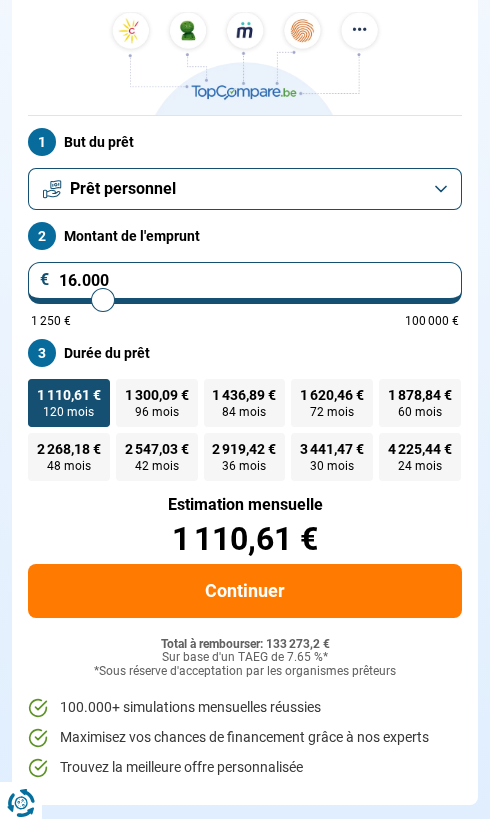 type on "15.250" 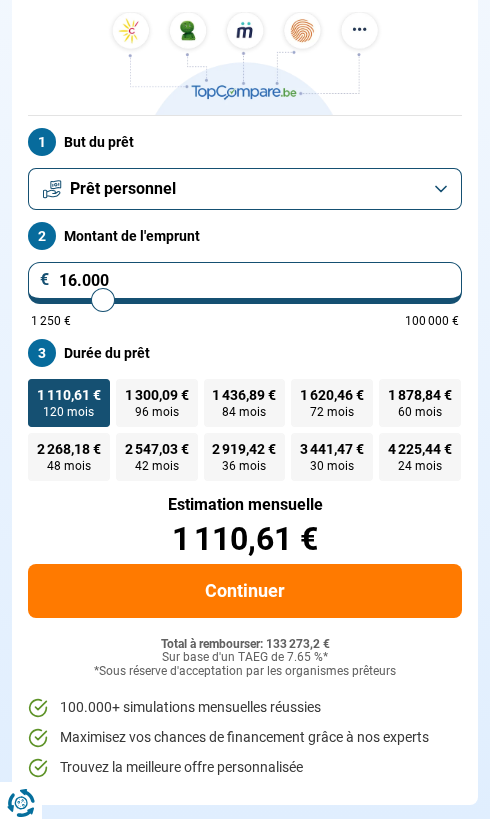 type on "15250" 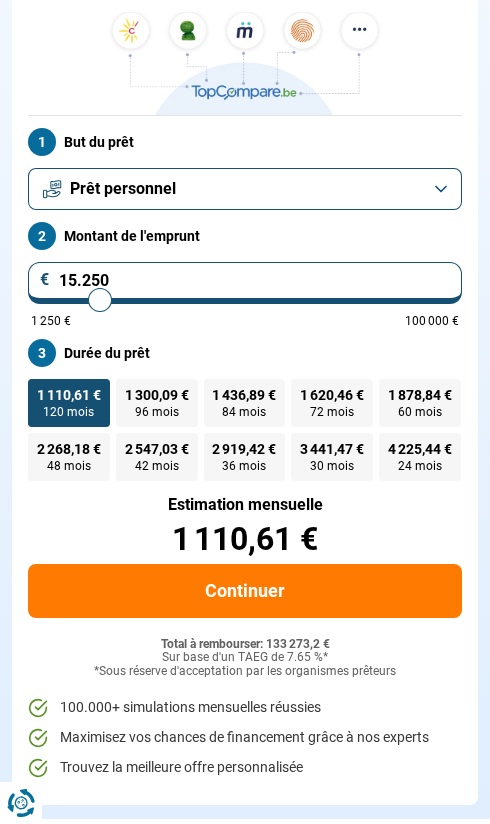type on "14.250" 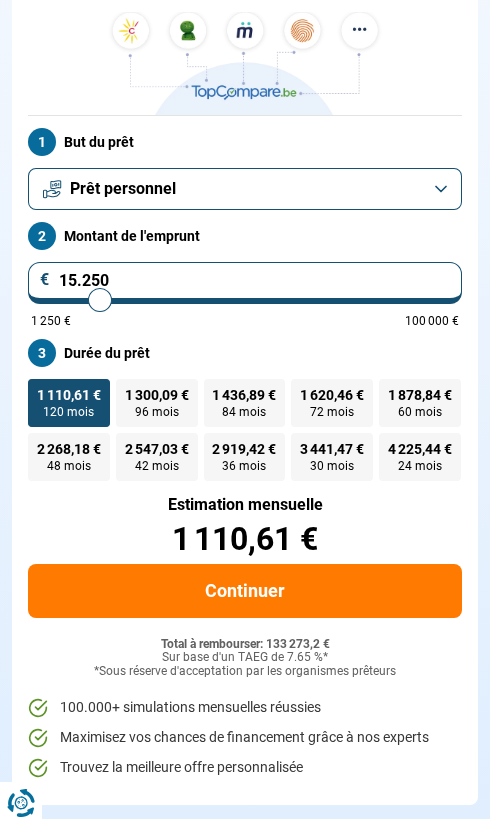 type on "14250" 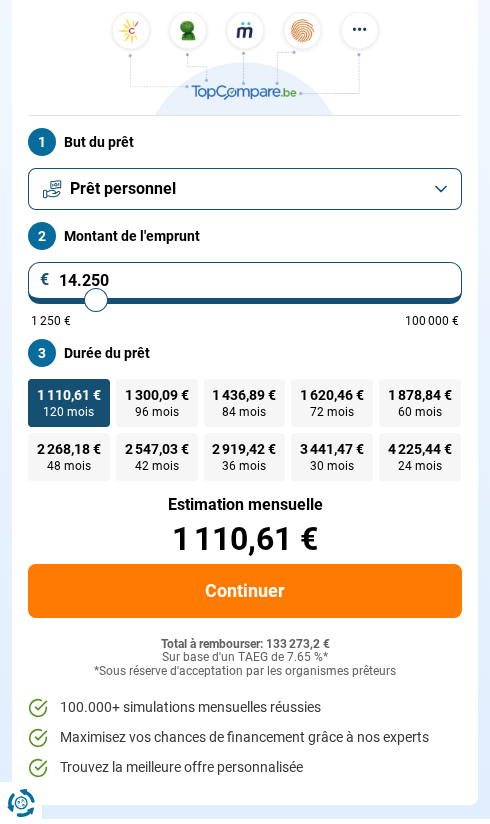 type on "13.250" 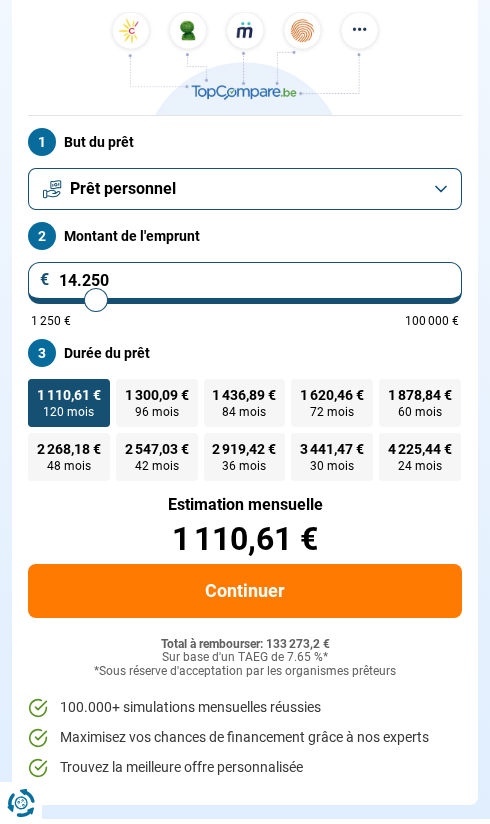 type on "13250" 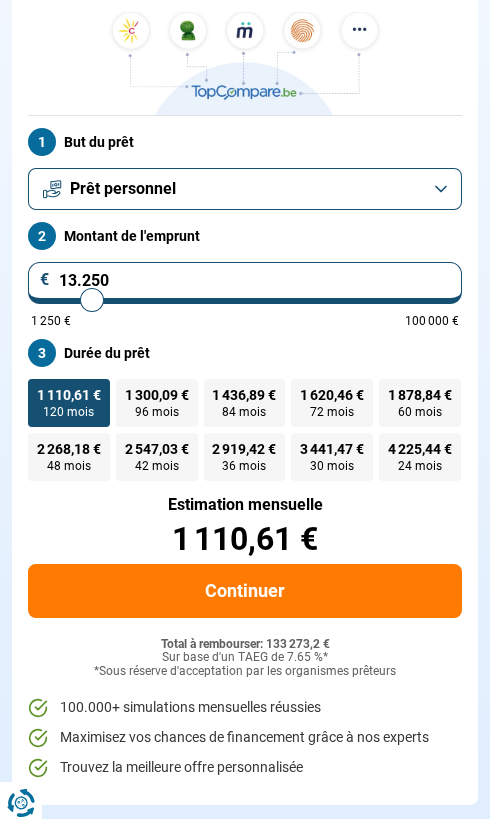type on "12.750" 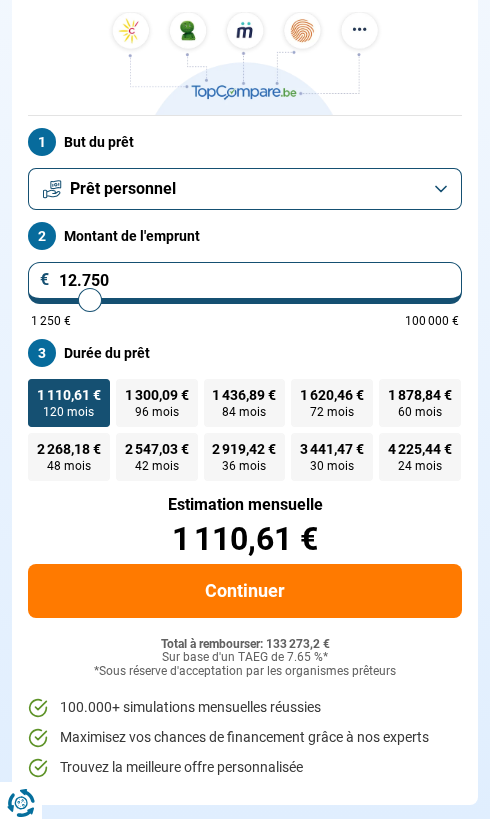 type on "12500" 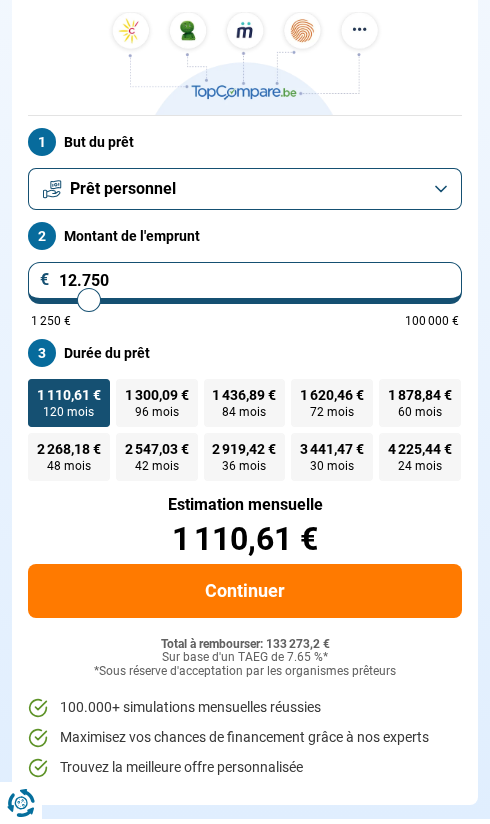type on "12.500" 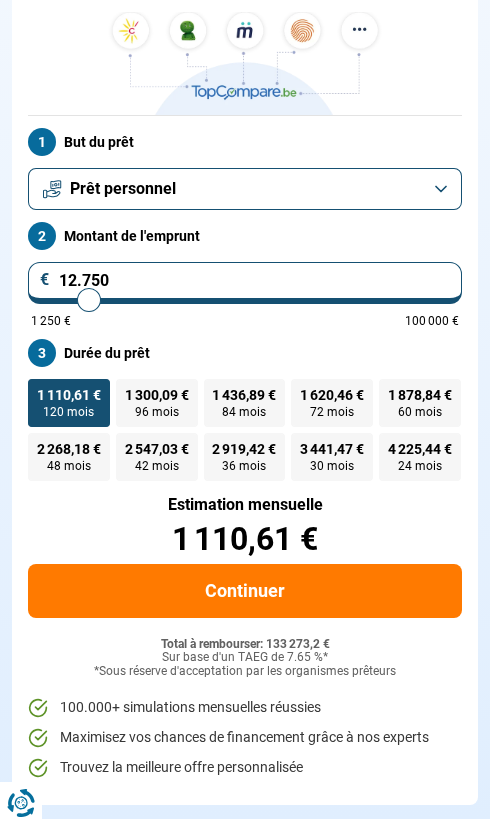 radio on "true" 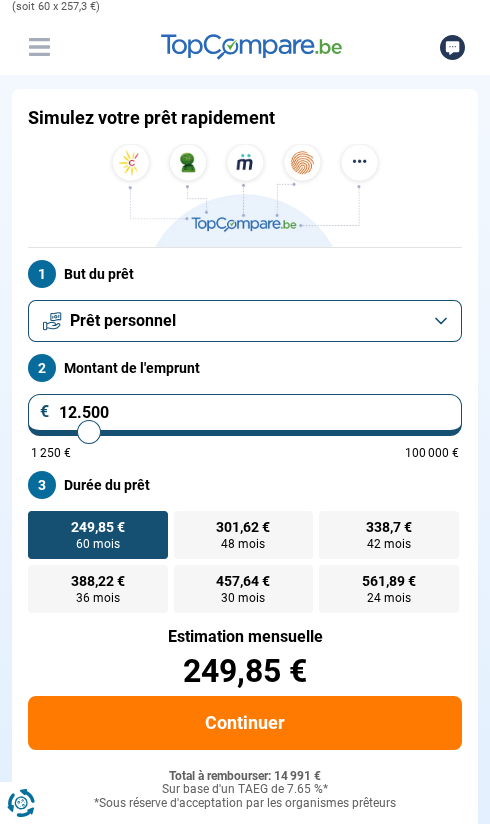 scroll, scrollTop: 76, scrollLeft: 0, axis: vertical 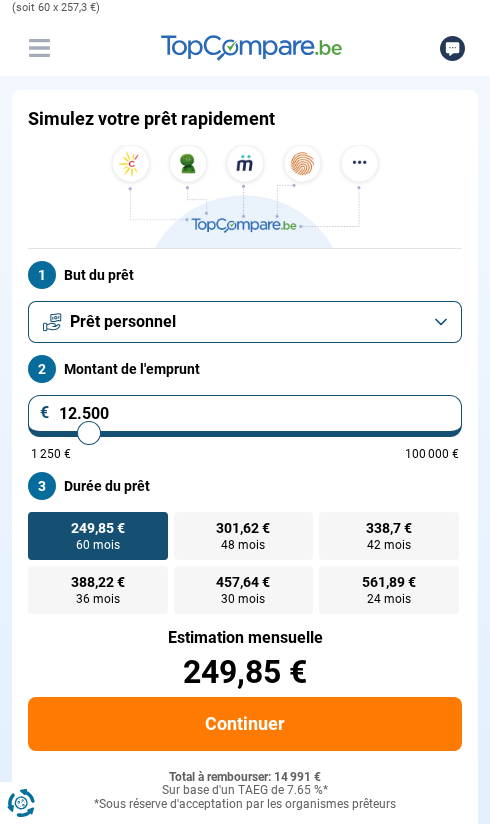 type on "15.250" 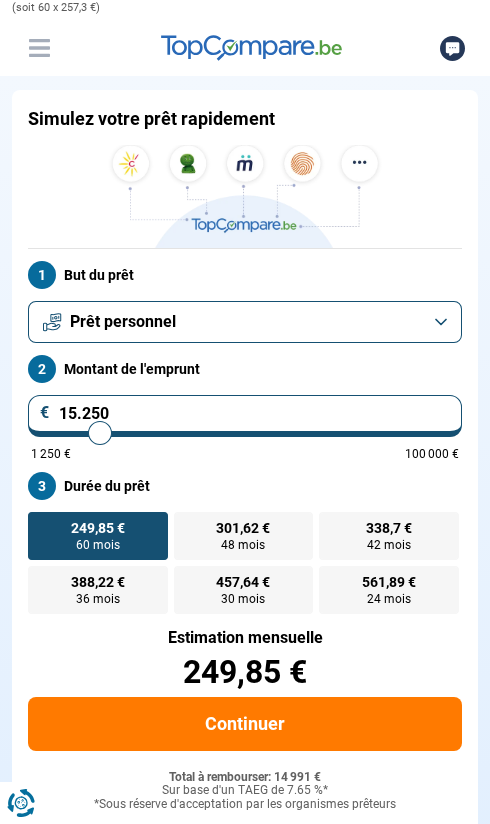 type on "15250" 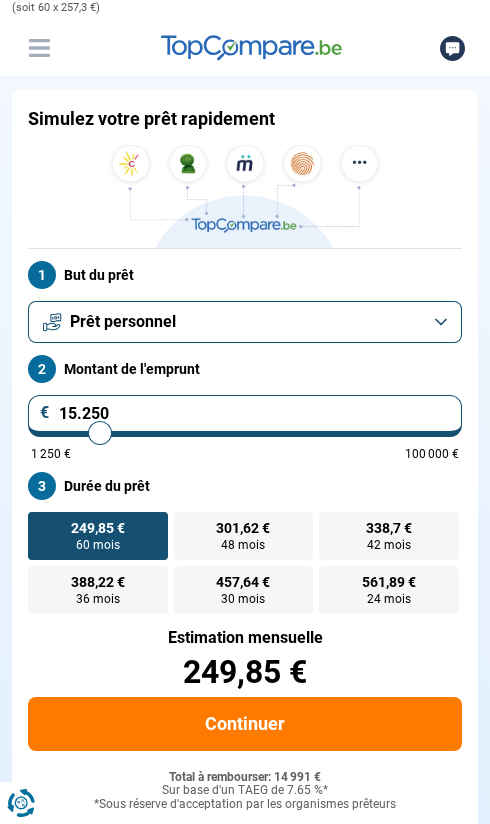 radio on "false" 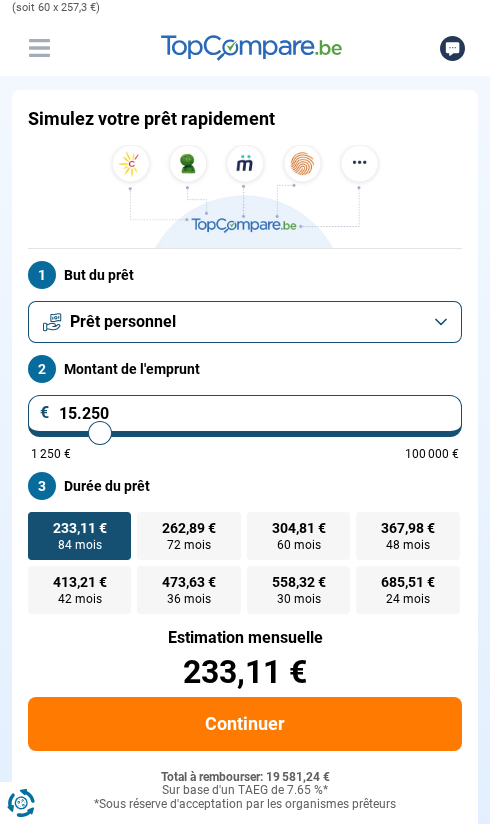 type on "17.250" 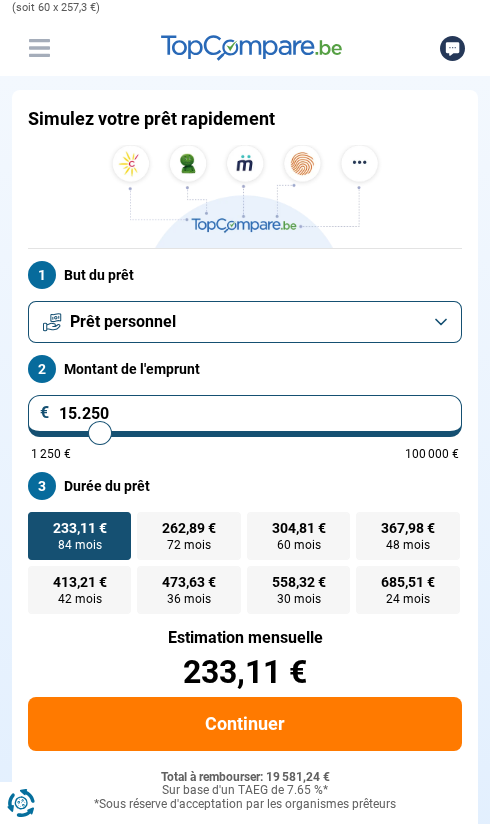 type on "17250" 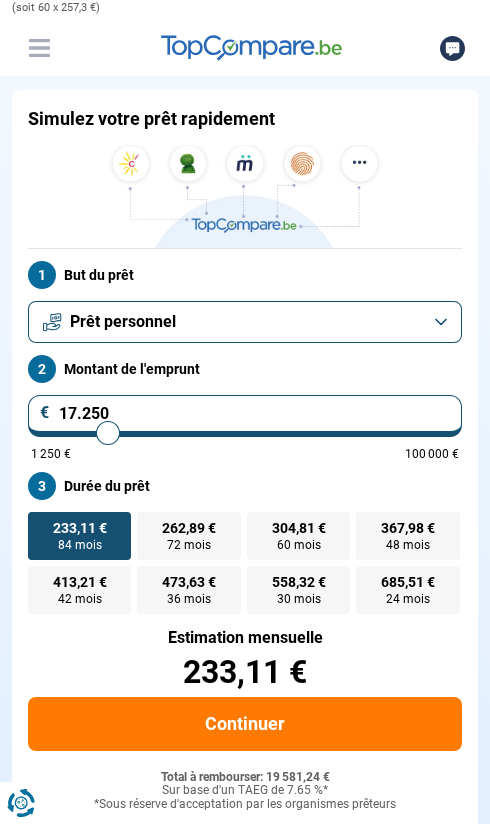 type on "20.500" 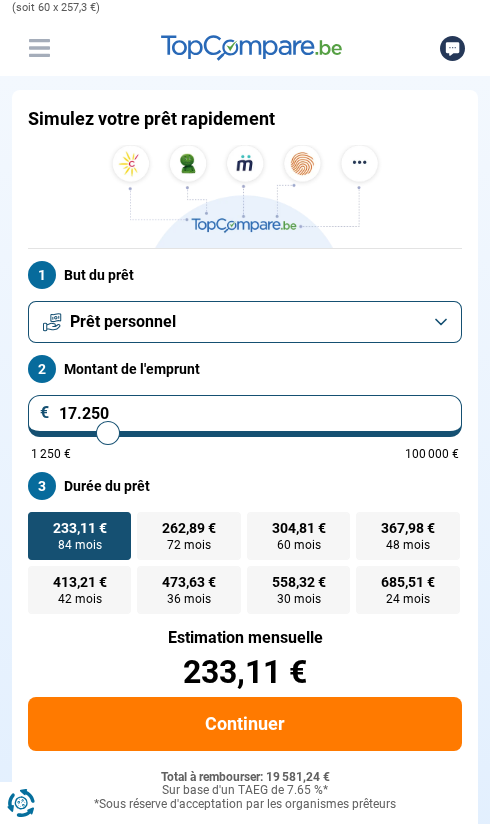 type on "20500" 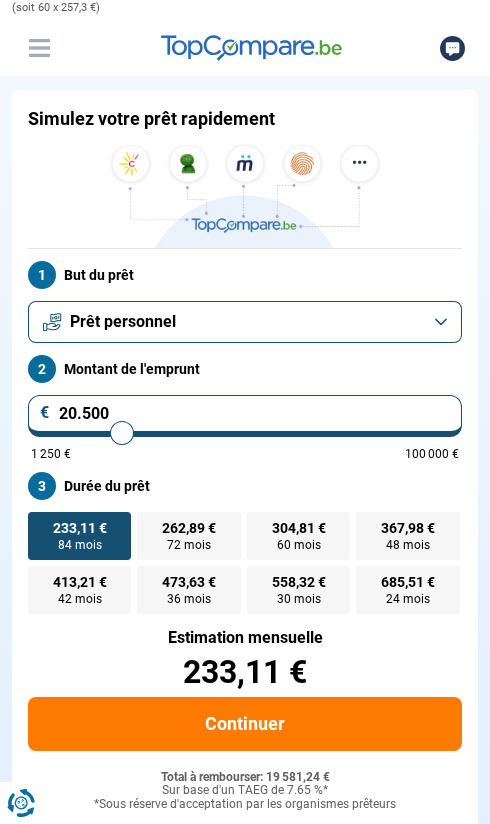 type on "21.000" 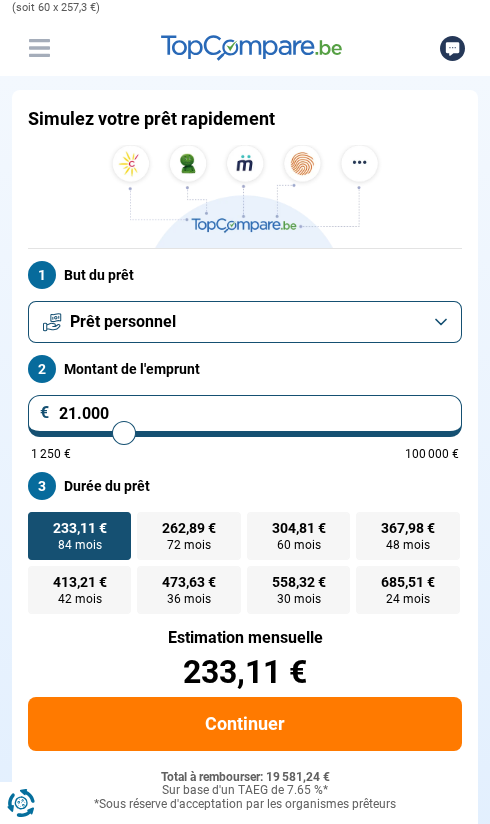 type on "21.750" 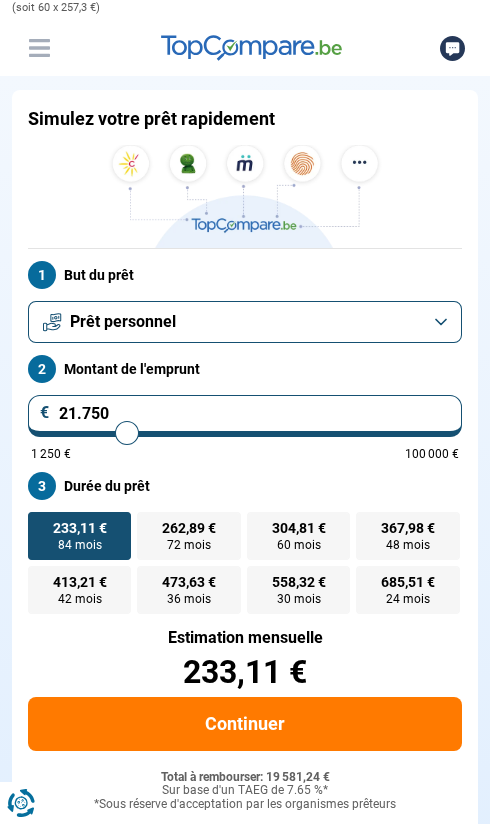type on "22.250" 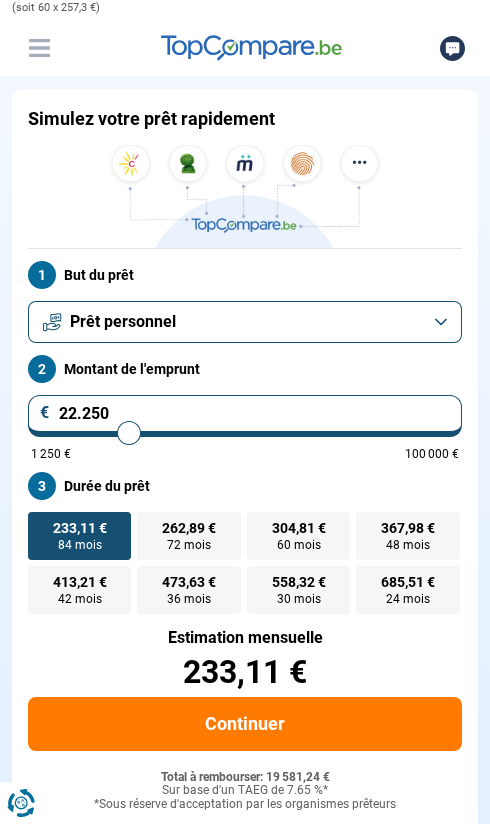 type on "22250" 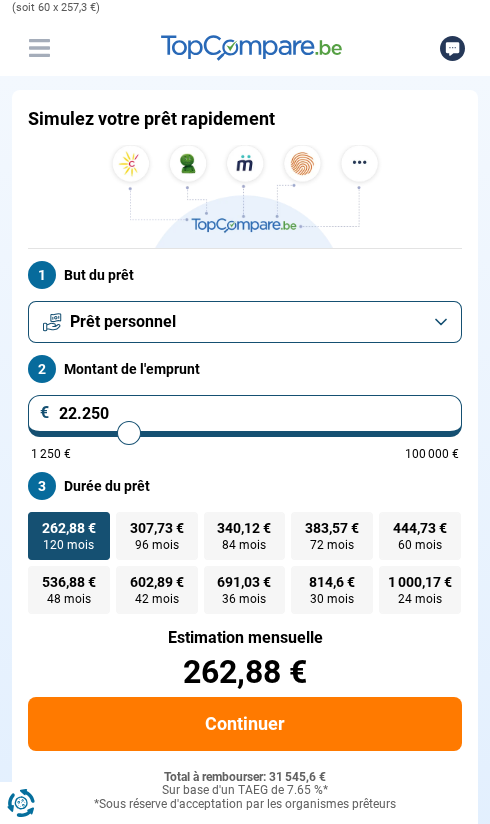type on "21.750" 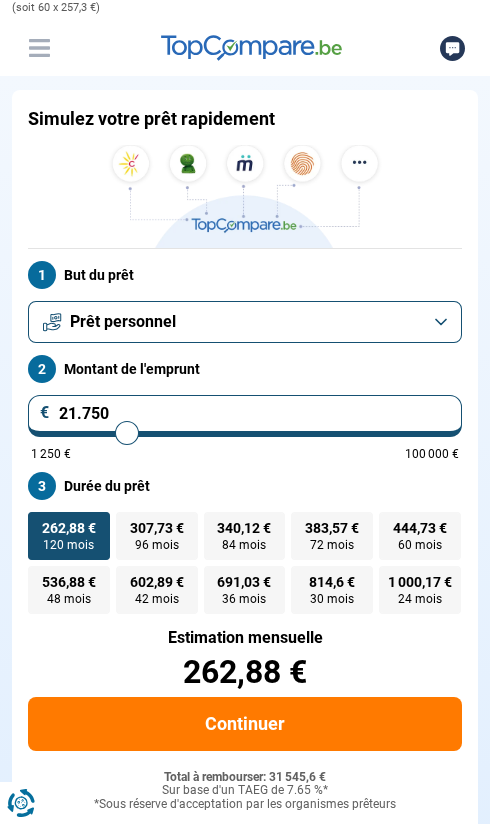 type on "21750" 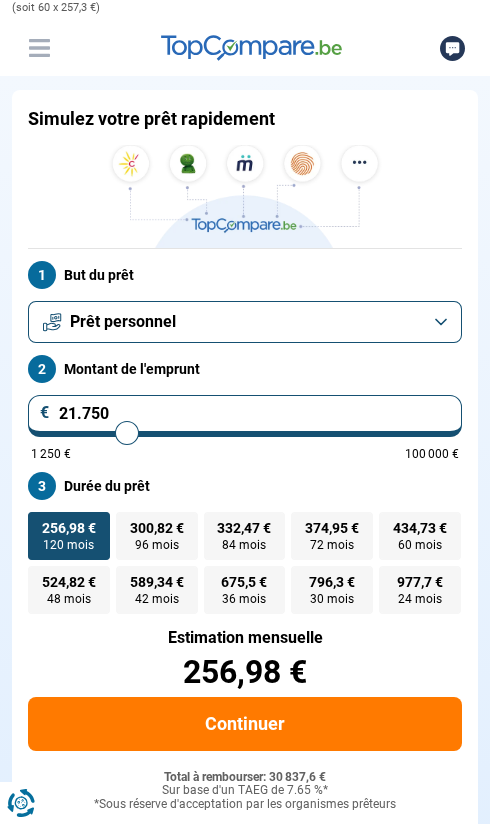 click on "Prêt personnel" at bounding box center (245, 322) 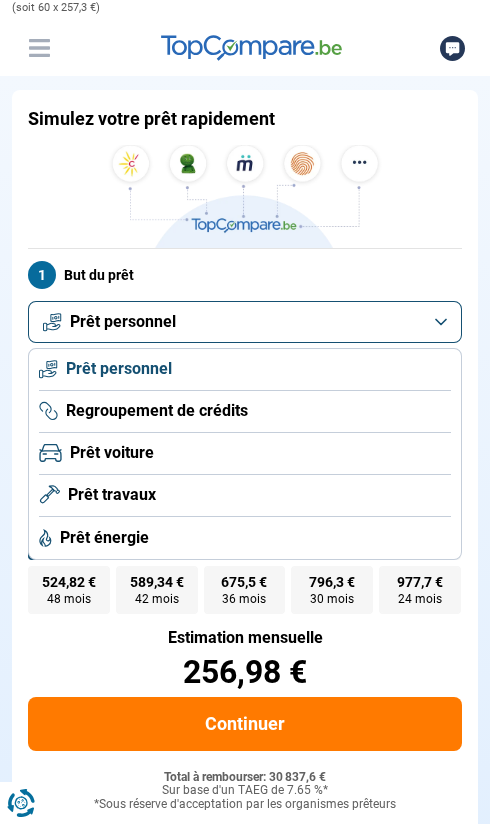 click on "Prêt personnel" at bounding box center [245, 322] 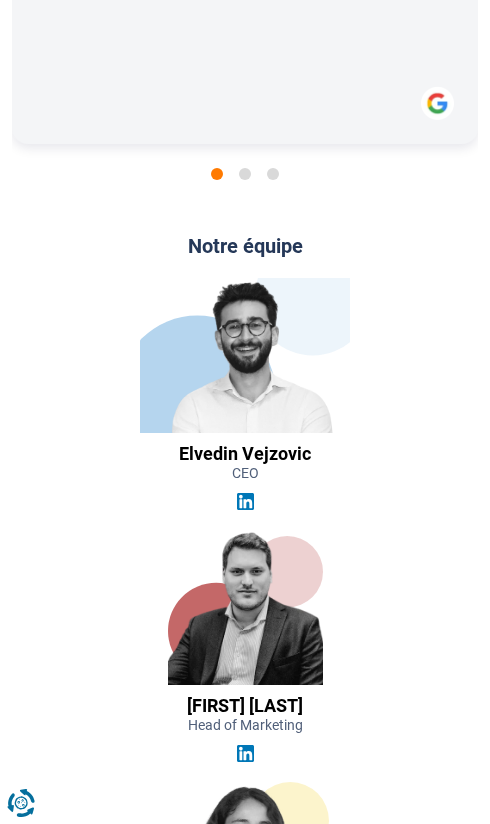scroll, scrollTop: 3189, scrollLeft: 0, axis: vertical 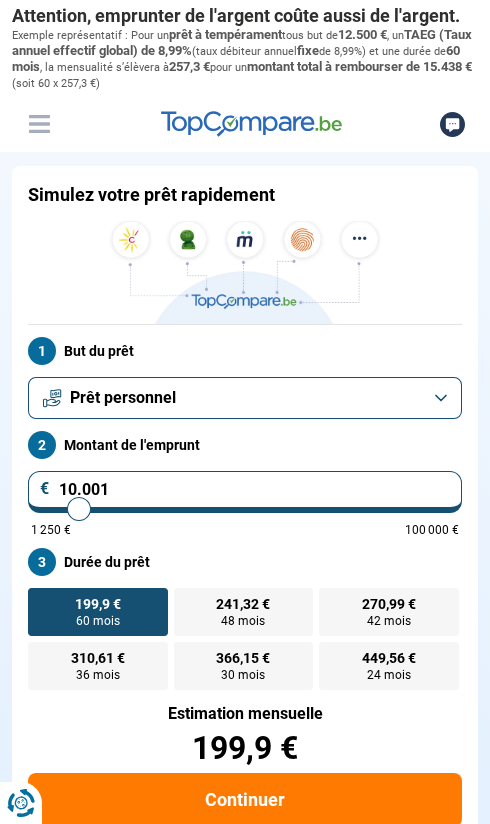 click on "Prêt personnel" at bounding box center [245, 398] 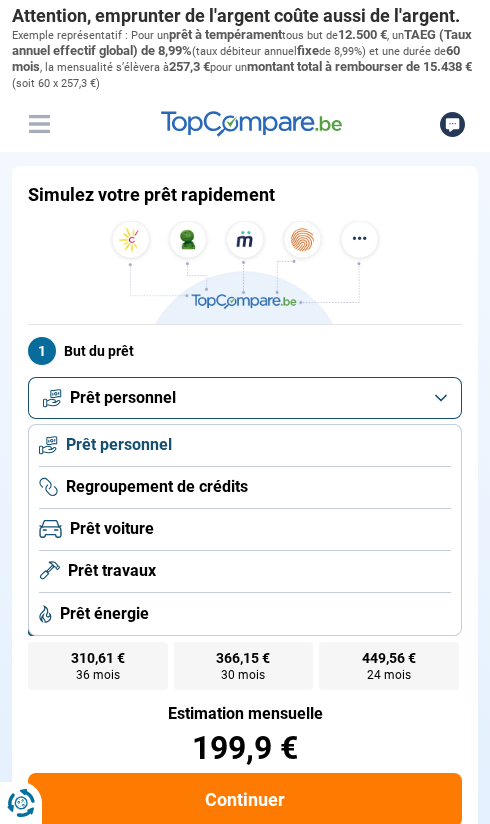click on "Prêt voiture" 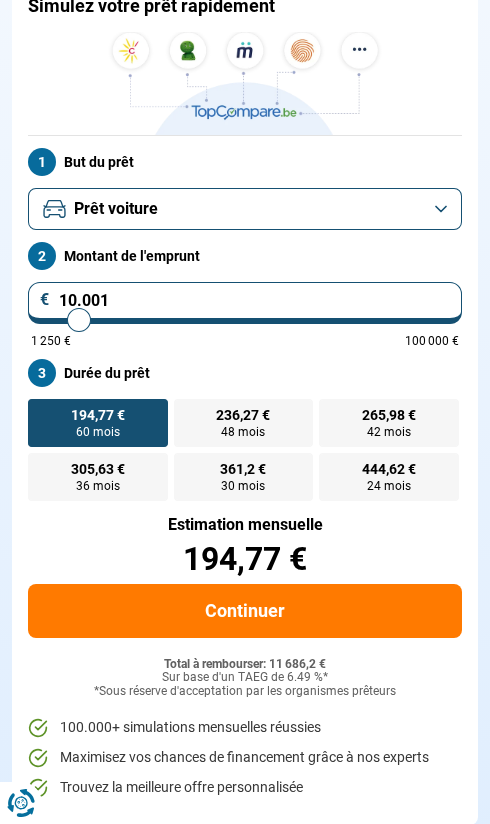 scroll, scrollTop: 207, scrollLeft: 0, axis: vertical 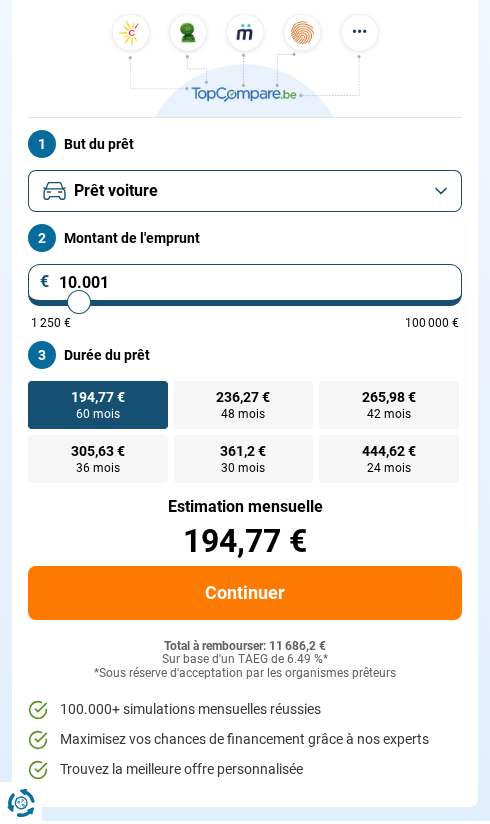 type on "11.000" 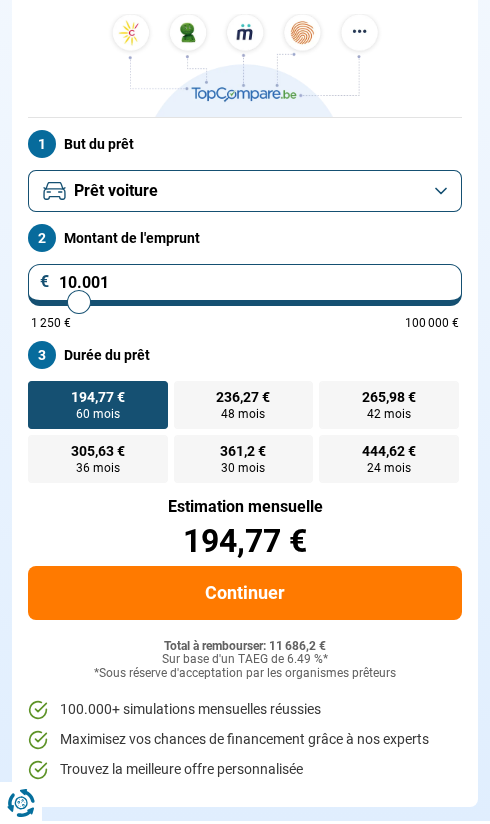 type on "11000" 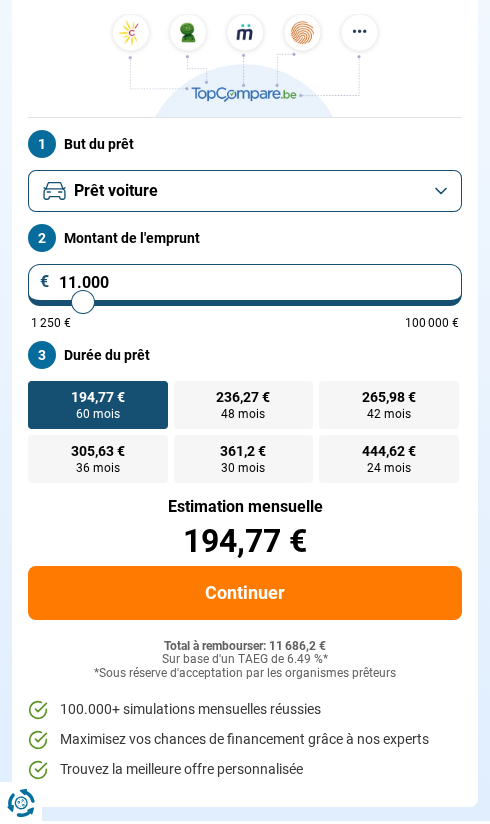 type on "14.000" 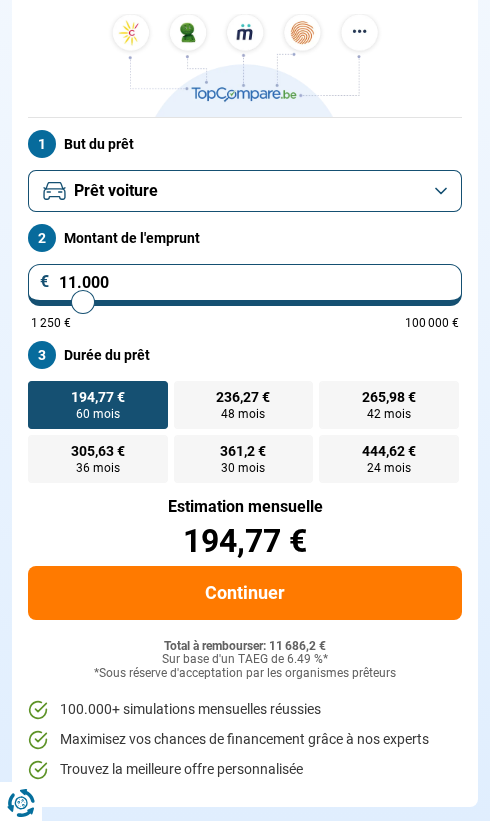 type on "14000" 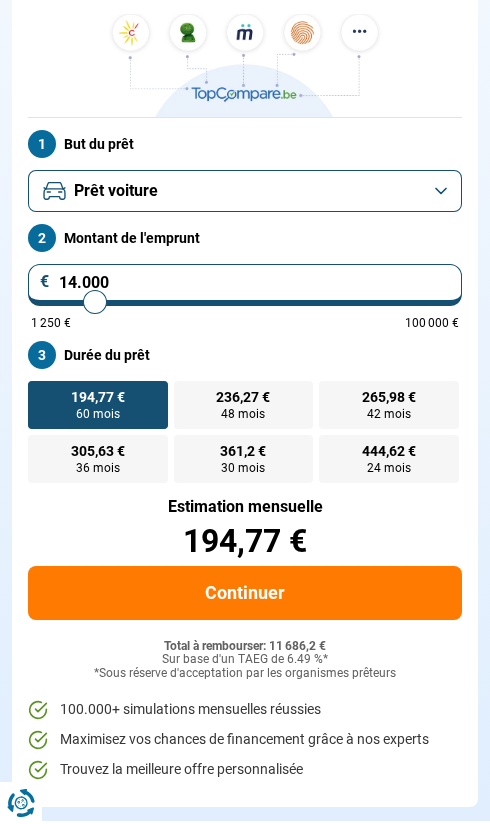 type on "14.500" 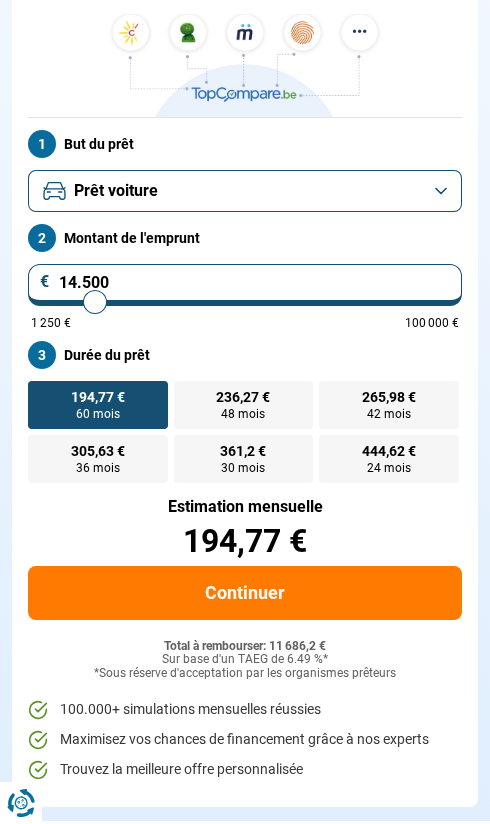 type on "14500" 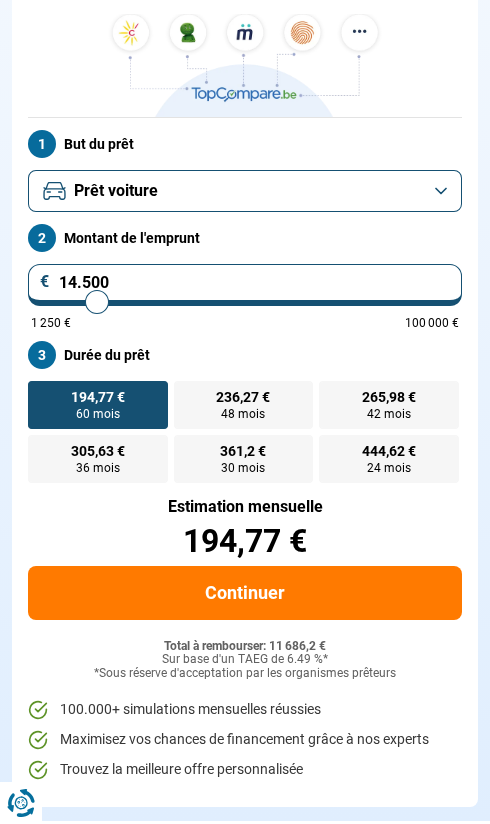 type on "15.250" 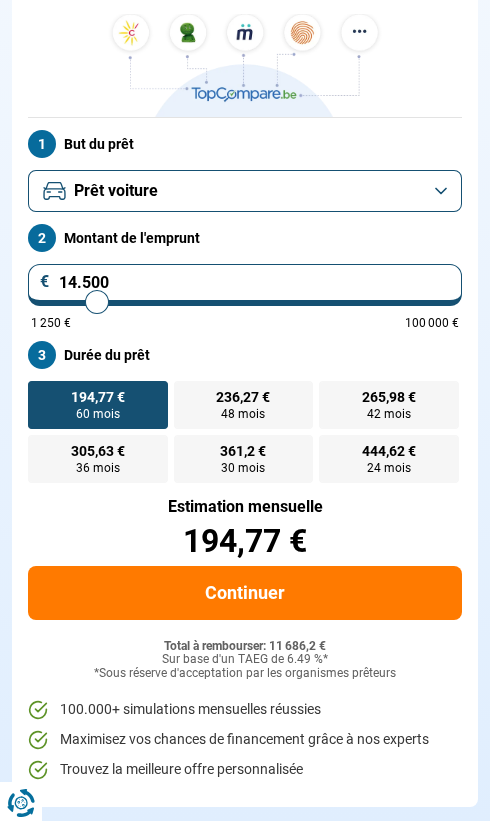 type on "15250" 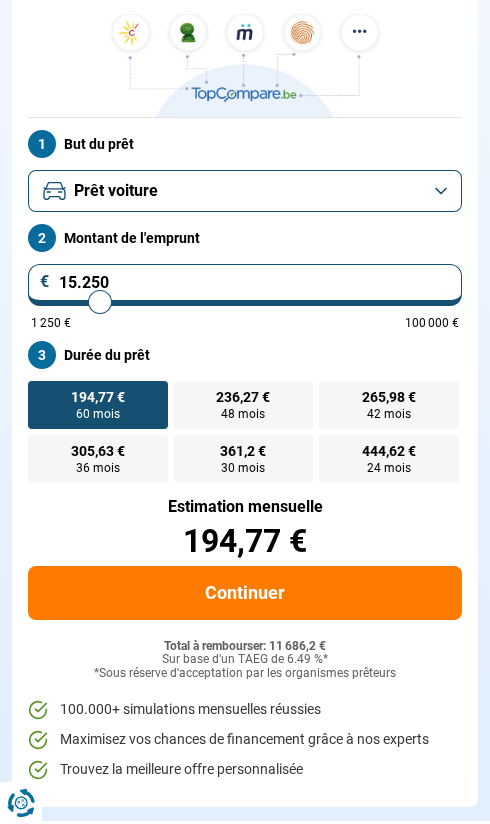 type on "16.000" 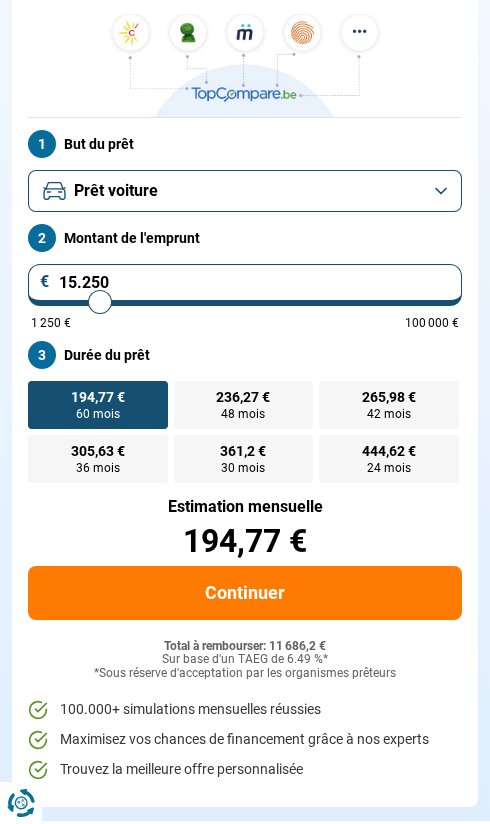 type on "16000" 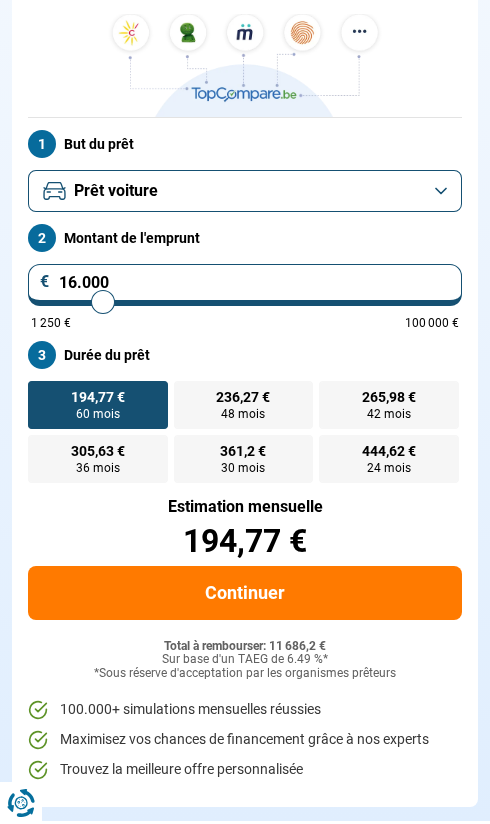 type on "16.250" 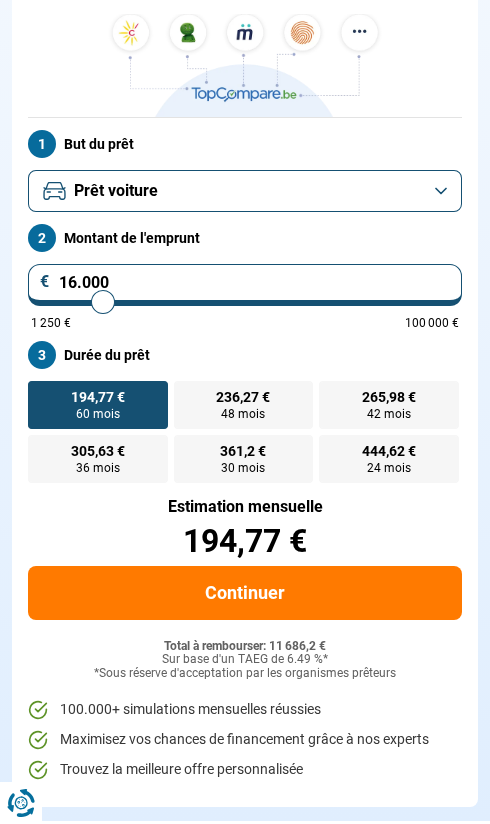 type on "16250" 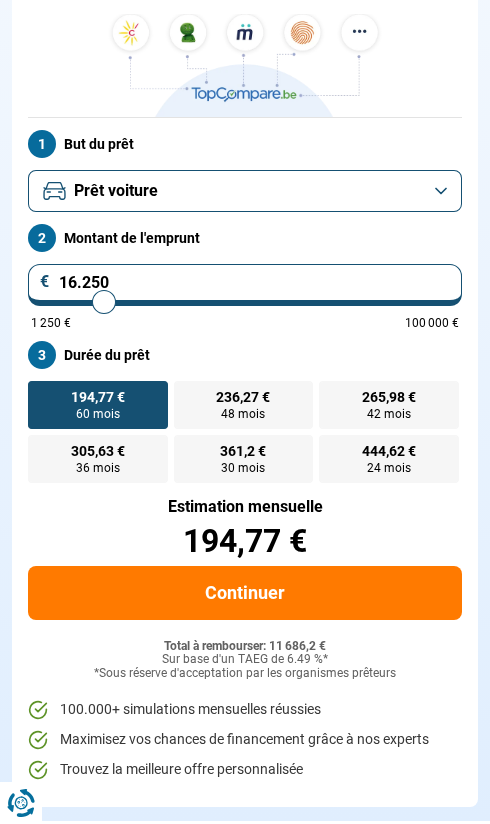 type on "16.500" 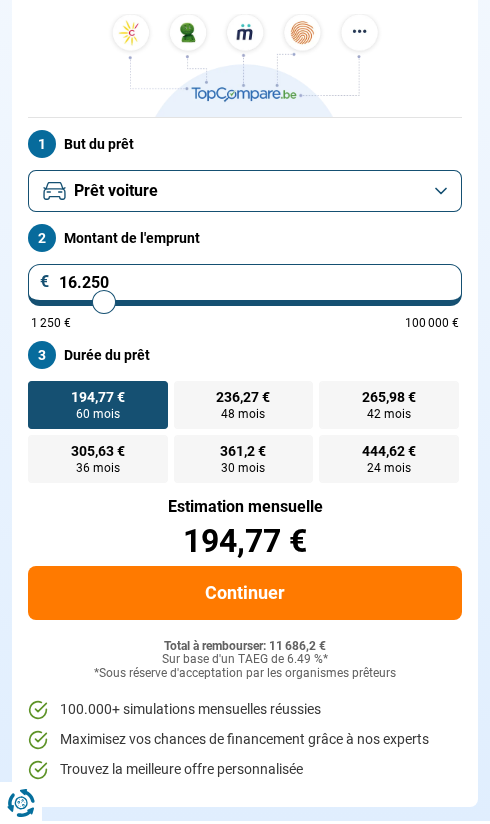 type on "16500" 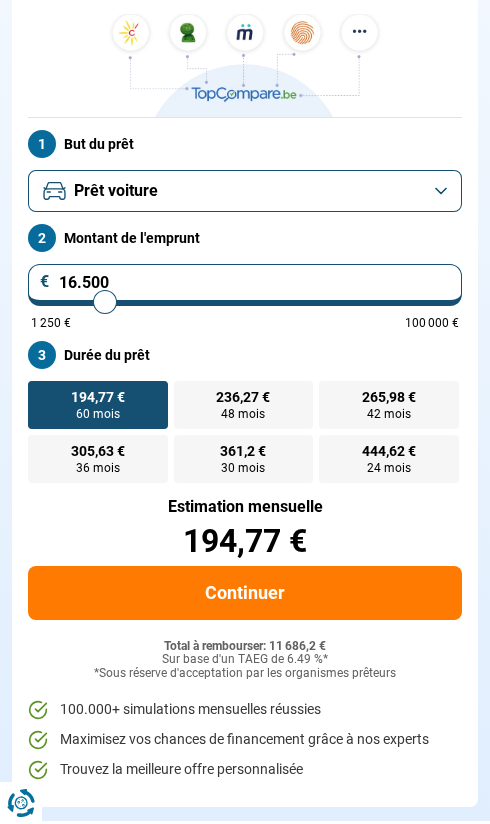 type on "16.750" 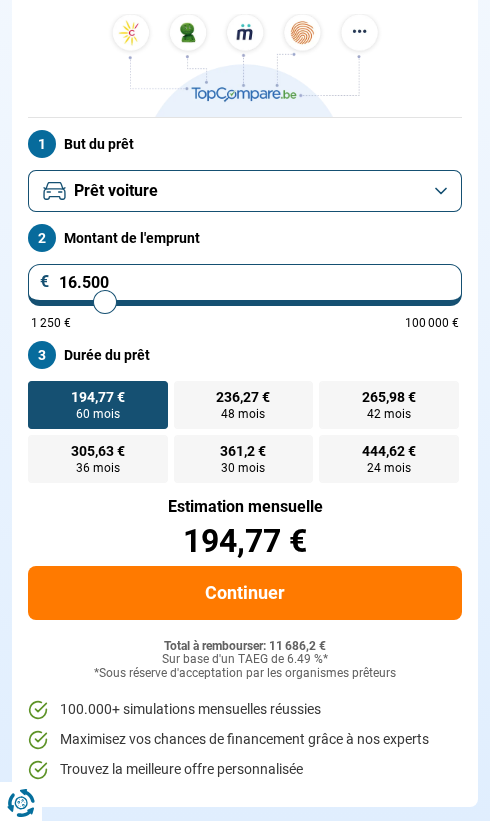 type on "16750" 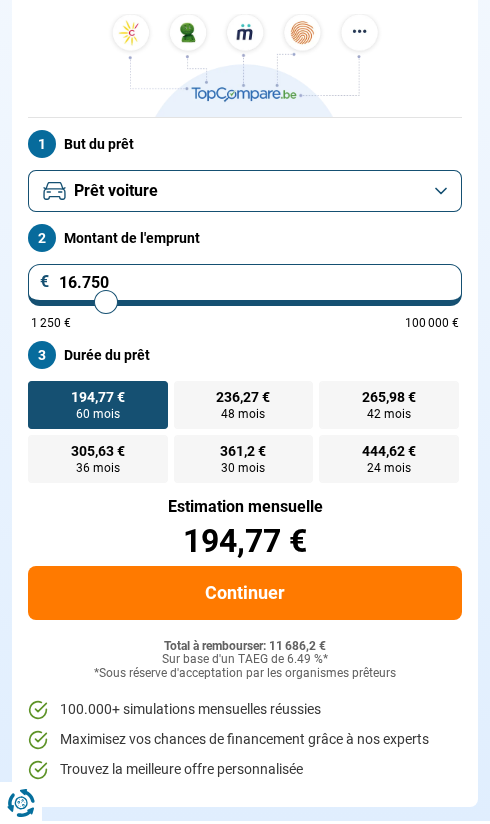 type on "17.000" 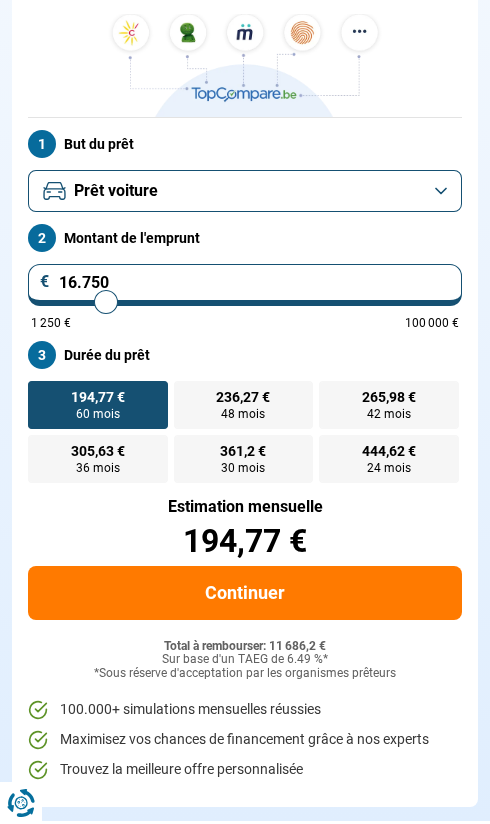 type on "17000" 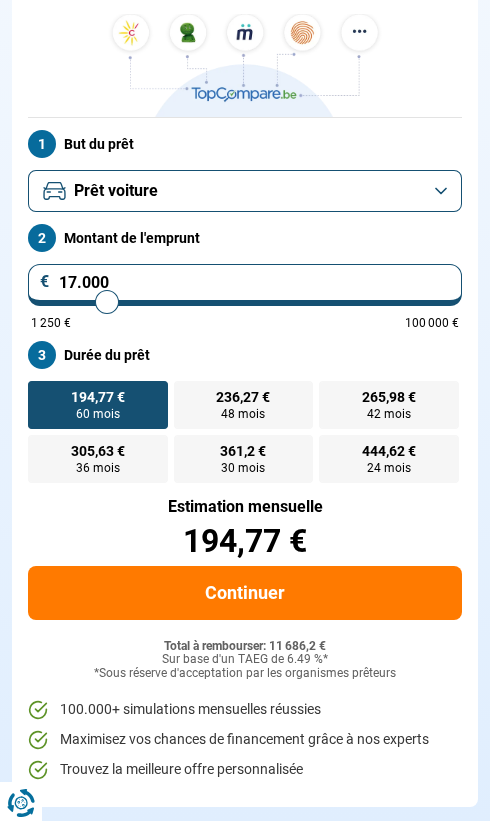 type on "17.250" 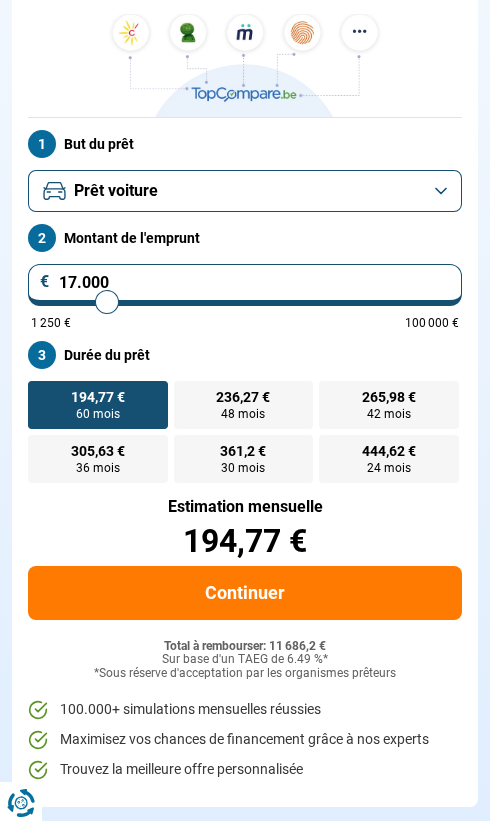 type on "17250" 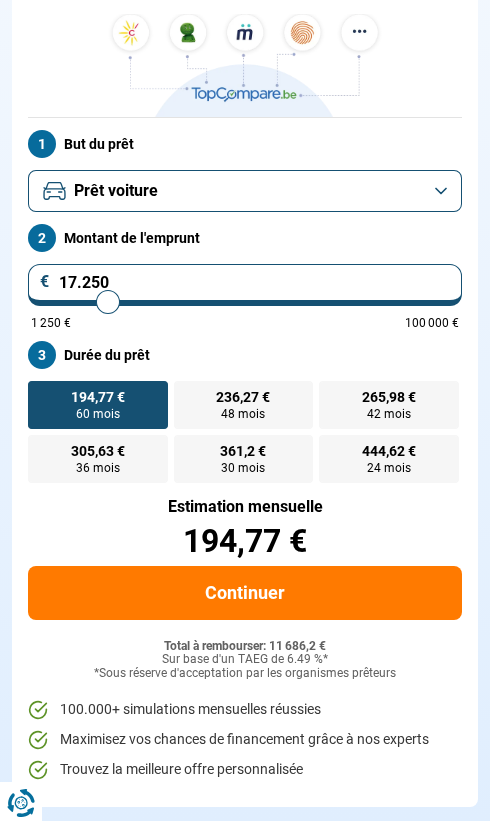 type on "17.500" 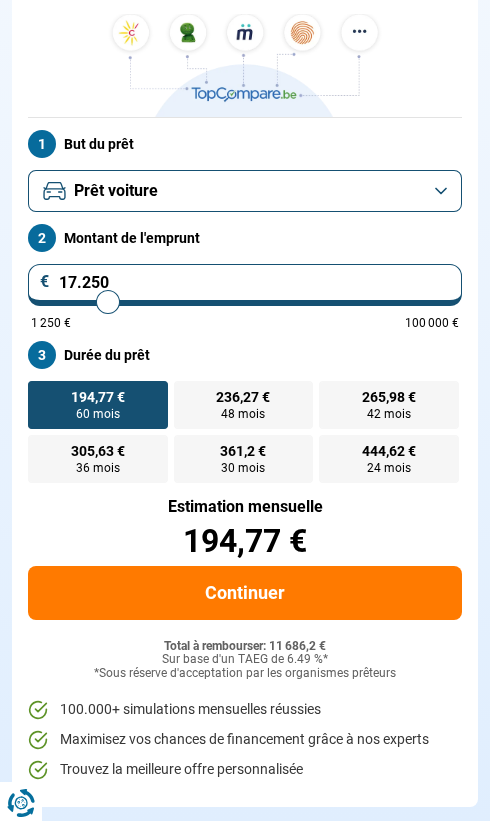 type on "17500" 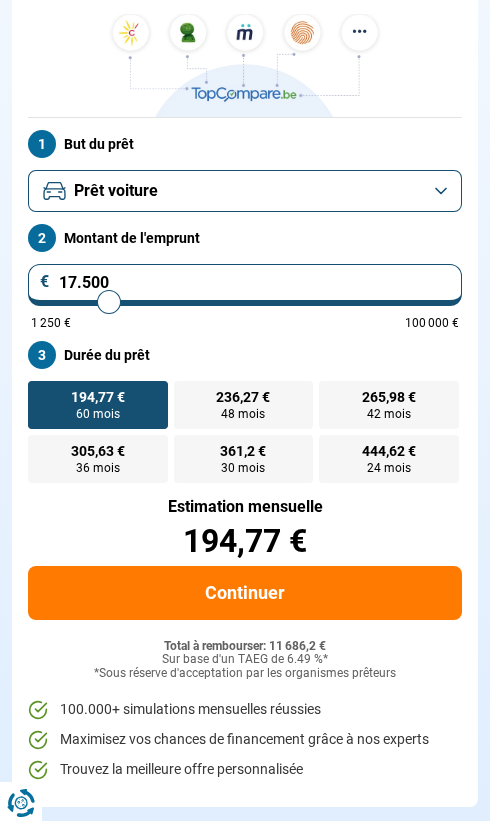 type on "17.750" 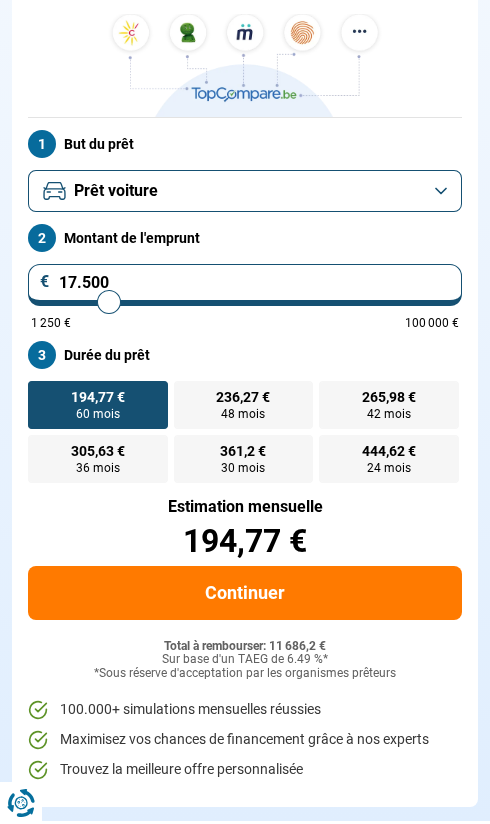 type on "17750" 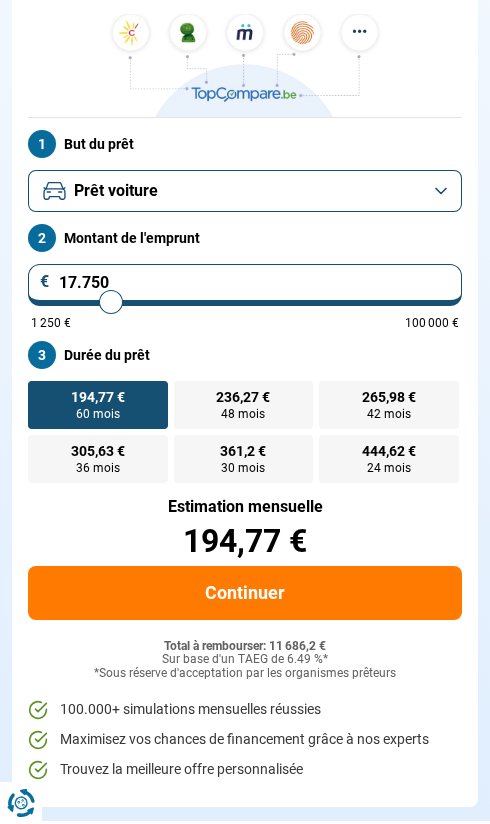 type on "18.000" 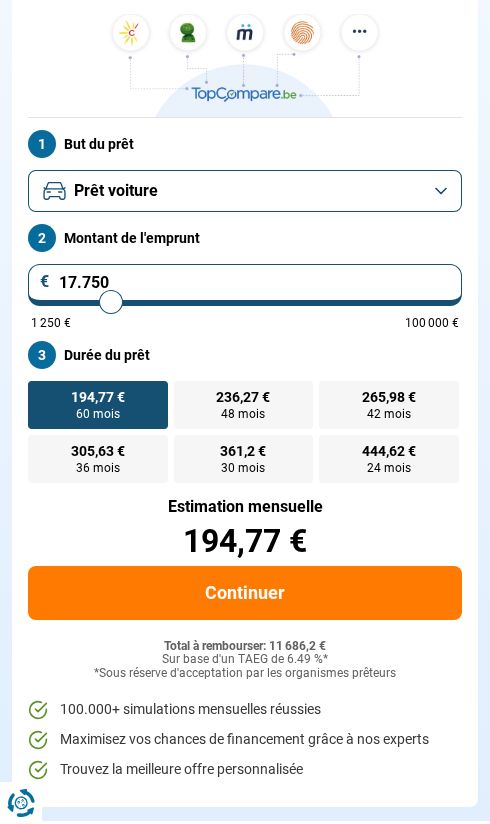 type on "18000" 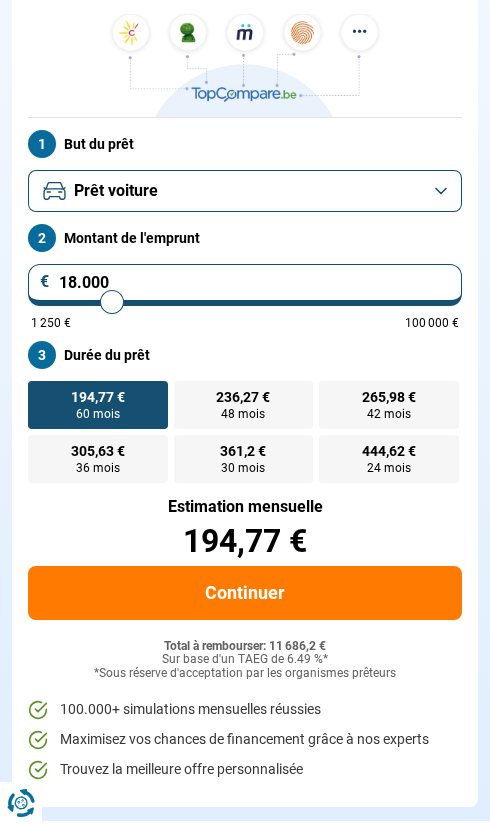 type on "18.250" 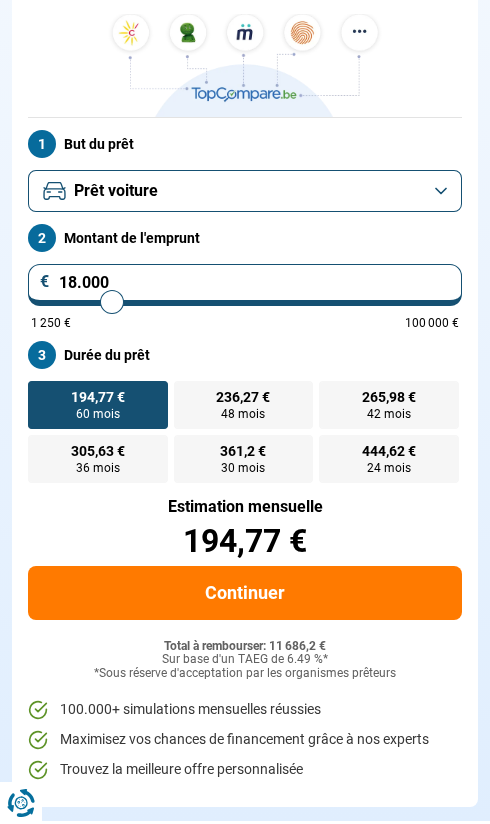type on "18250" 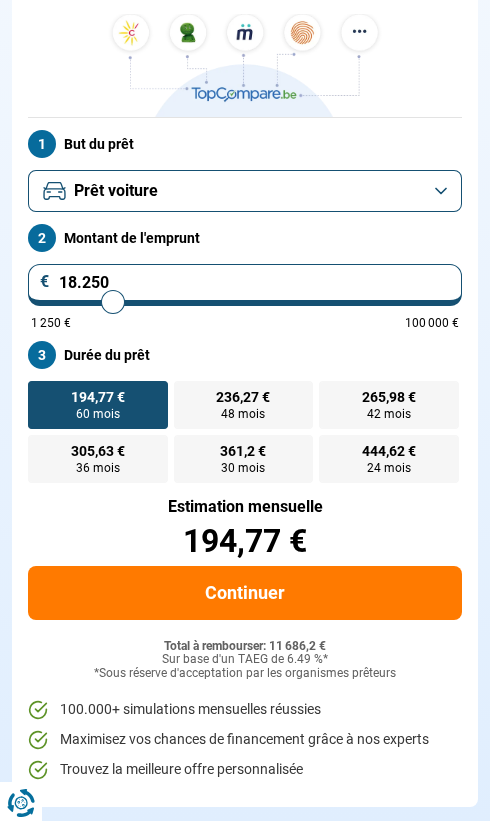 type on "18.500" 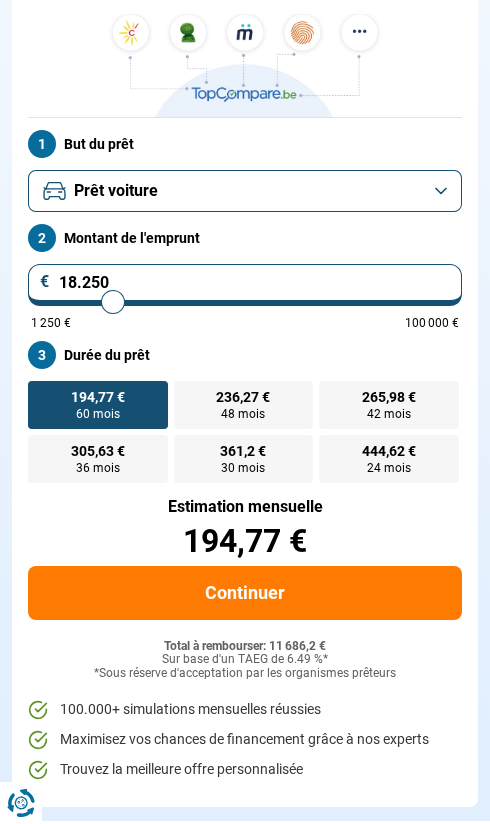 type on "18500" 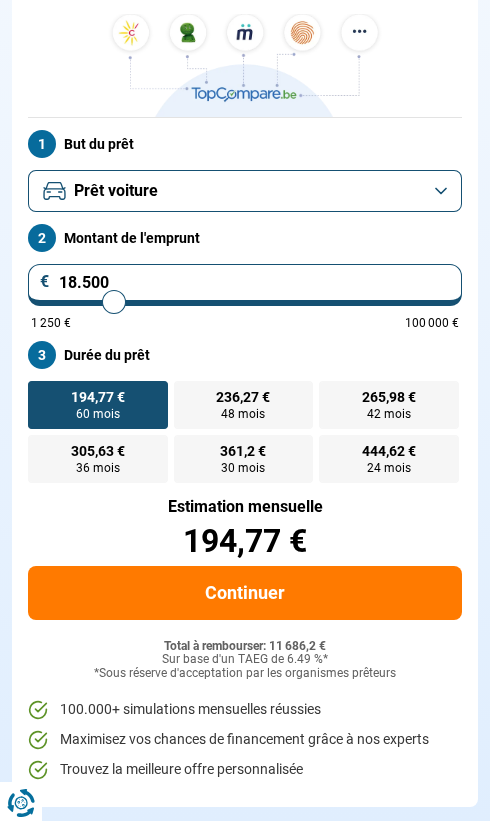 type on "18.750" 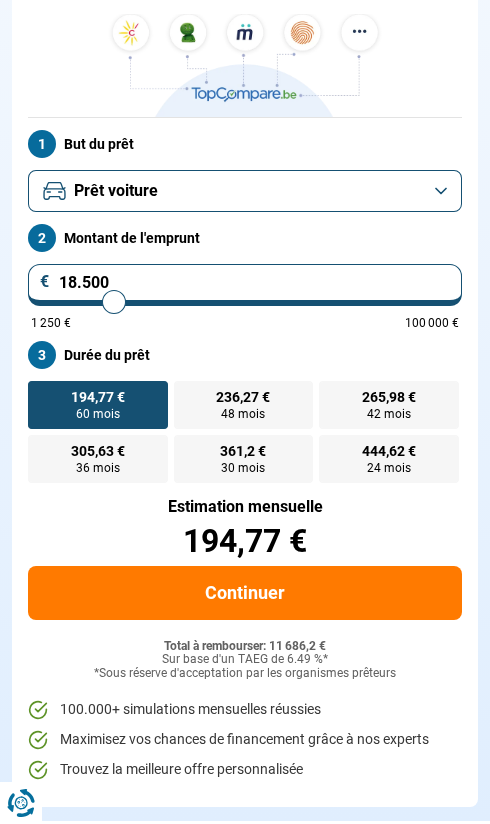 type on "18750" 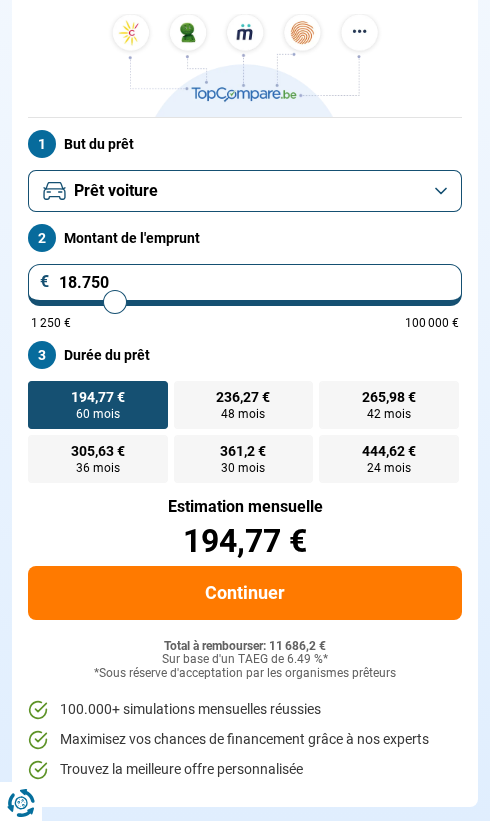 type on "19.000" 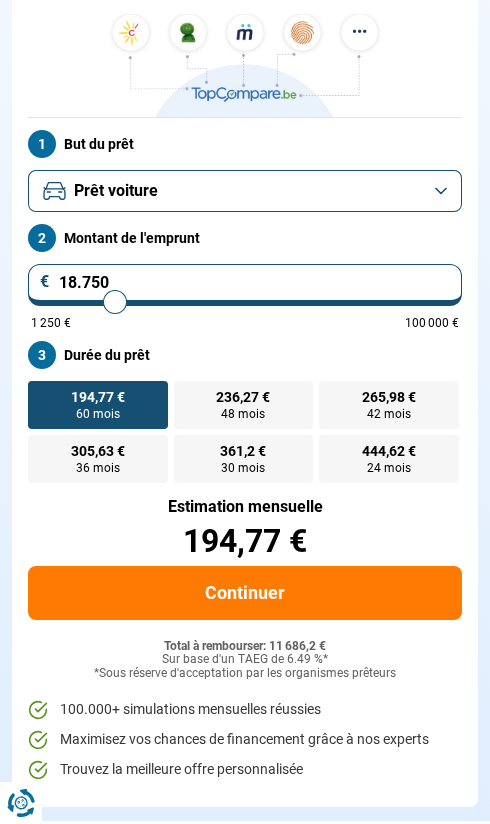 type on "19000" 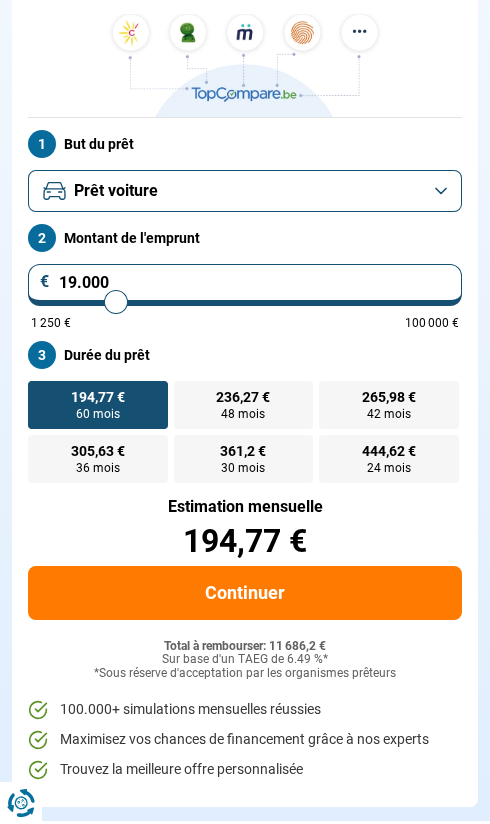 type on "19.250" 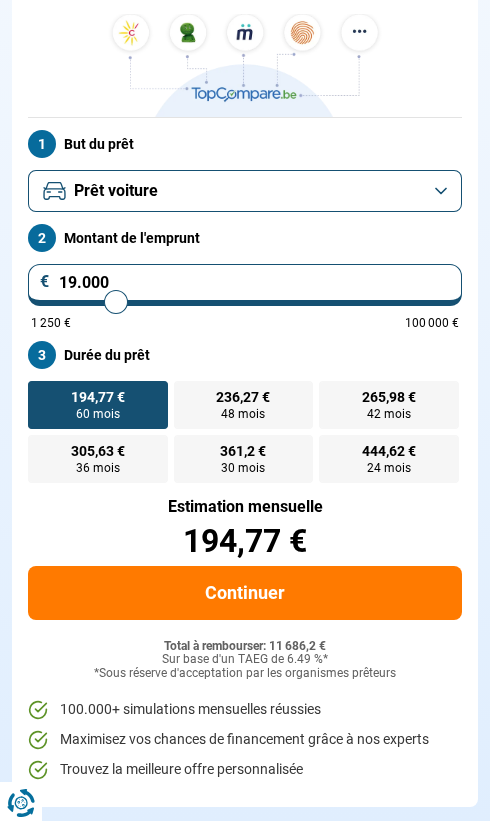 type on "19250" 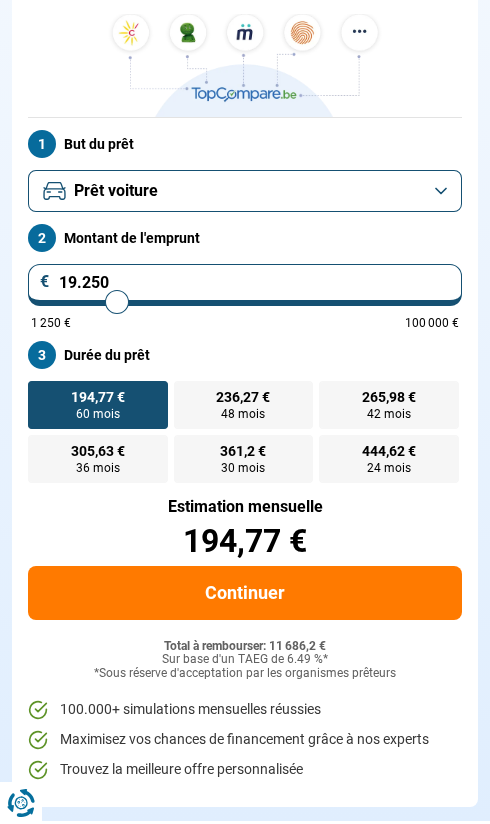 type on "19.500" 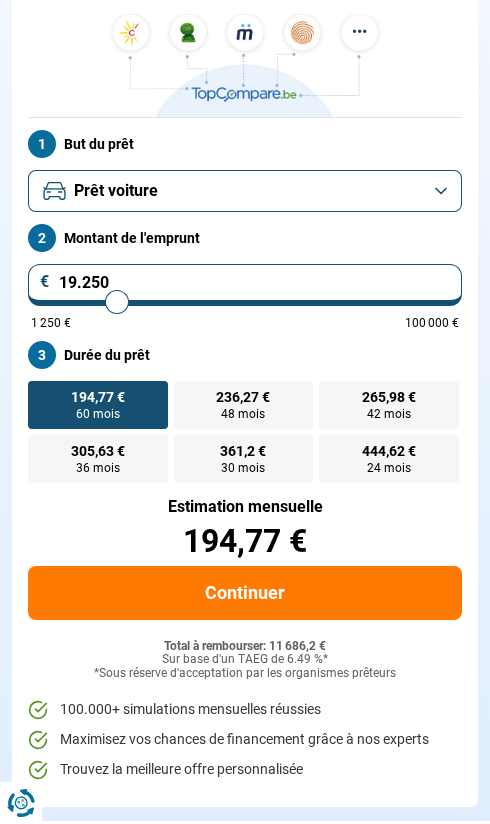 type on "19500" 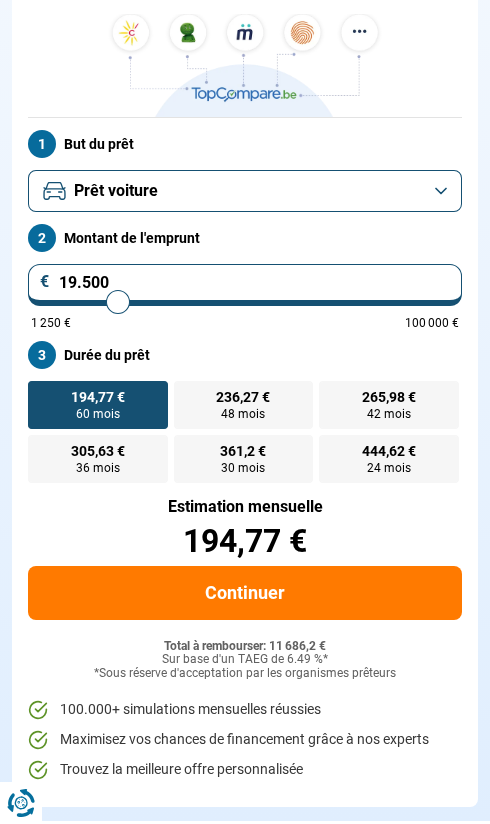 type on "19.750" 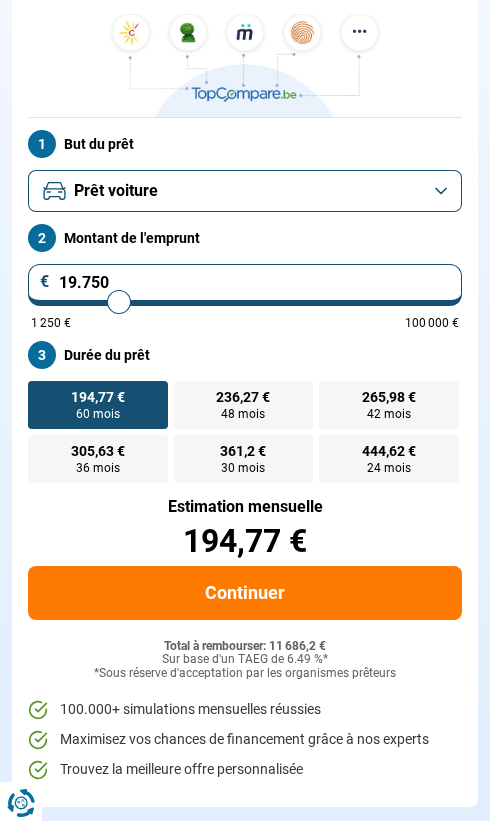 type on "20.000" 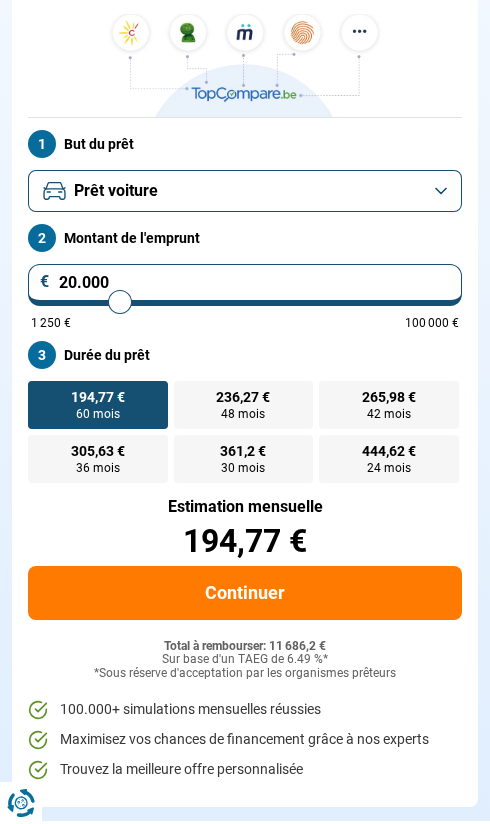 type on "20.250" 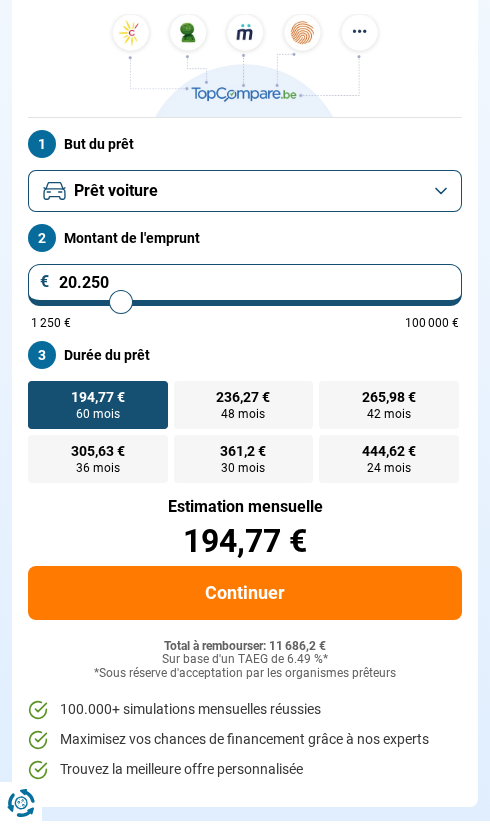 type on "20.500" 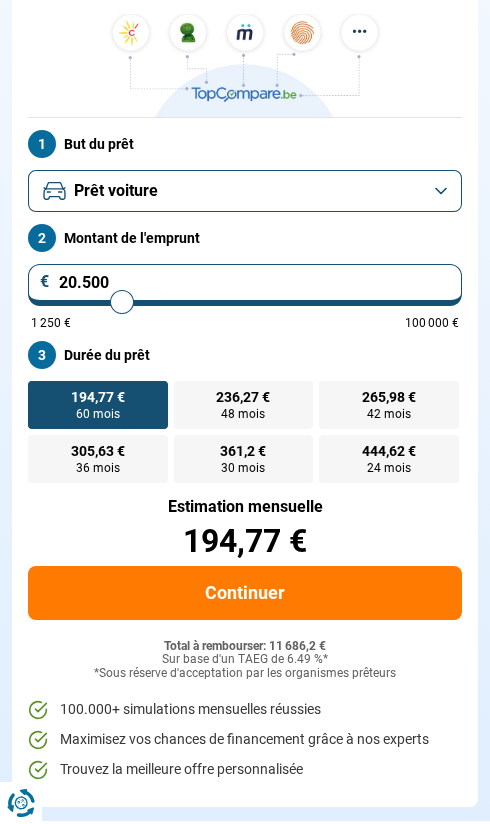 type on "20.750" 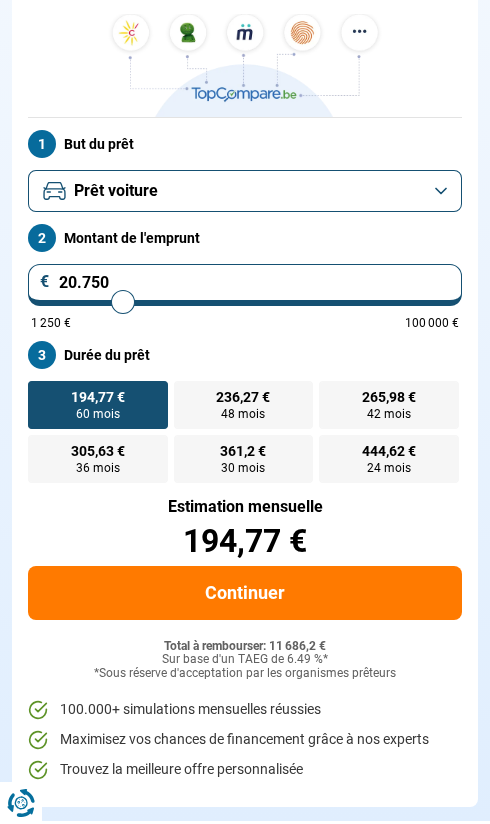 type on "21.000" 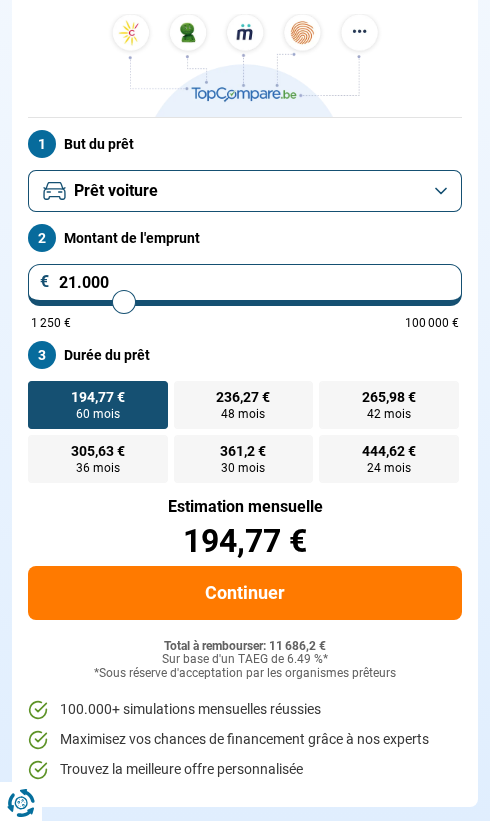 type on "21.250" 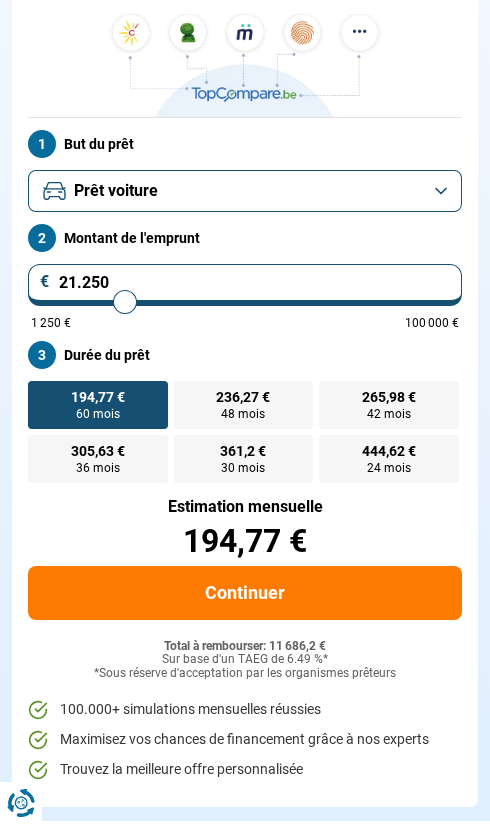 type on "21.750" 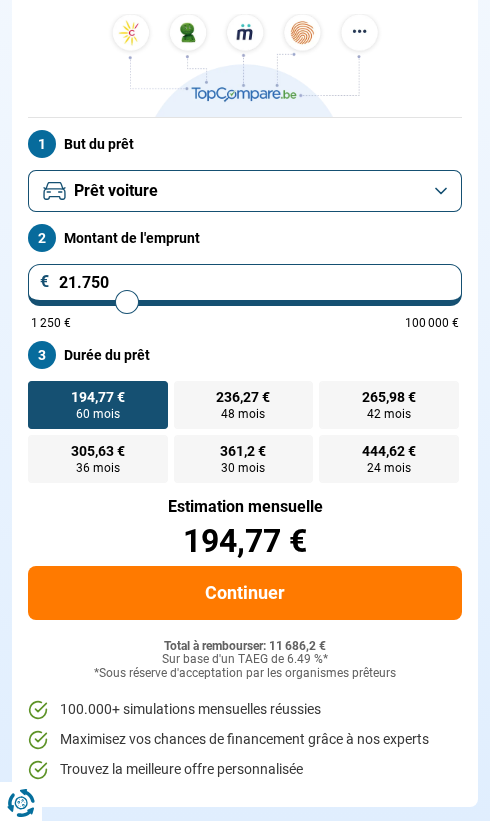 type on "22.000" 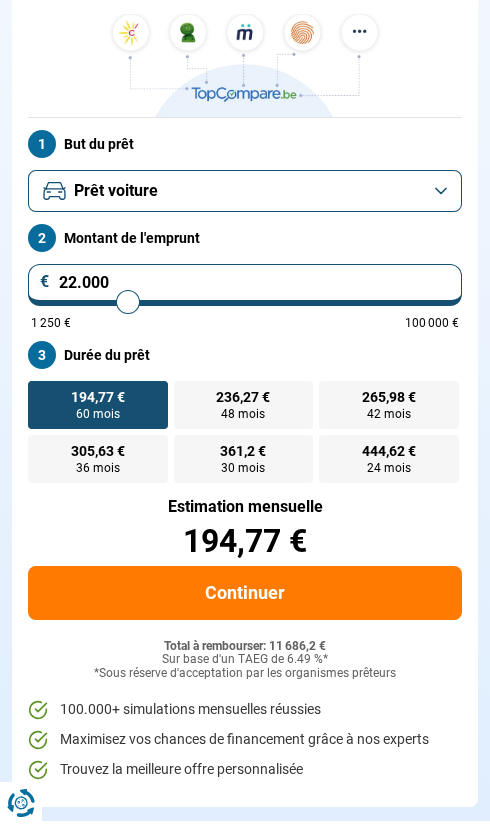 type on "22.250" 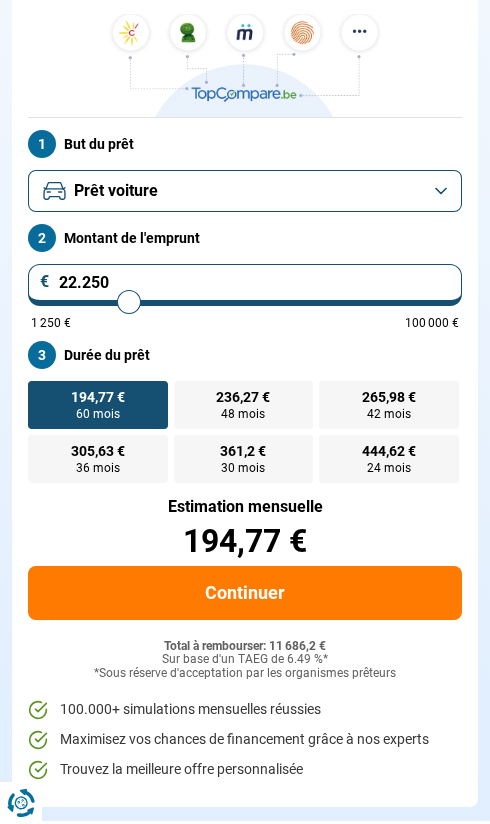 type on "22.750" 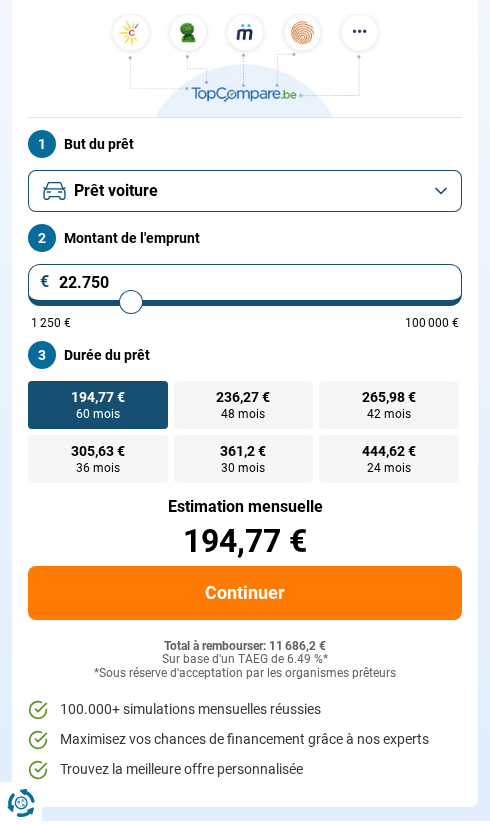 type on "23.250" 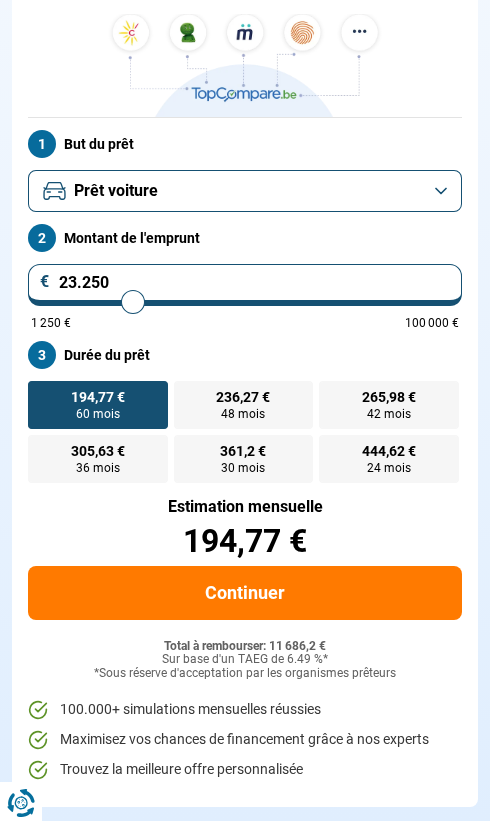type on "23.500" 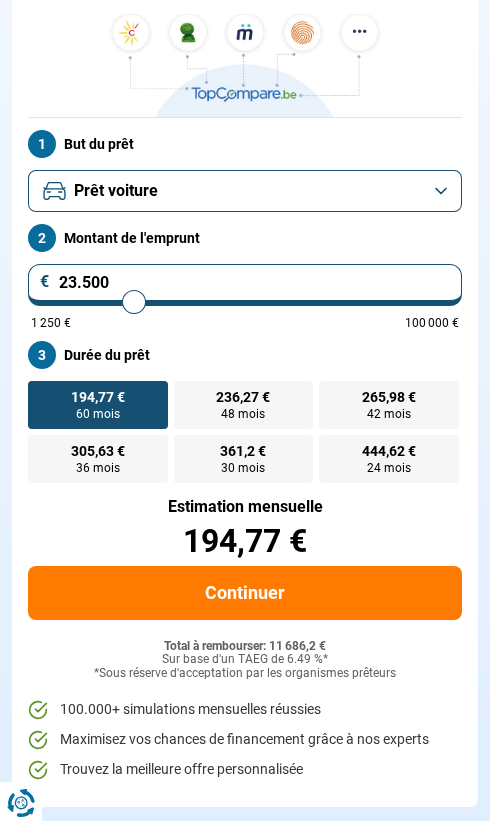 type on "23.750" 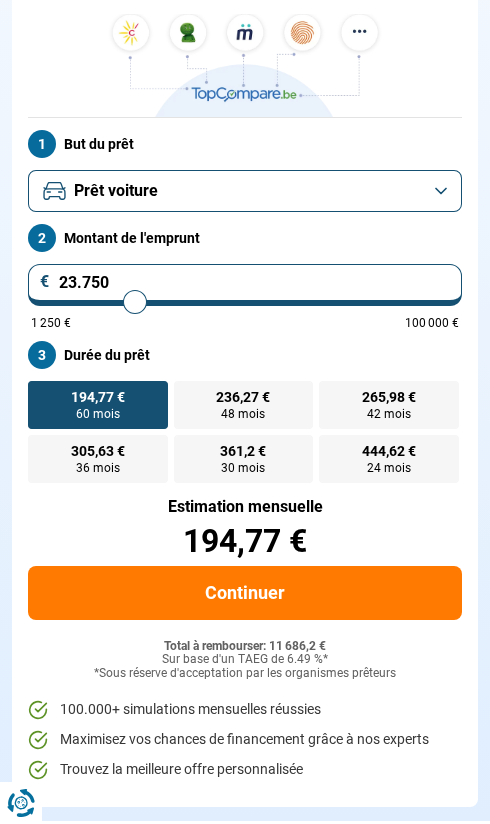 type on "24.000" 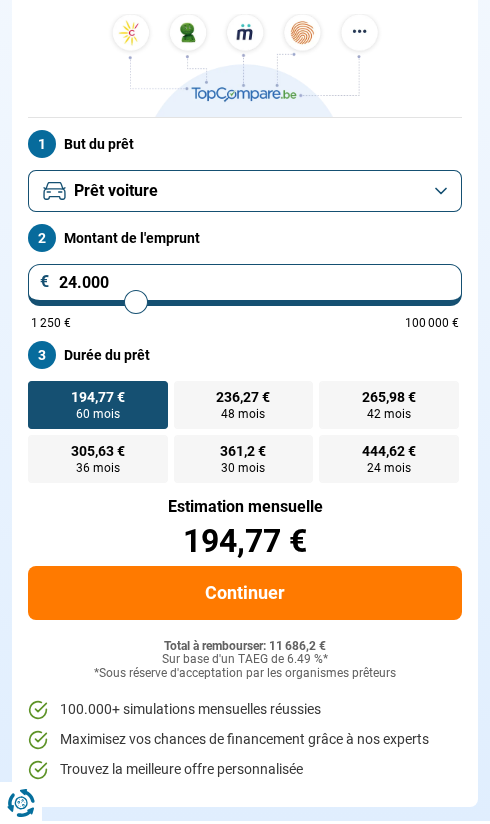 type on "24.500" 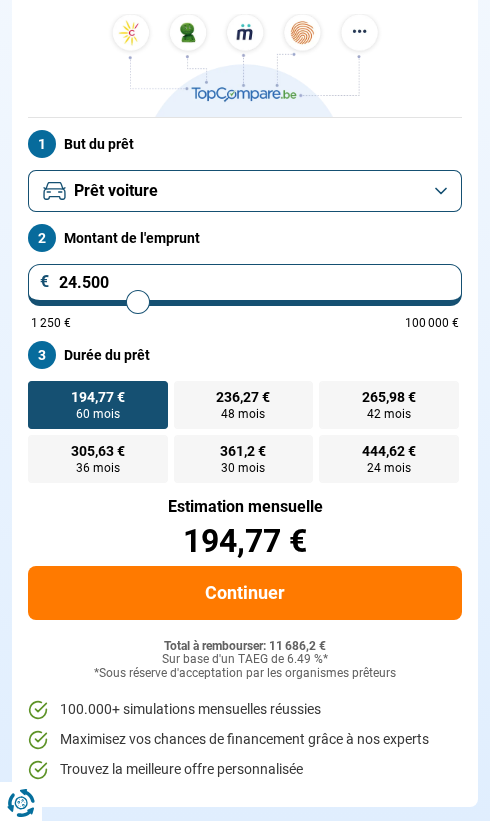 type on "24.750" 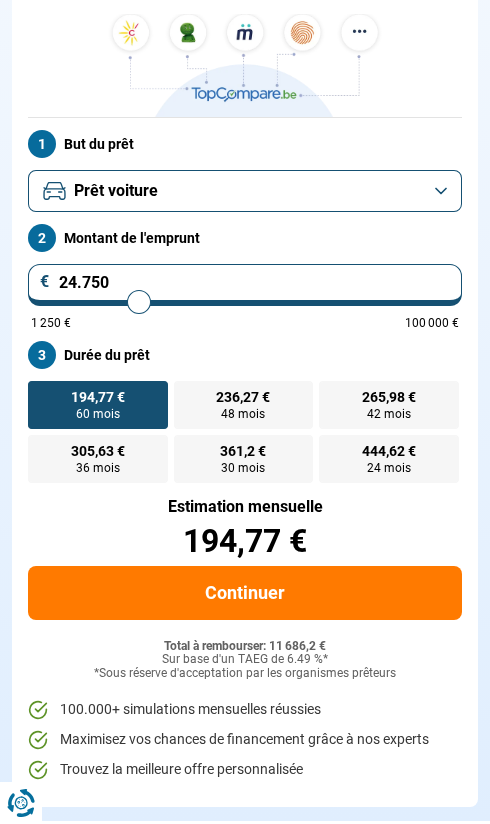type on "25.000" 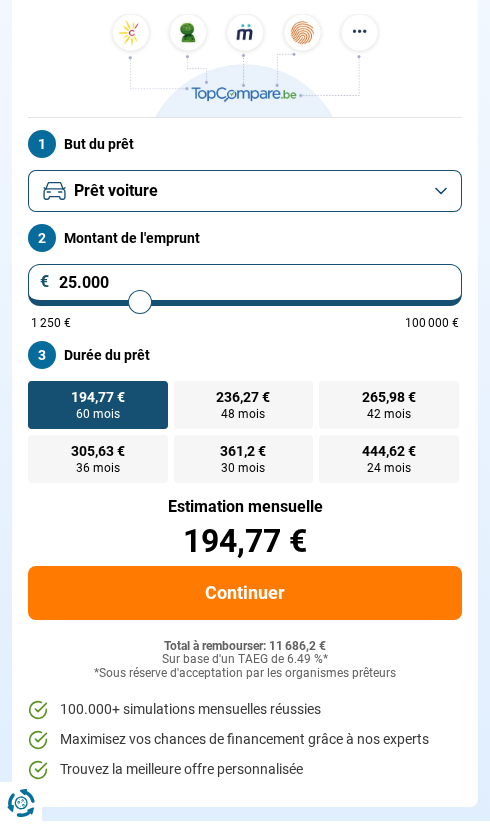type on "25.500" 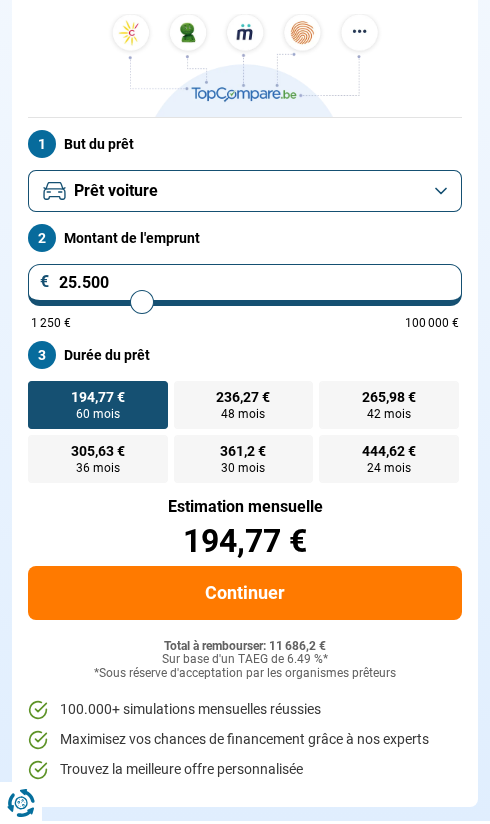 type on "26.000" 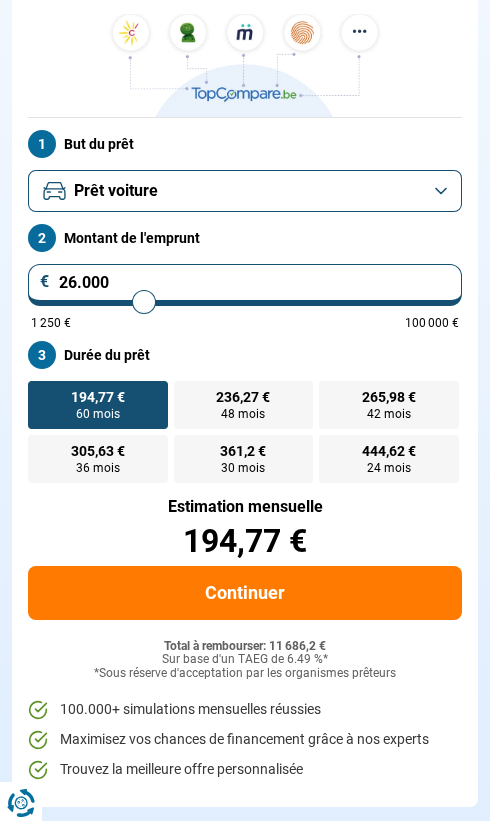 type on "26.250" 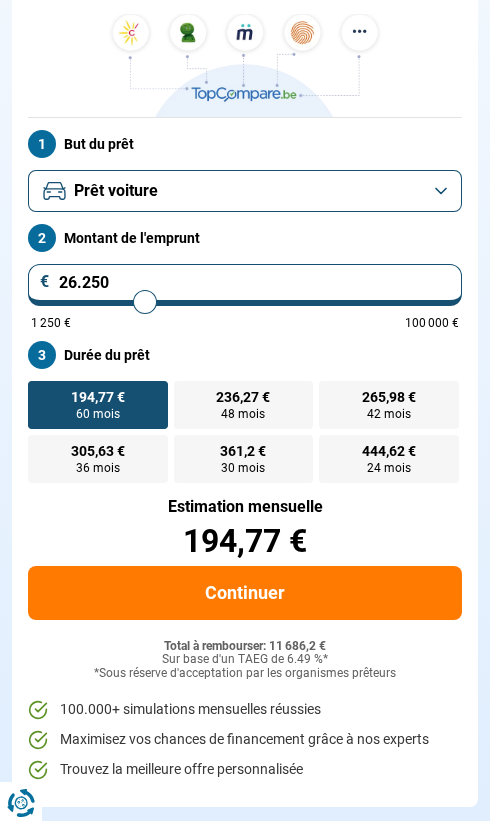 type on "26.750" 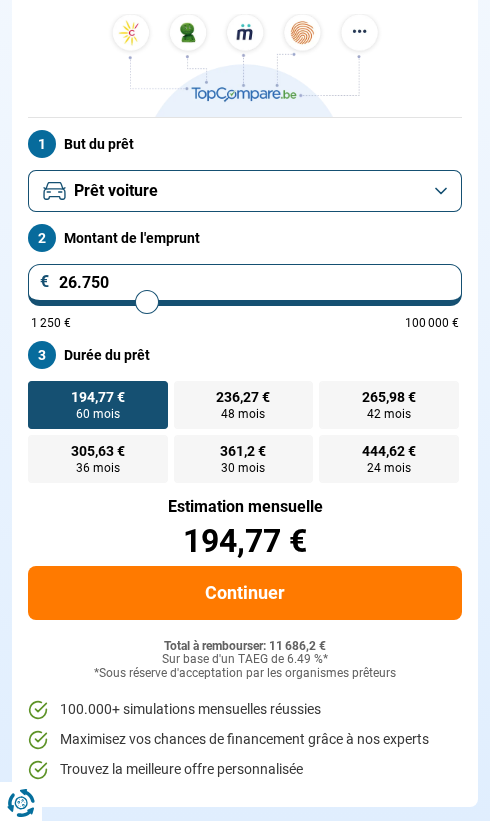 type on "27.250" 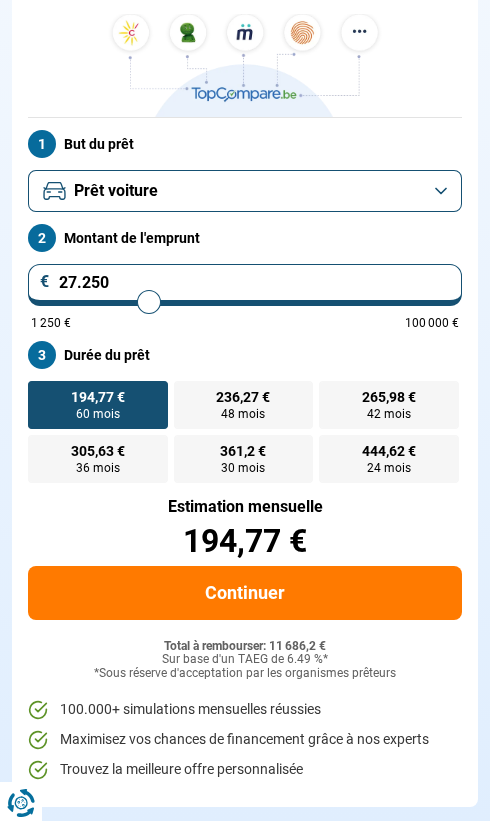 type on "27.500" 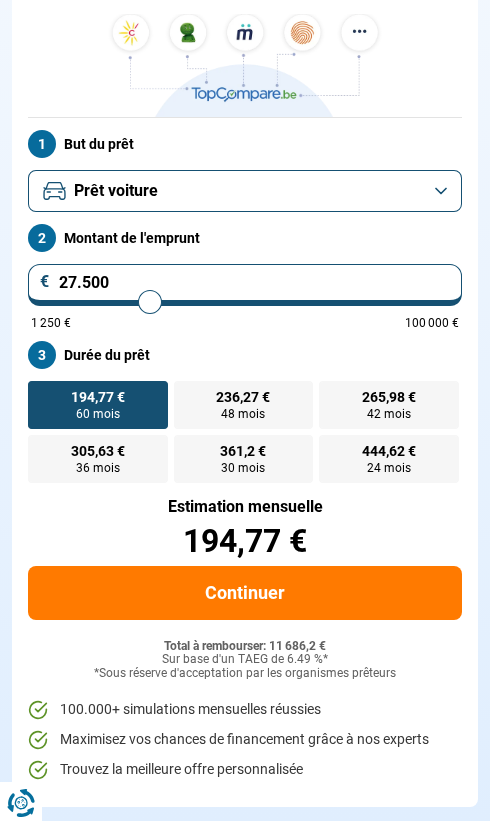 type on "28.000" 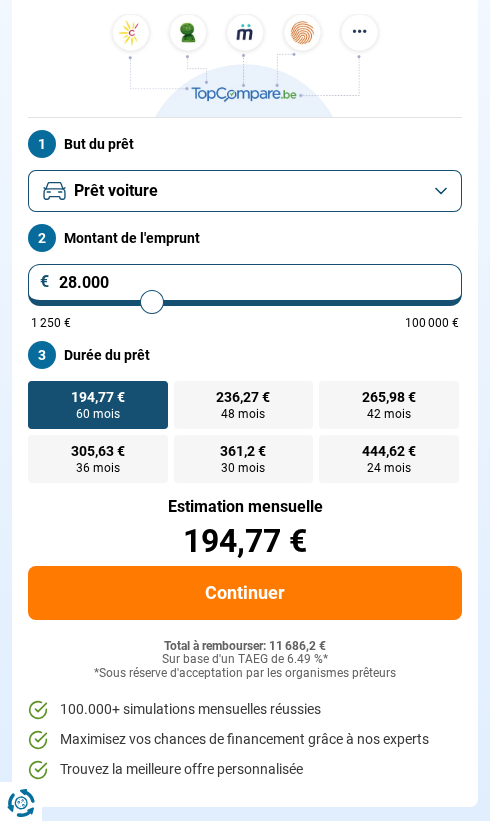 type on "28.250" 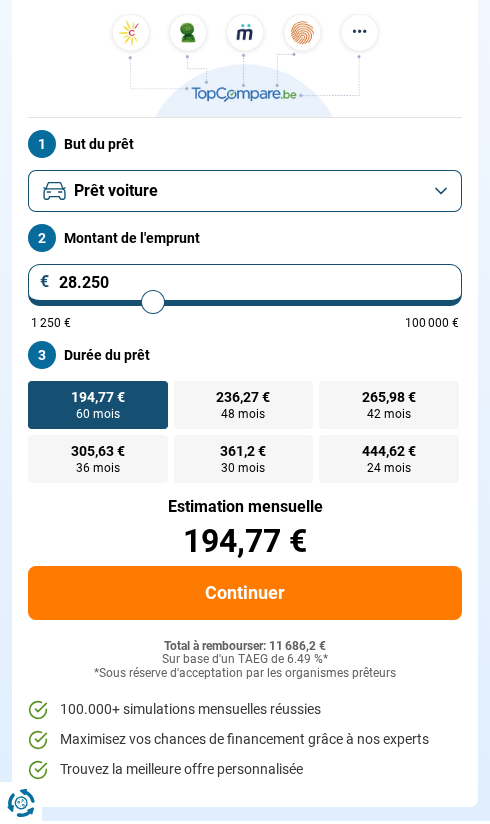 type on "28.500" 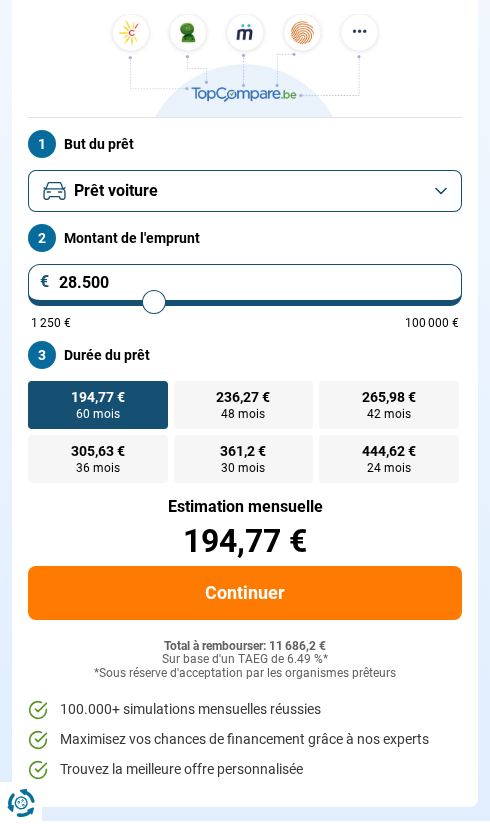 type on "28.750" 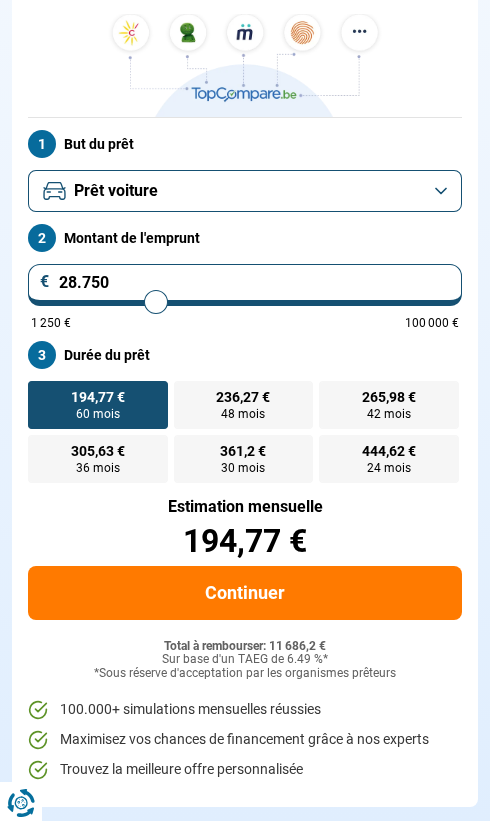 type on "29.250" 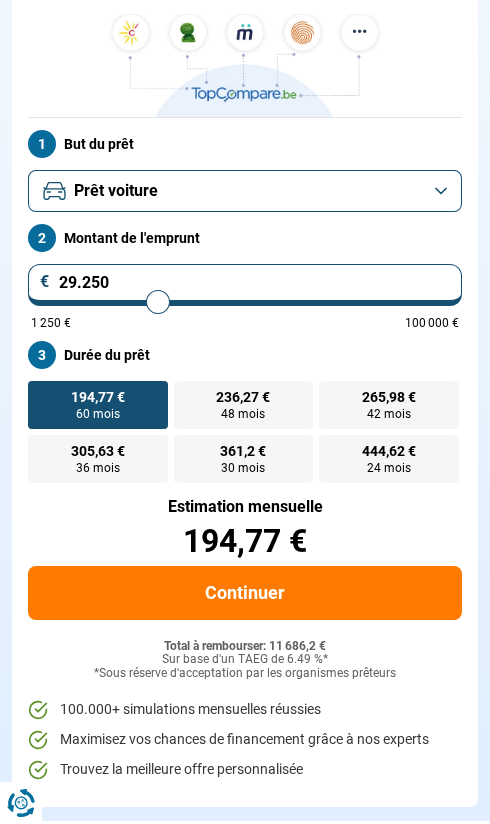type on "29.500" 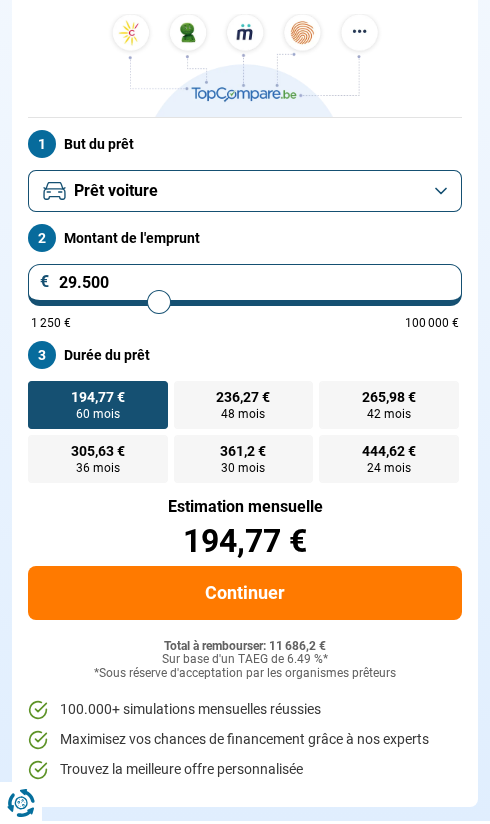 type on "30.000" 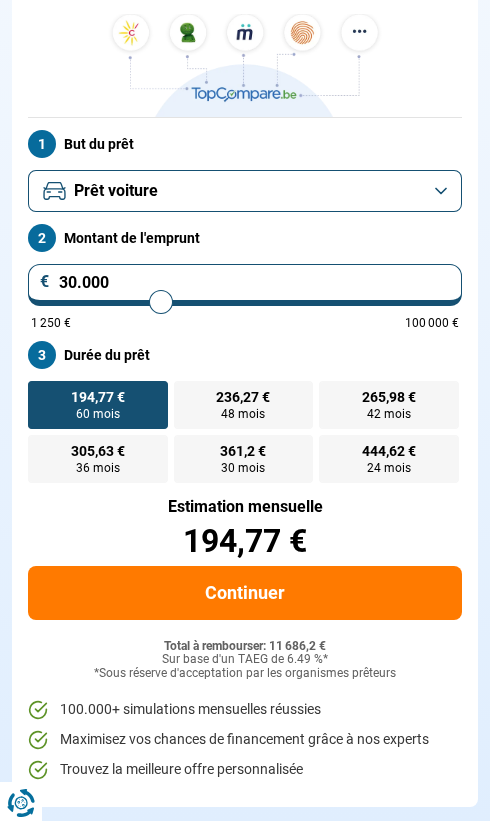 type on "30.250" 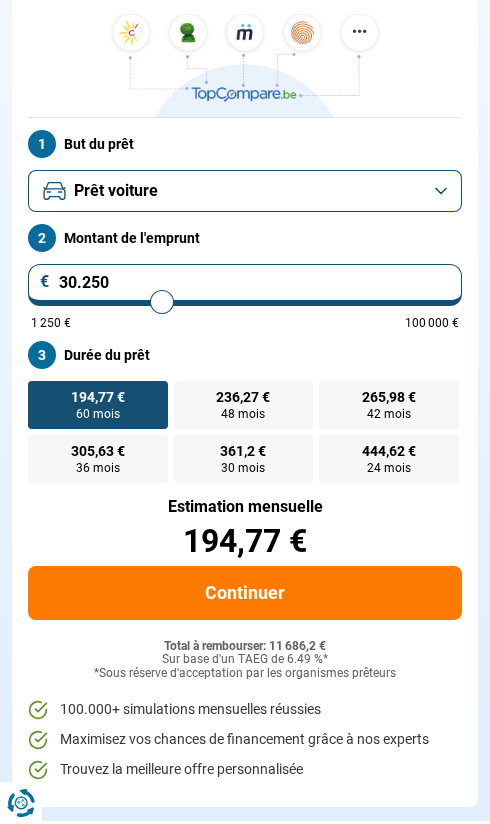 type on "30.500" 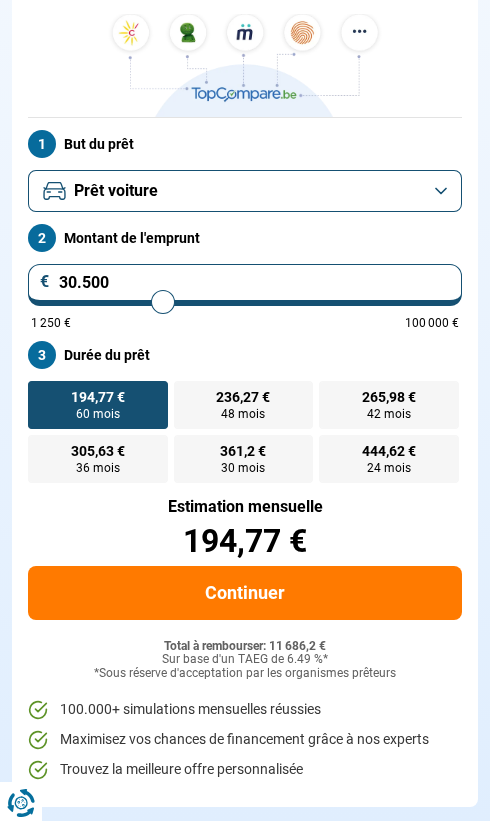 type on "31.000" 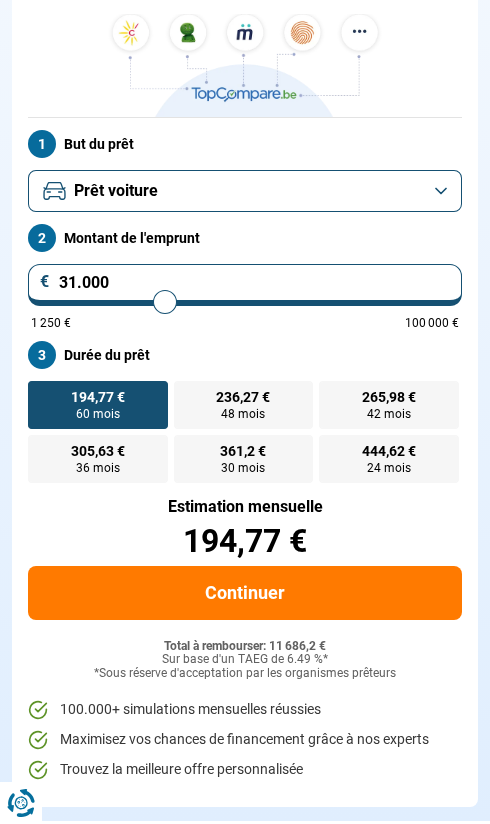 type on "31.250" 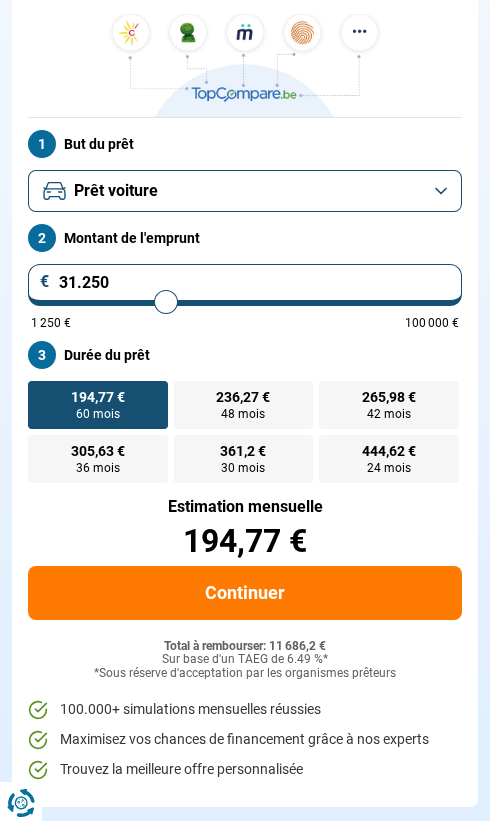 type on "31.750" 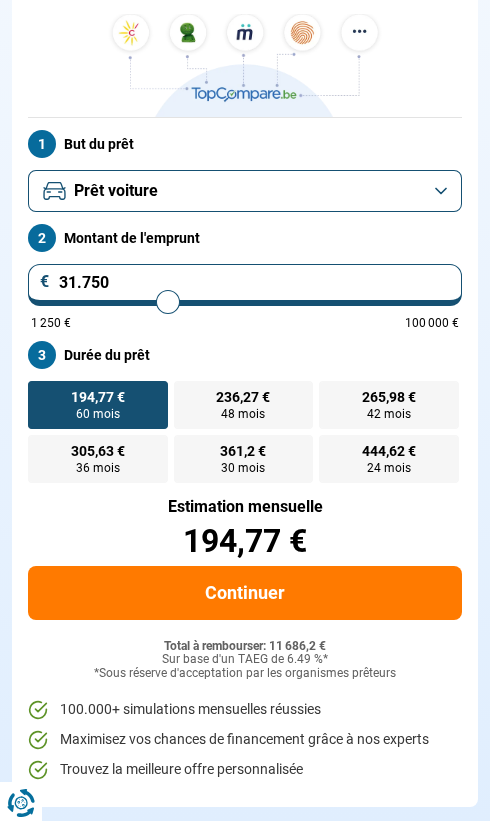 type on "32.000" 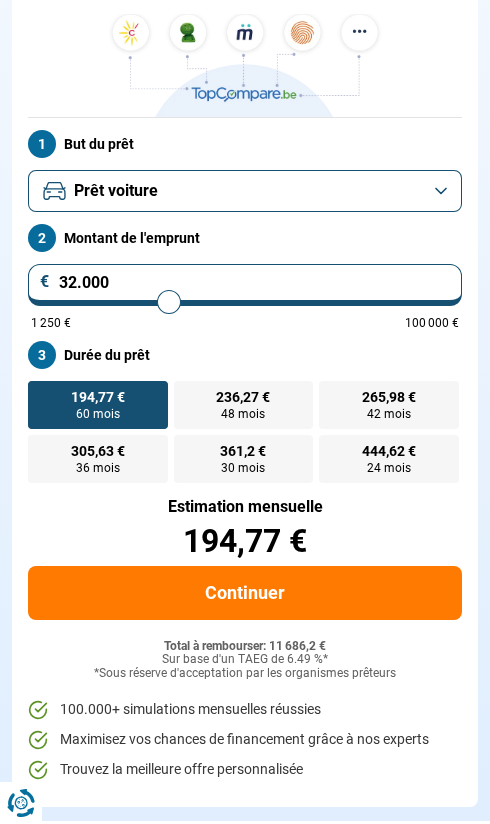 type on "32.500" 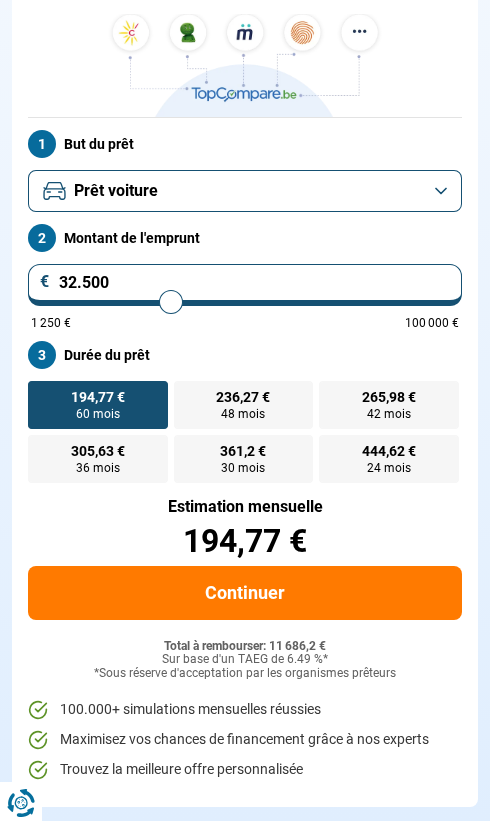 type on "32.750" 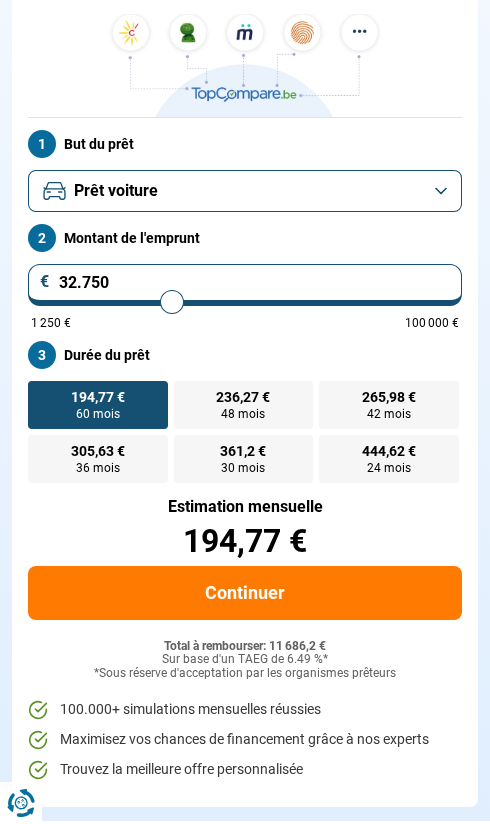 type on "33.000" 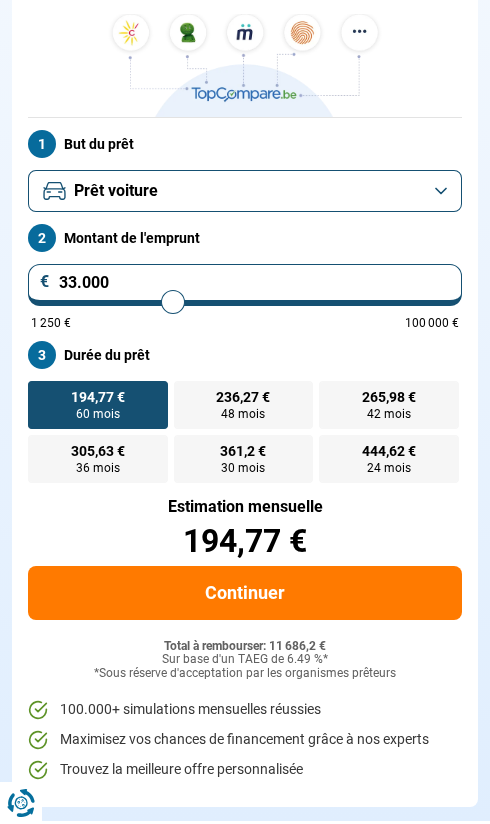 type on "33.250" 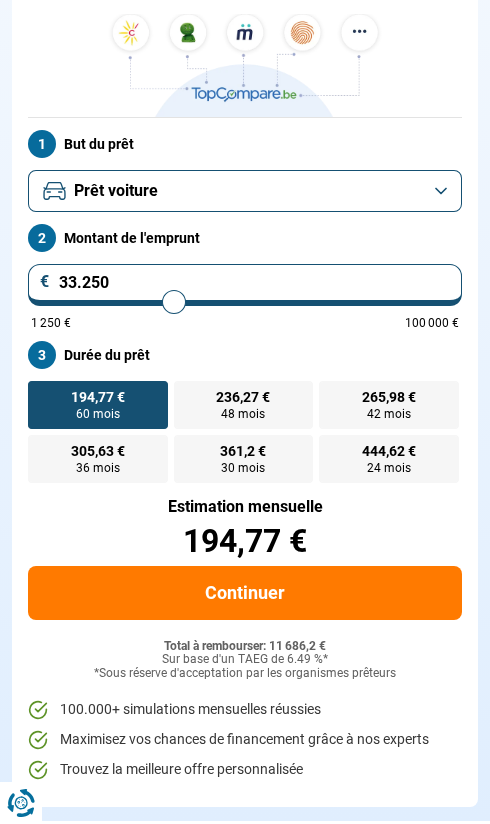 type on "33.500" 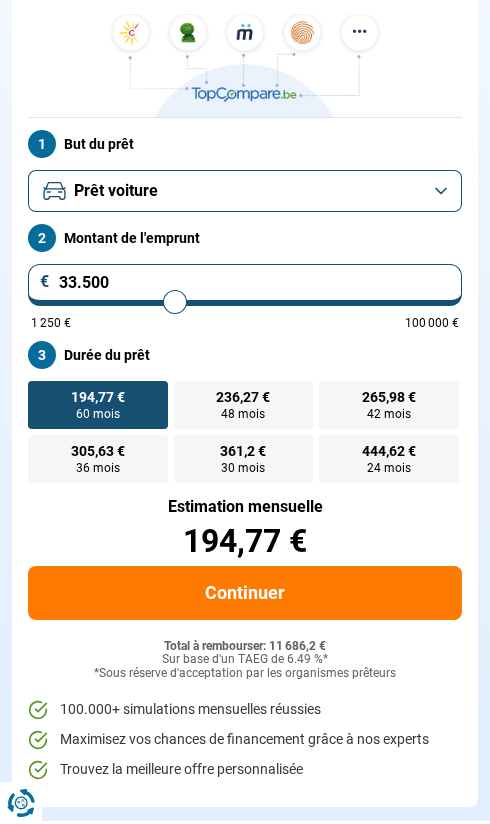 type on "33.750" 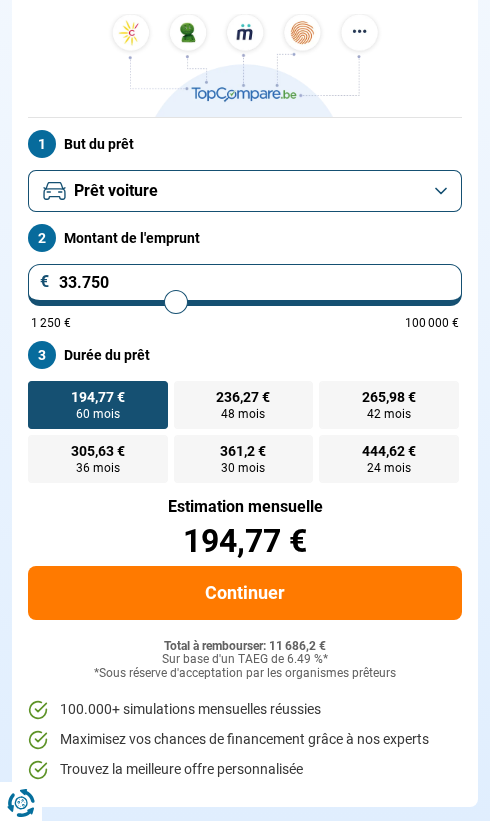 type on "34.000" 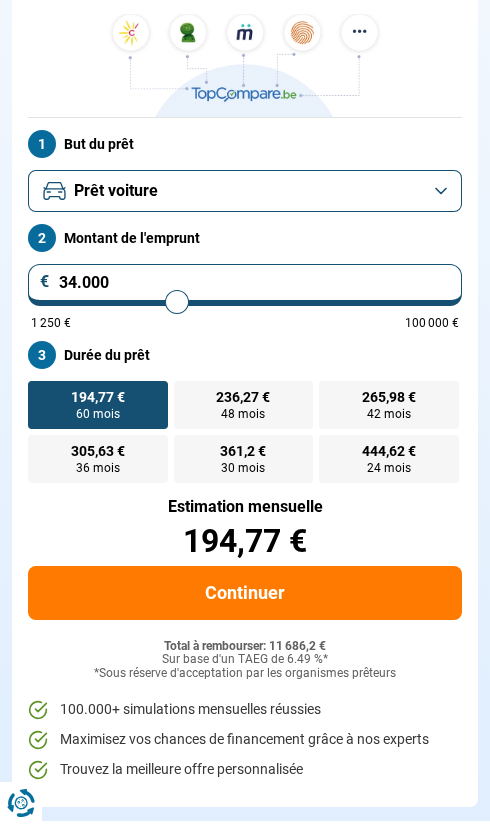 type on "34.250" 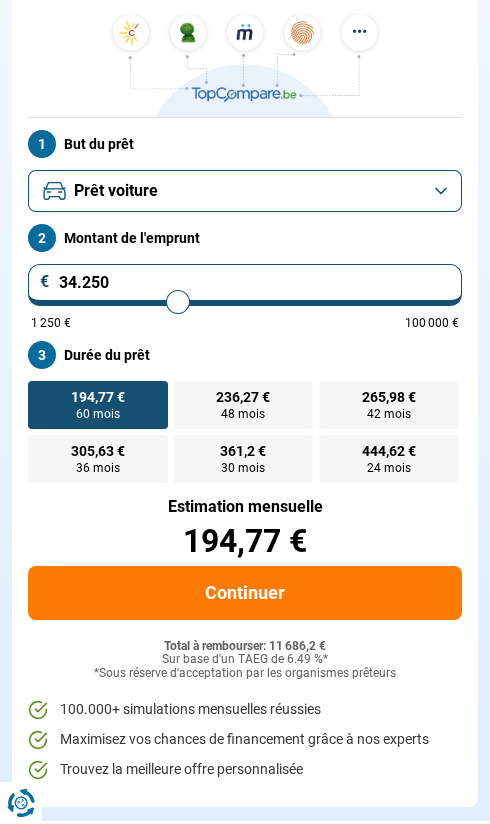 type on "34.750" 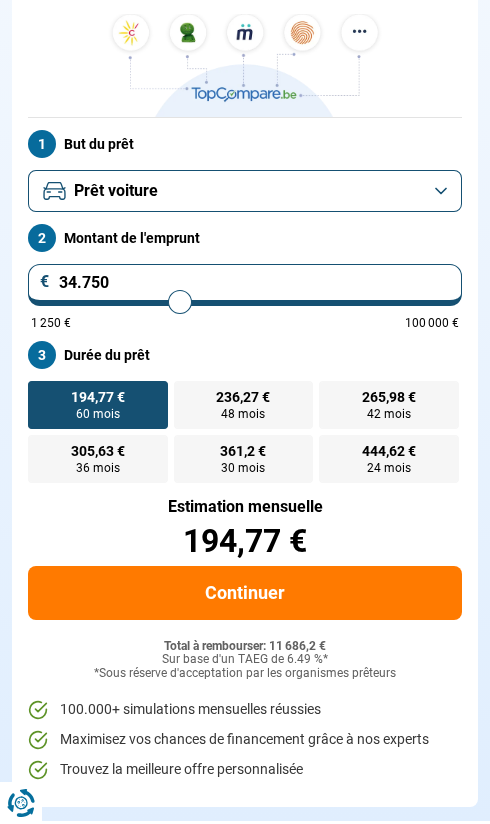 type on "35.000" 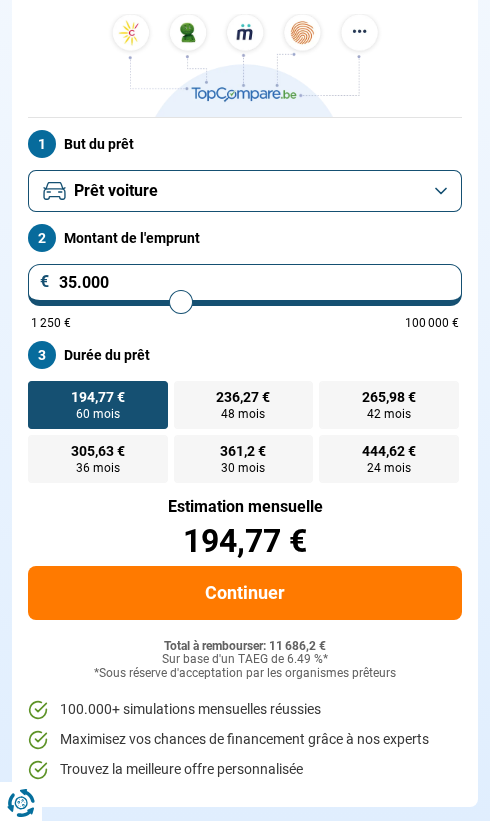 type on "35.250" 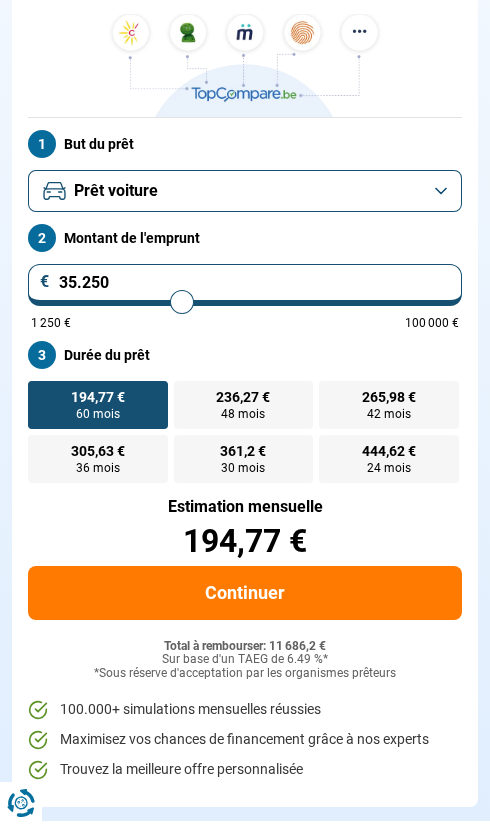 type on "35.500" 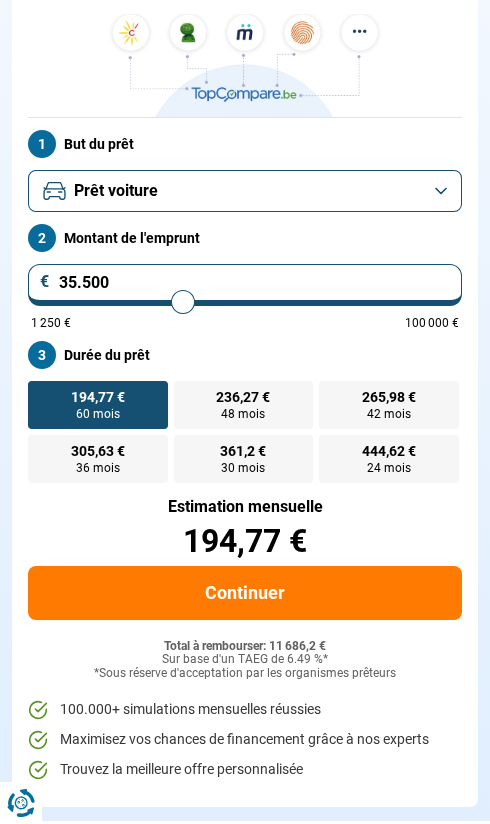 type on "36.000" 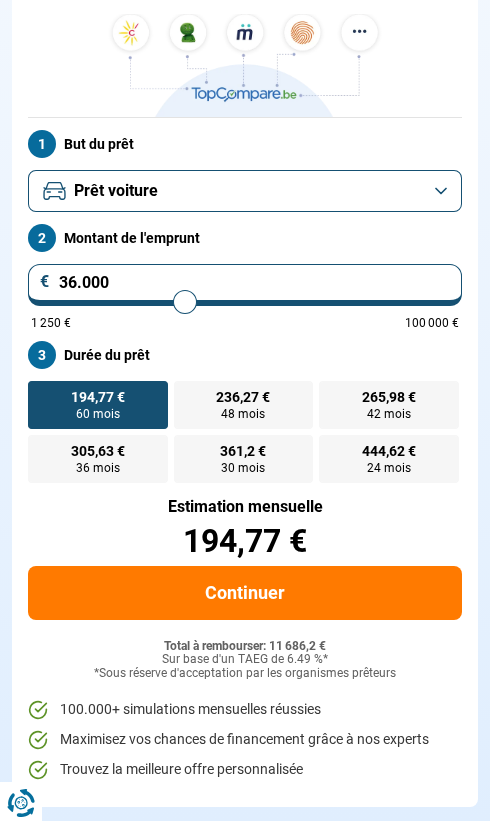 type on "36.500" 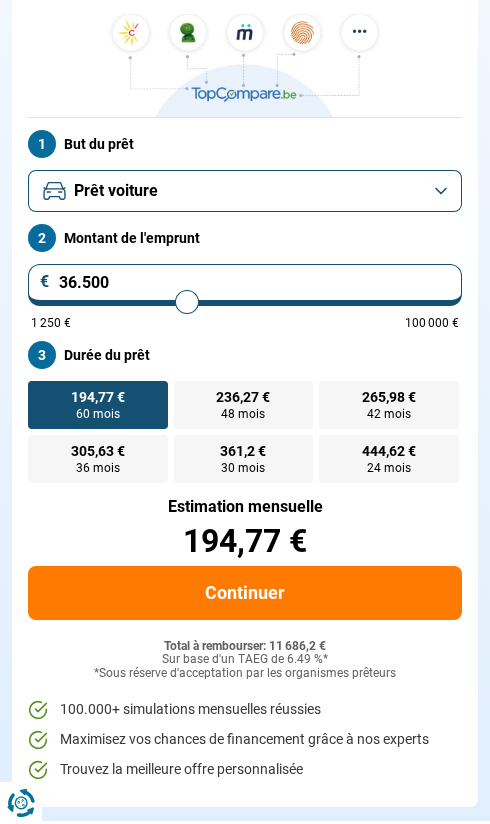 type on "37.000" 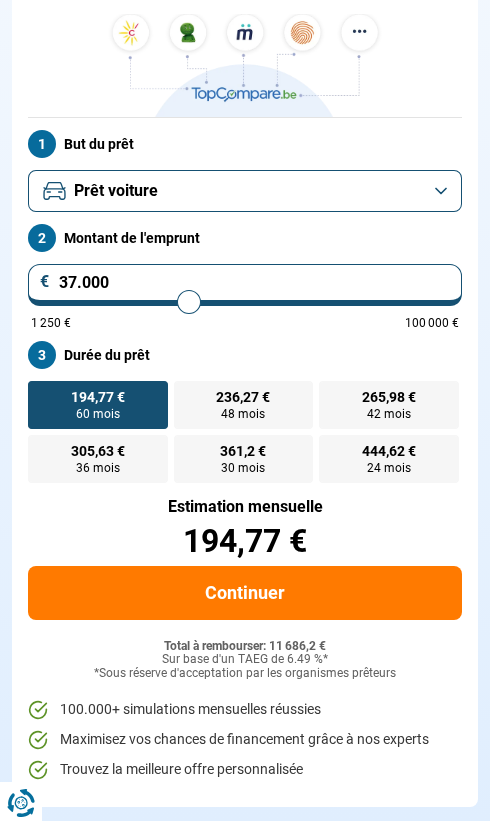 type on "37.500" 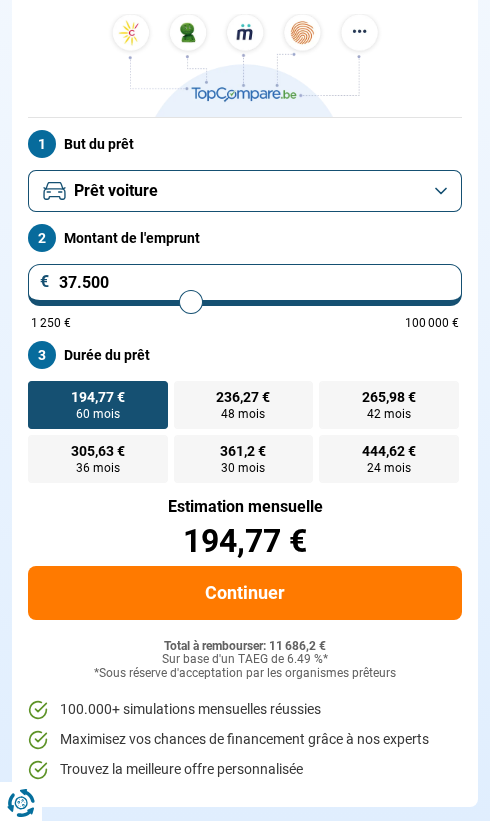 type on "38.000" 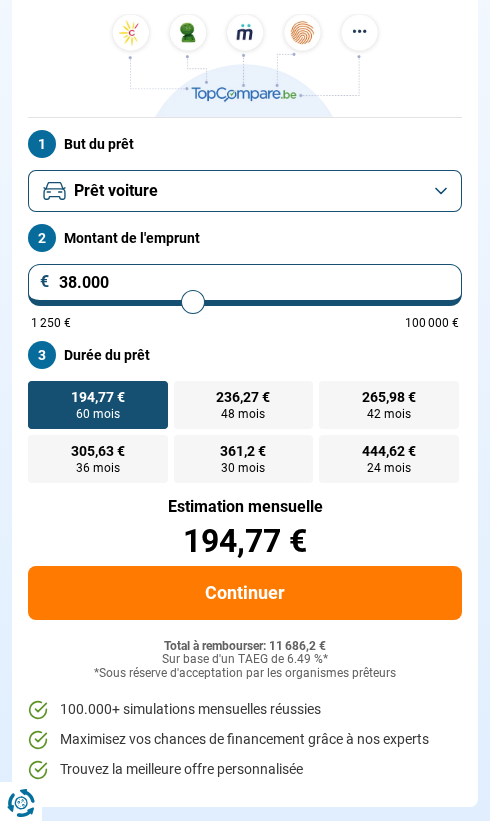 type on "38.500" 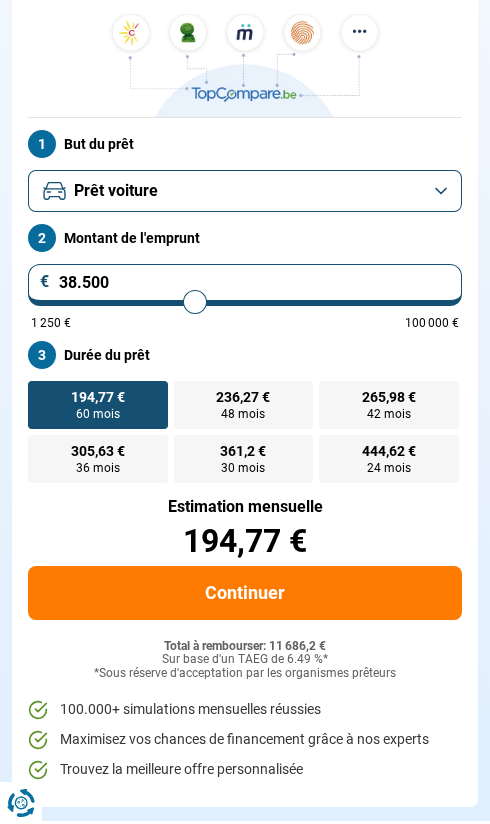 type on "39.000" 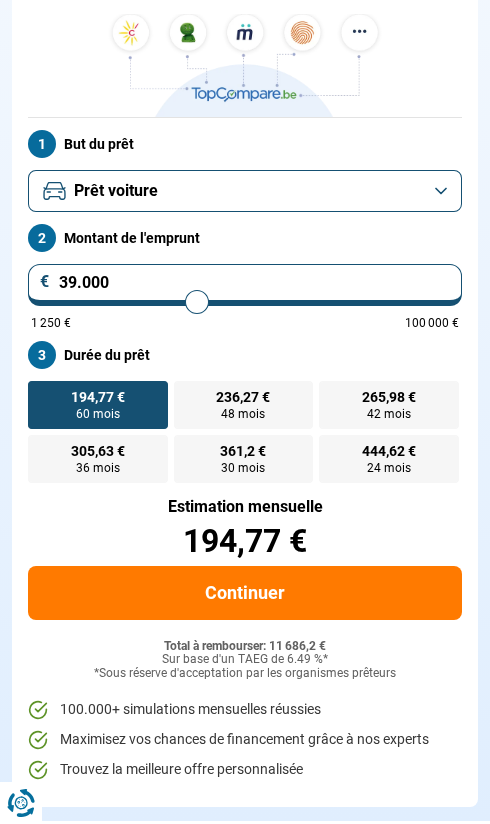 type on "39.750" 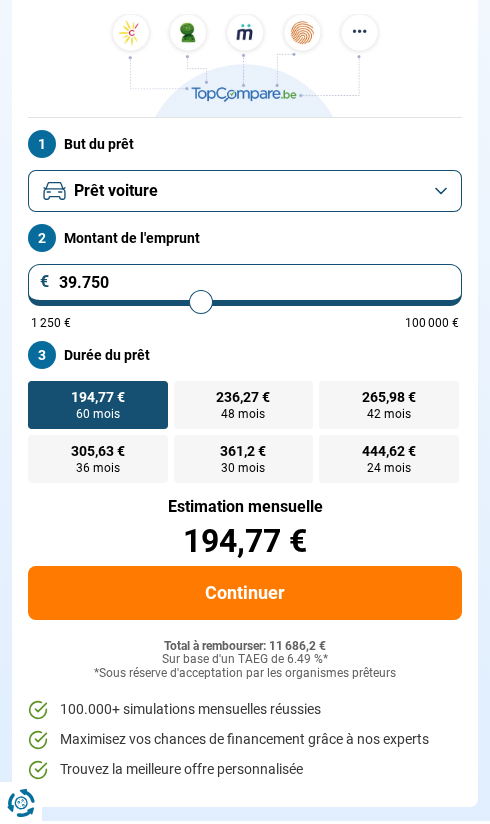 type on "40.500" 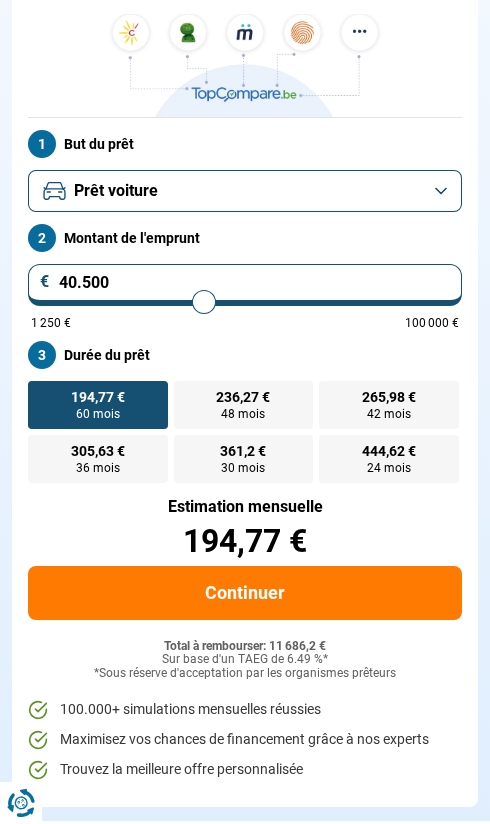 type on "41.000" 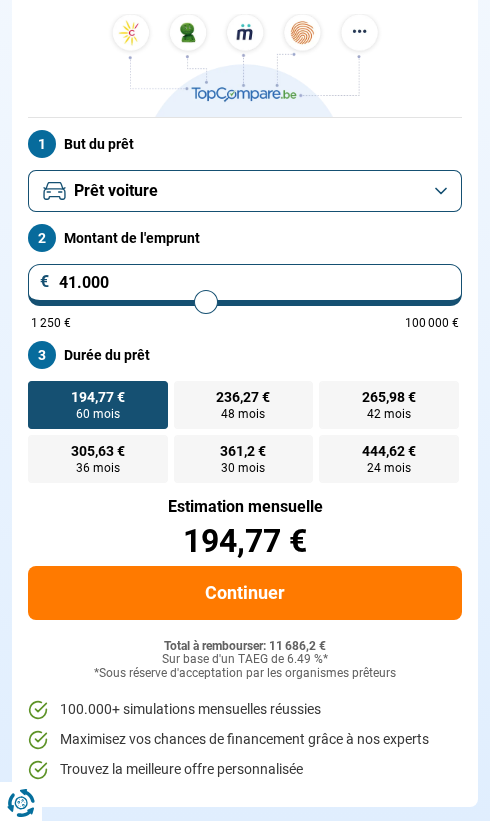 type on "41.750" 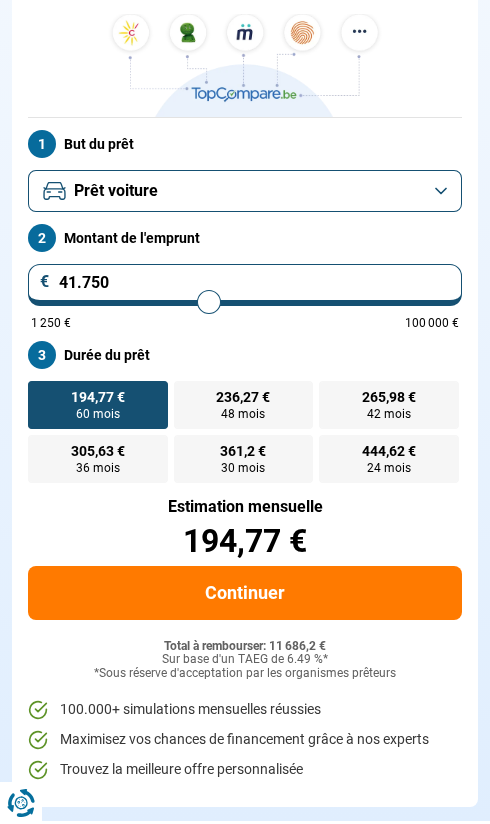 type on "42.500" 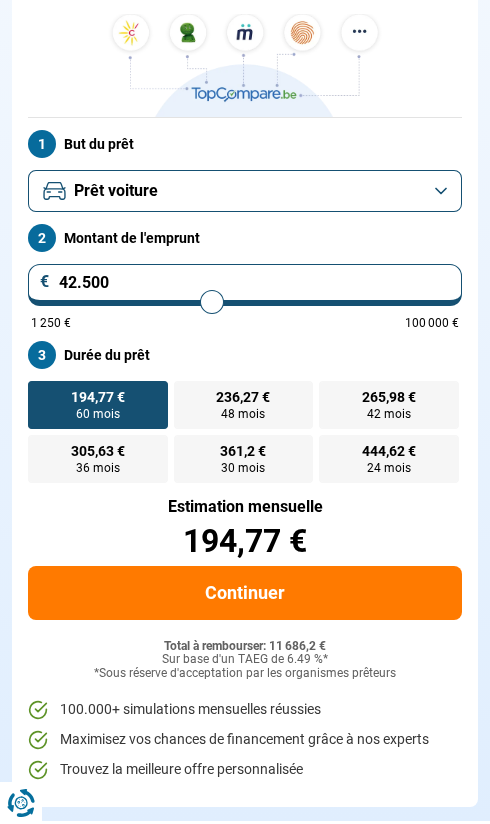 type on "43.000" 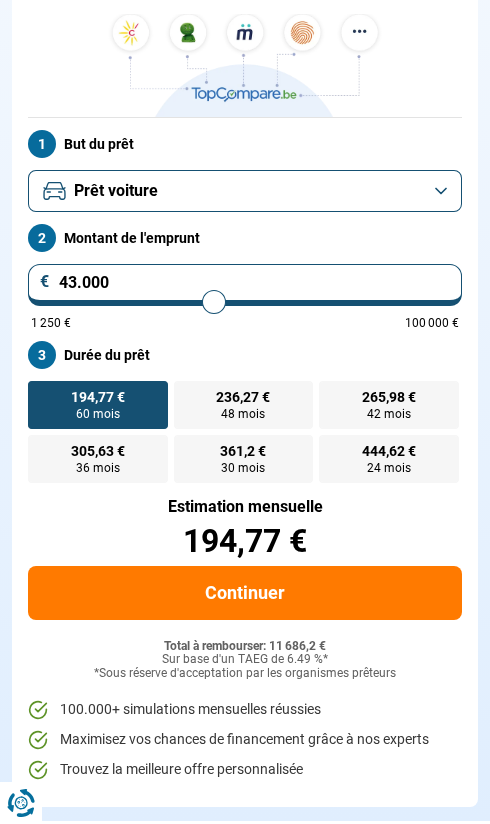 type on "43.500" 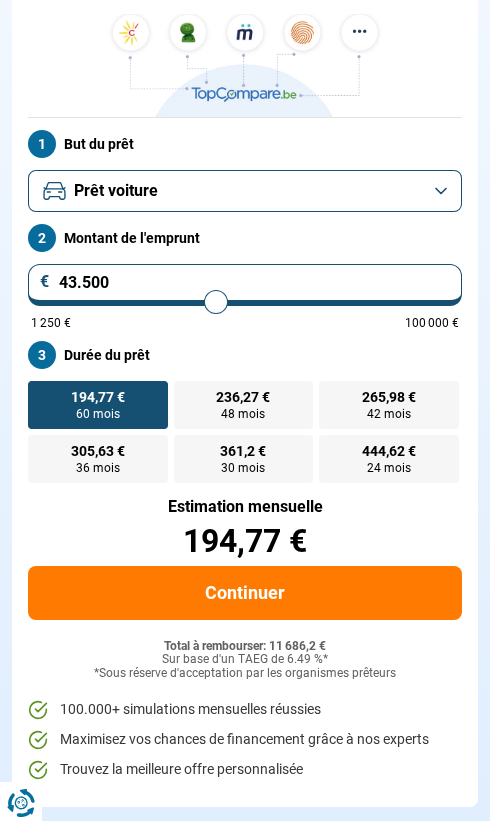 type on "44.250" 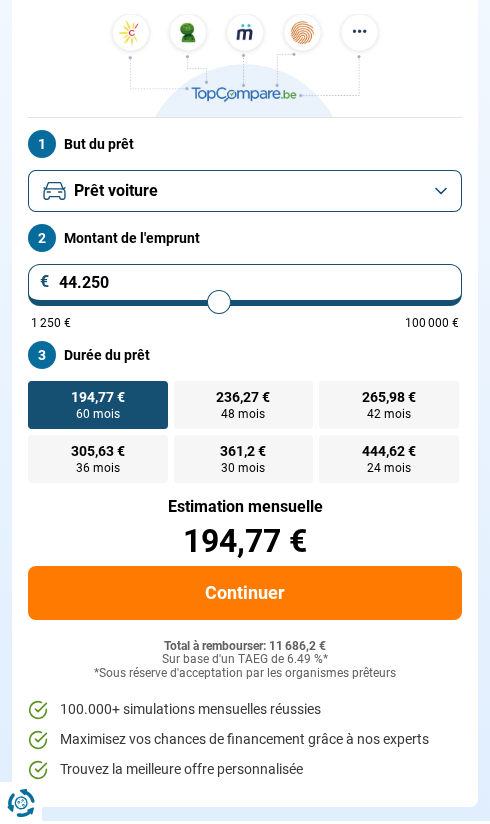 type on "44.750" 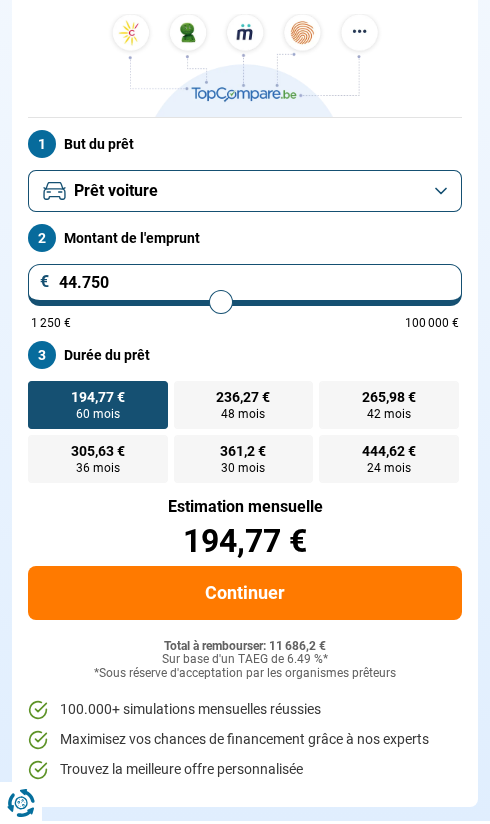 type on "45.500" 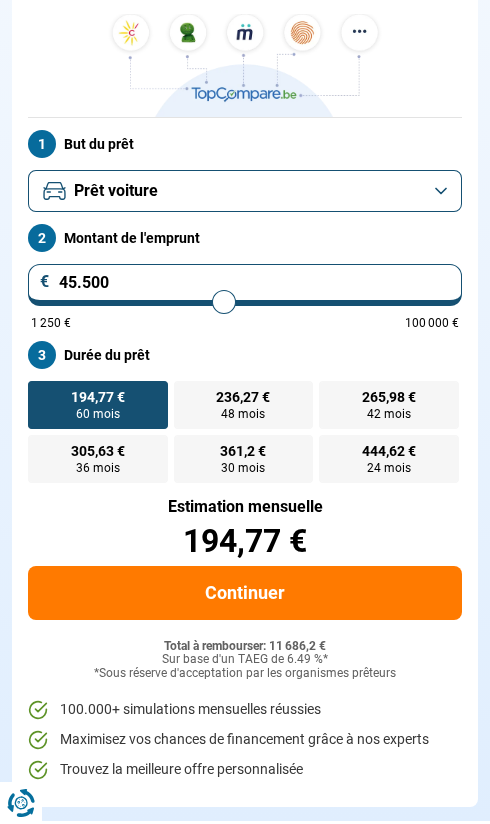 type on "46.000" 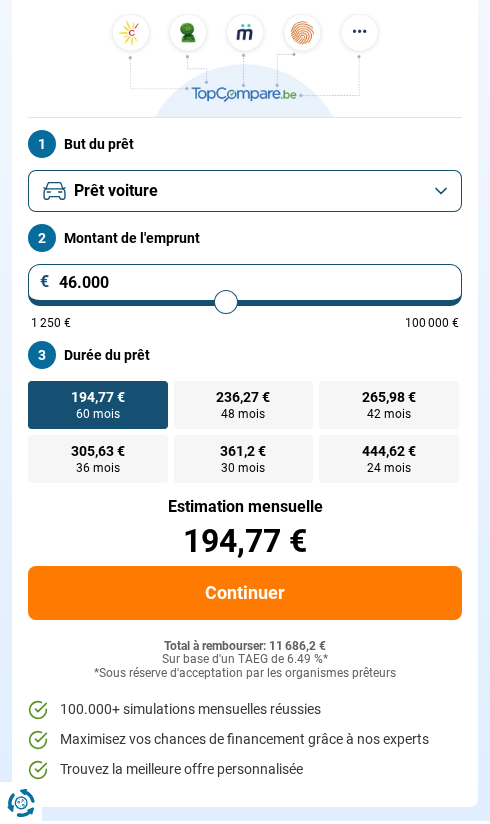 type on "46.500" 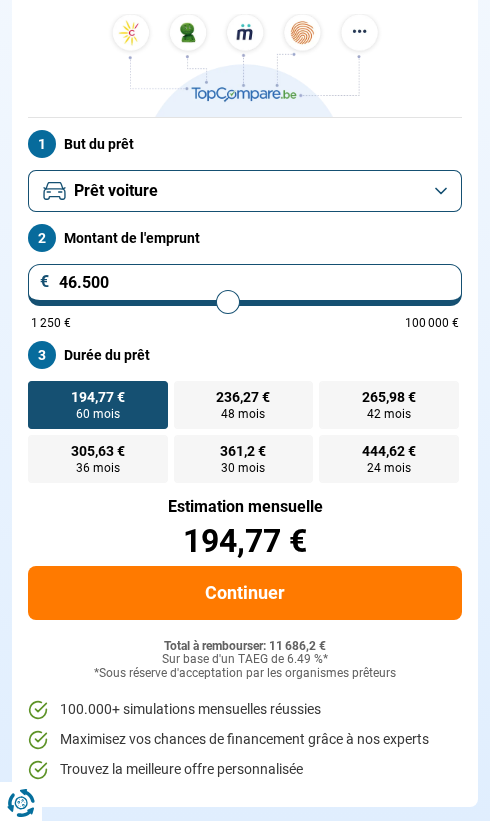 type on "47.000" 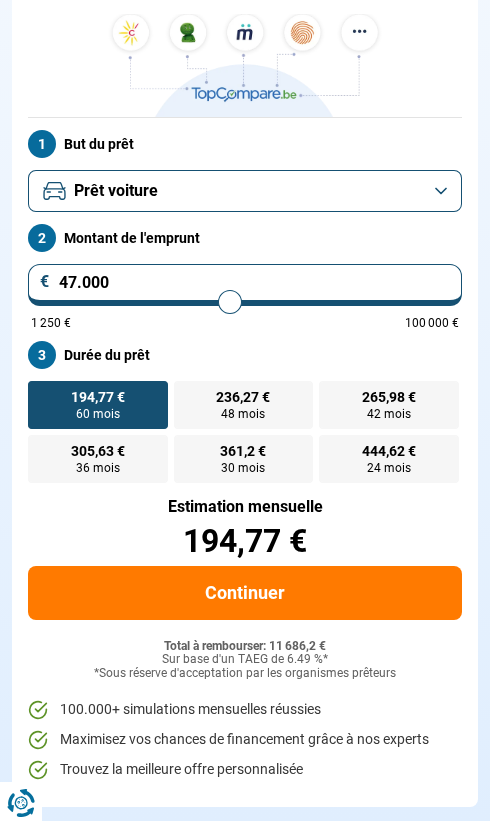 type on "47.500" 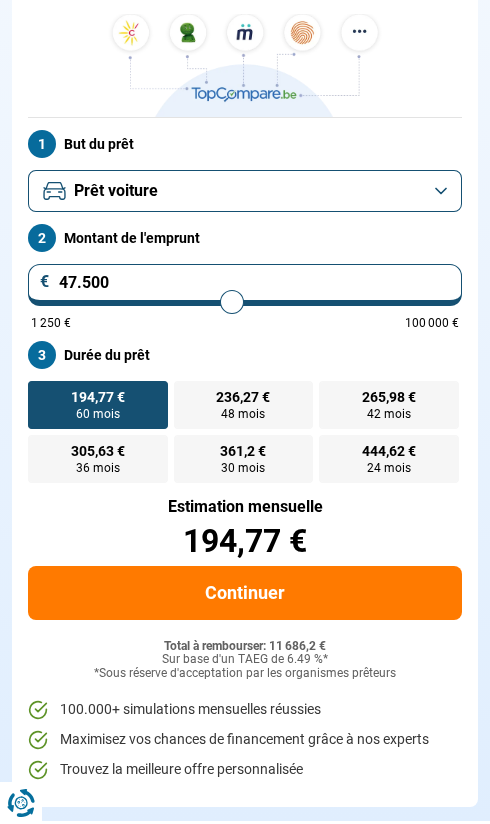 type on "48.000" 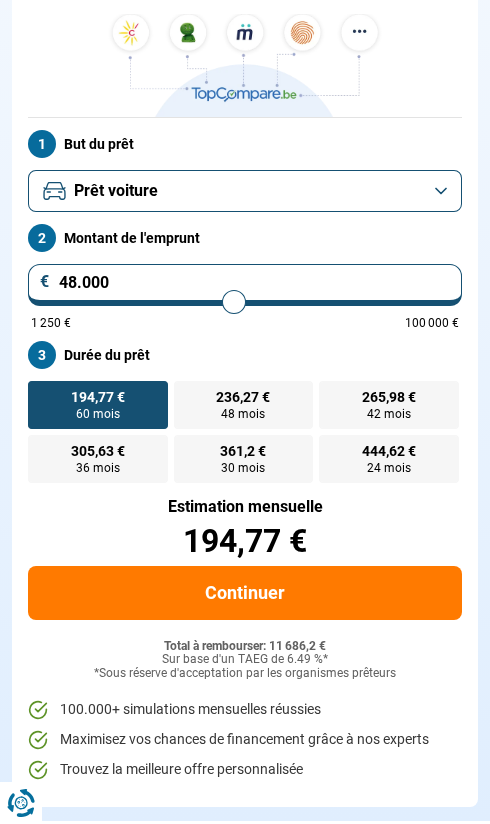 type on "48.250" 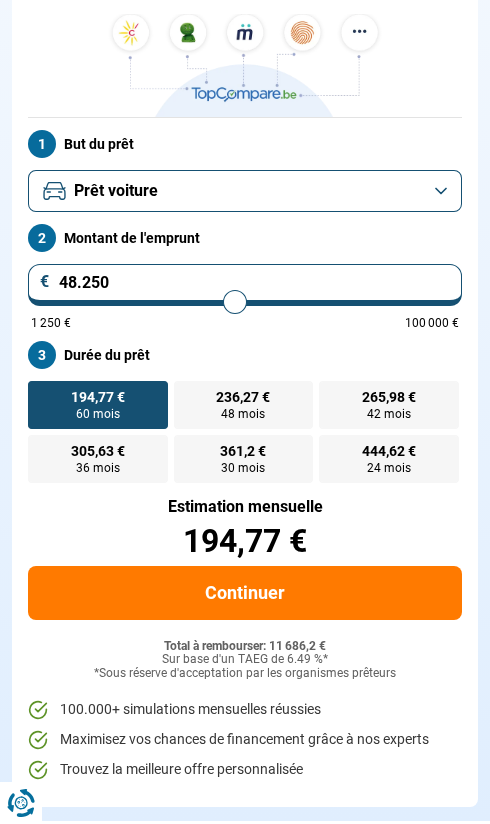 type on "48.750" 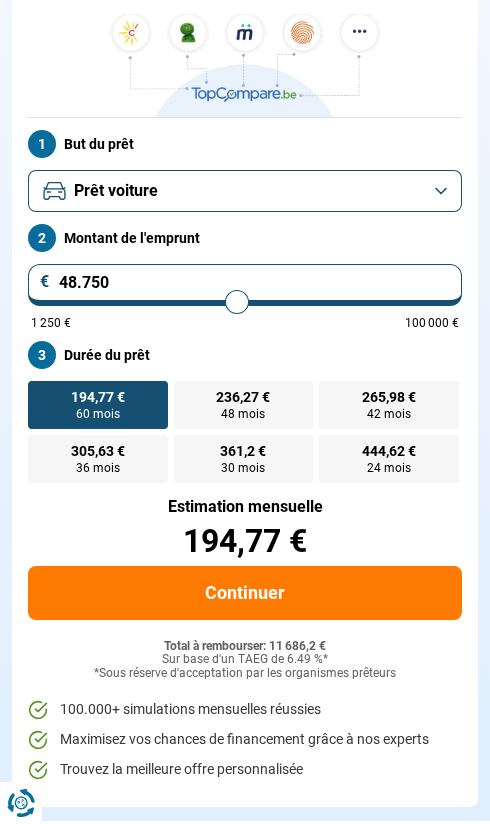 type on "49.000" 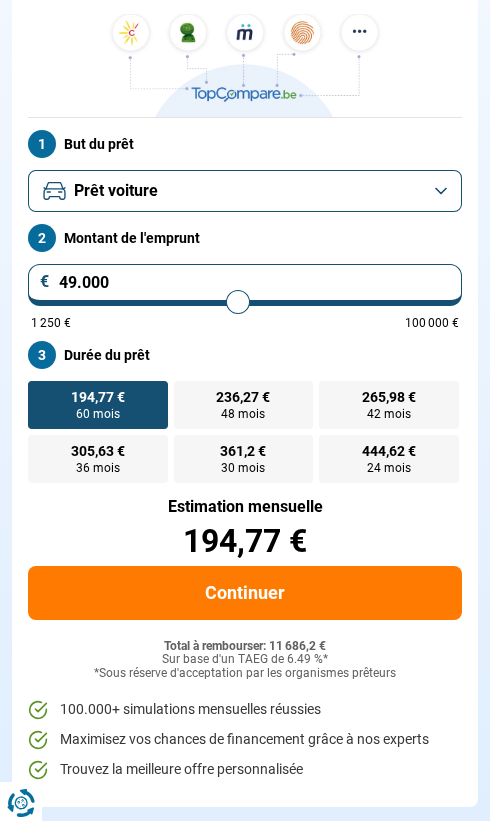 type on "49.250" 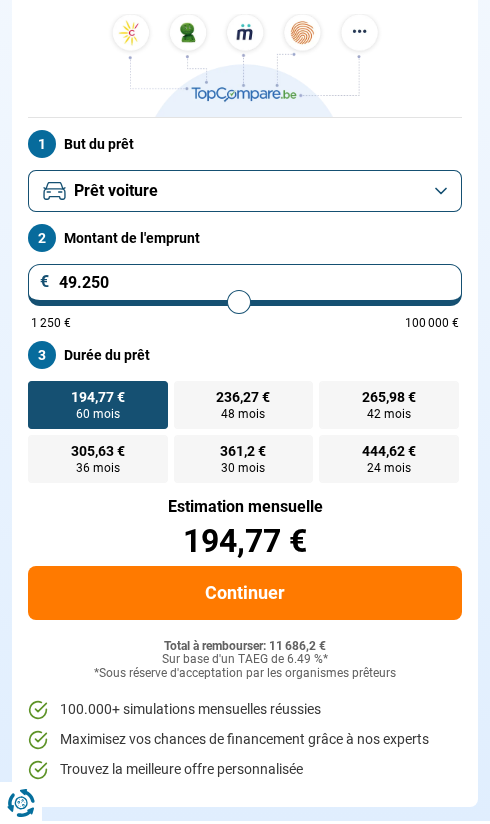type on "49.500" 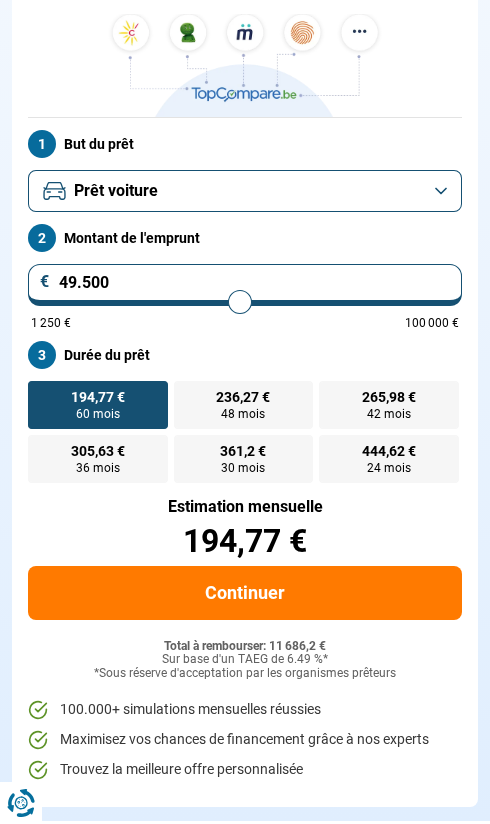 type on "49.750" 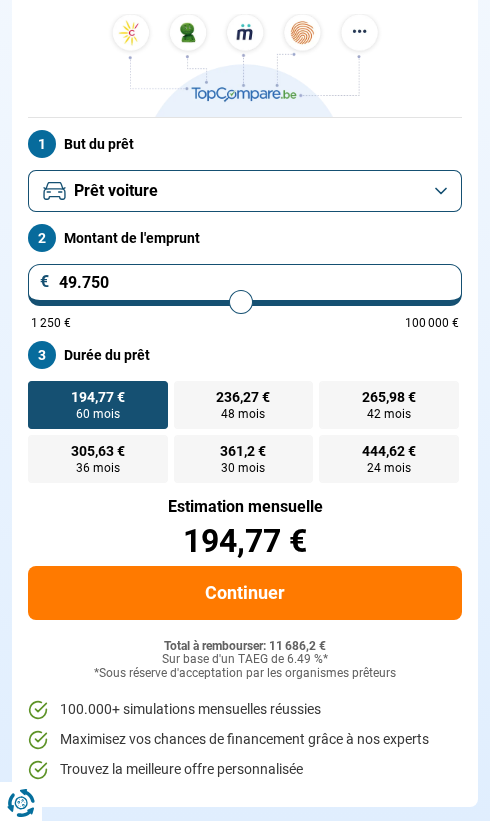 type on "50.250" 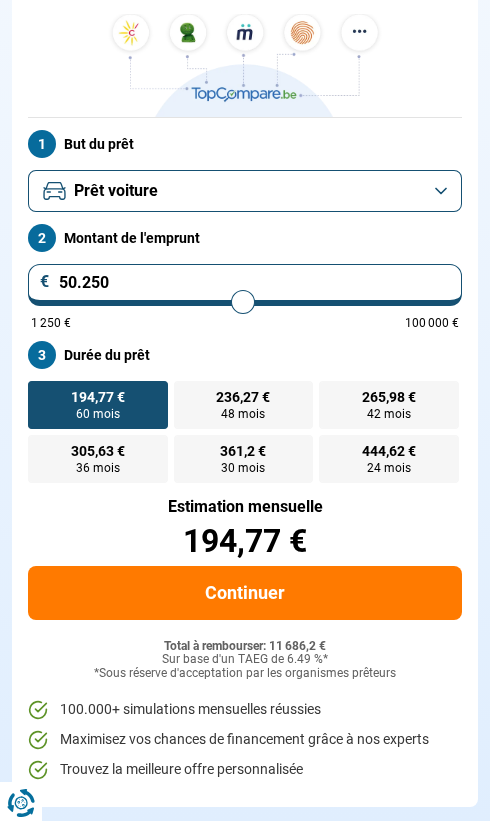 type on "50.500" 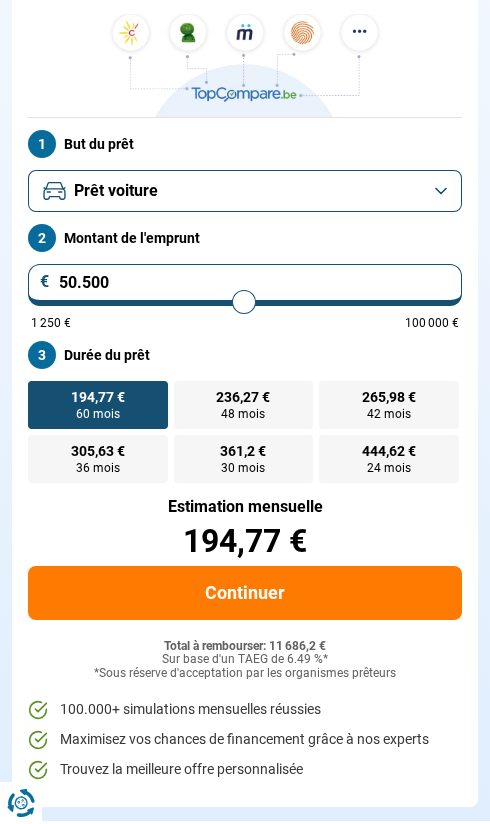 type on "51.000" 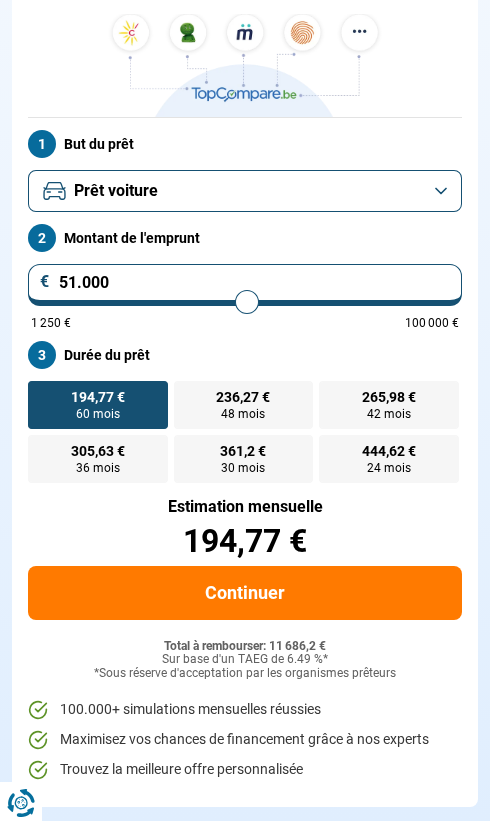 type on "51.250" 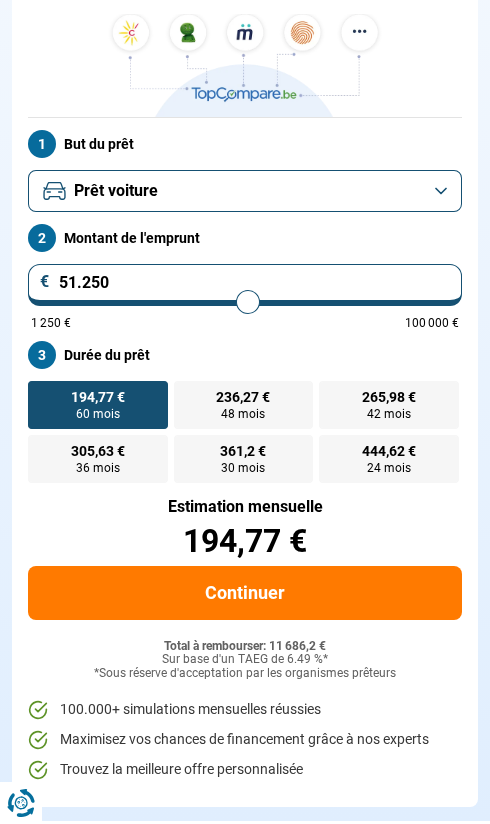 type 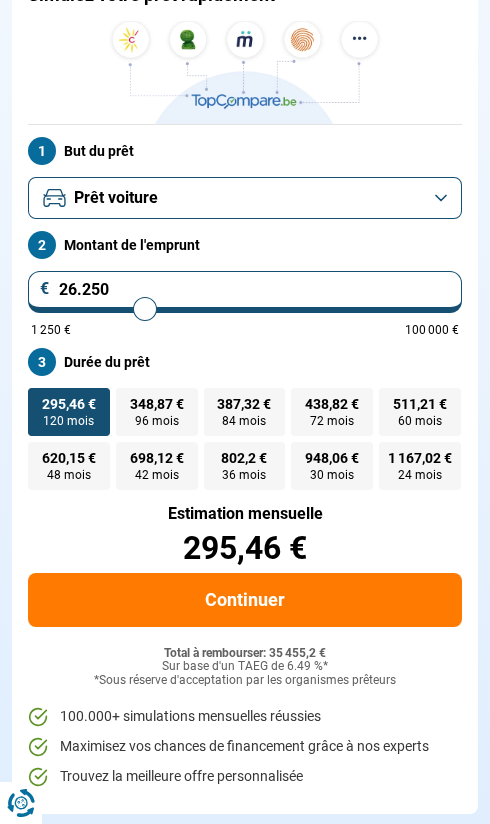 scroll, scrollTop: 207, scrollLeft: 0, axis: vertical 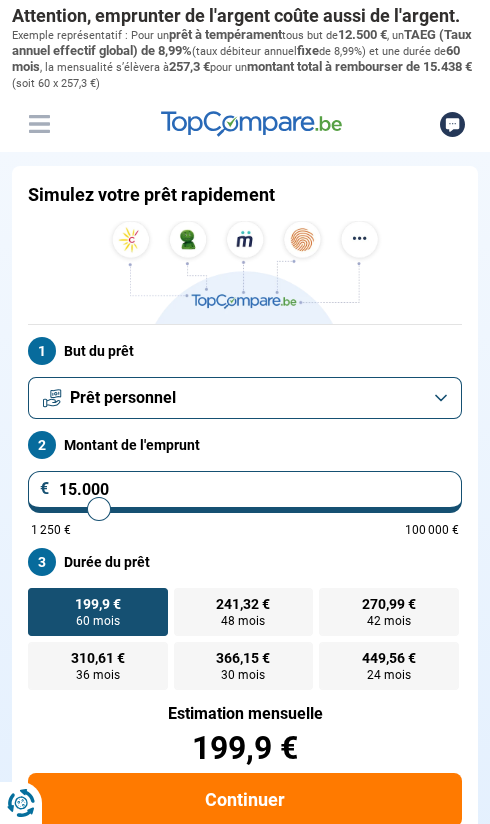 type on "19.750" 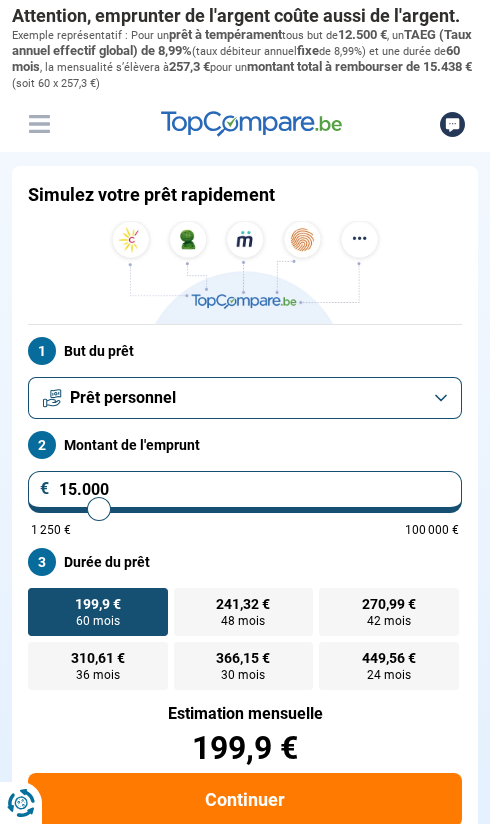 type on "19750" 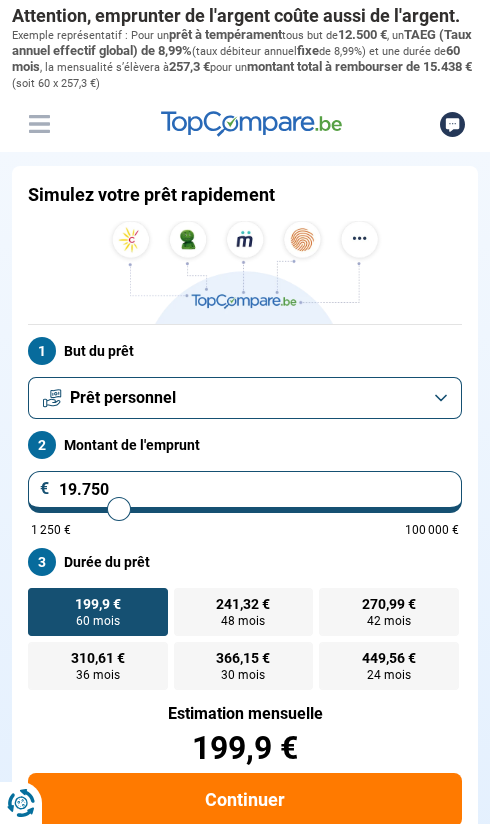 scroll, scrollTop: 0, scrollLeft: 0, axis: both 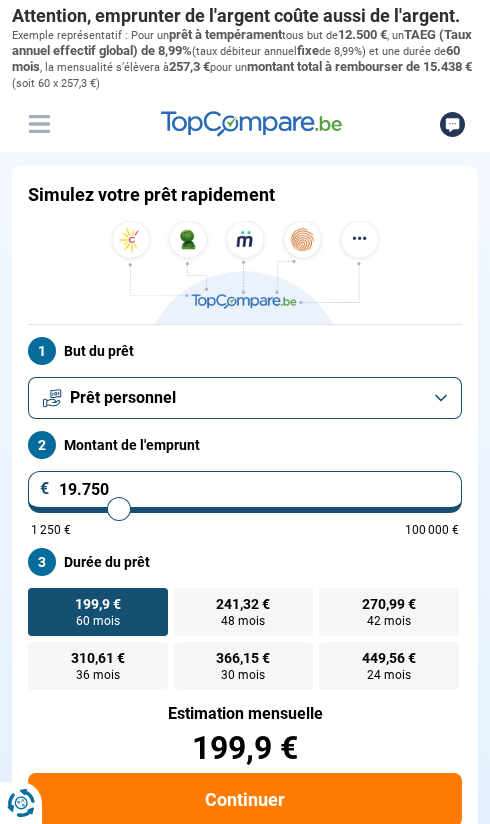 type on "17.000" 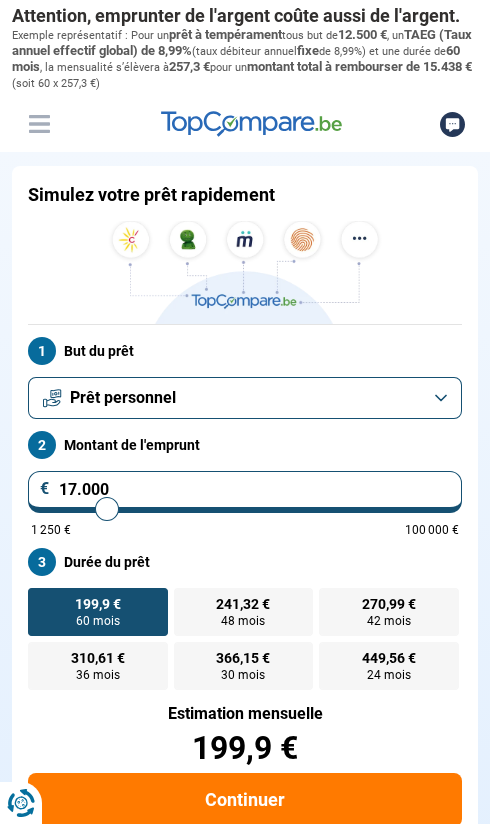 type on "15750" 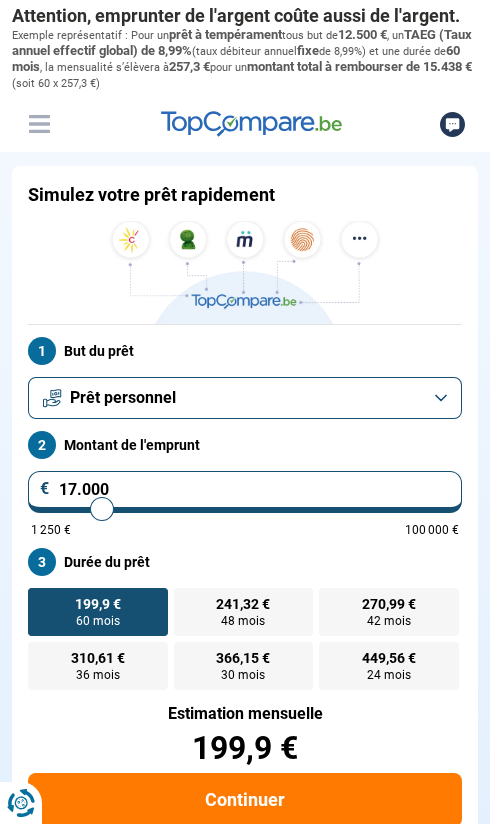 type on "15.750" 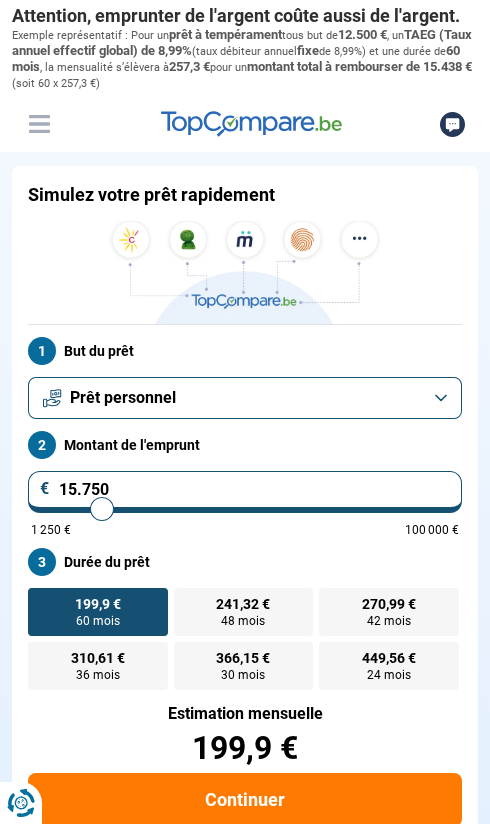 radio on "false" 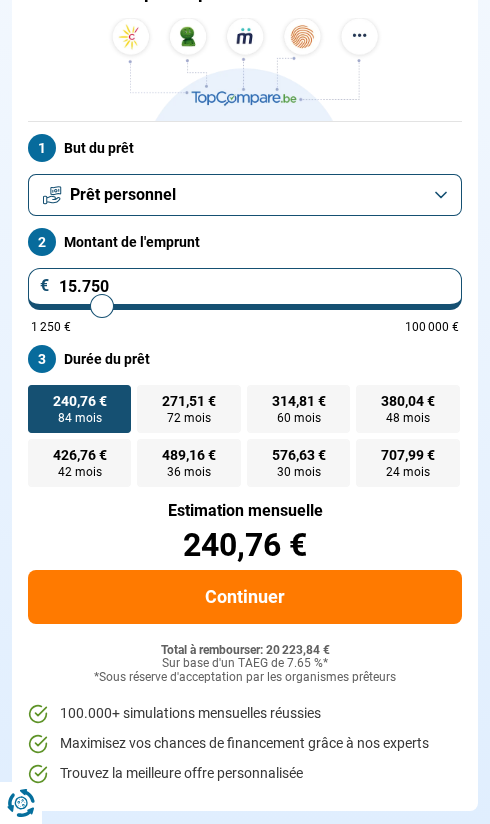 scroll, scrollTop: 207, scrollLeft: 0, axis: vertical 